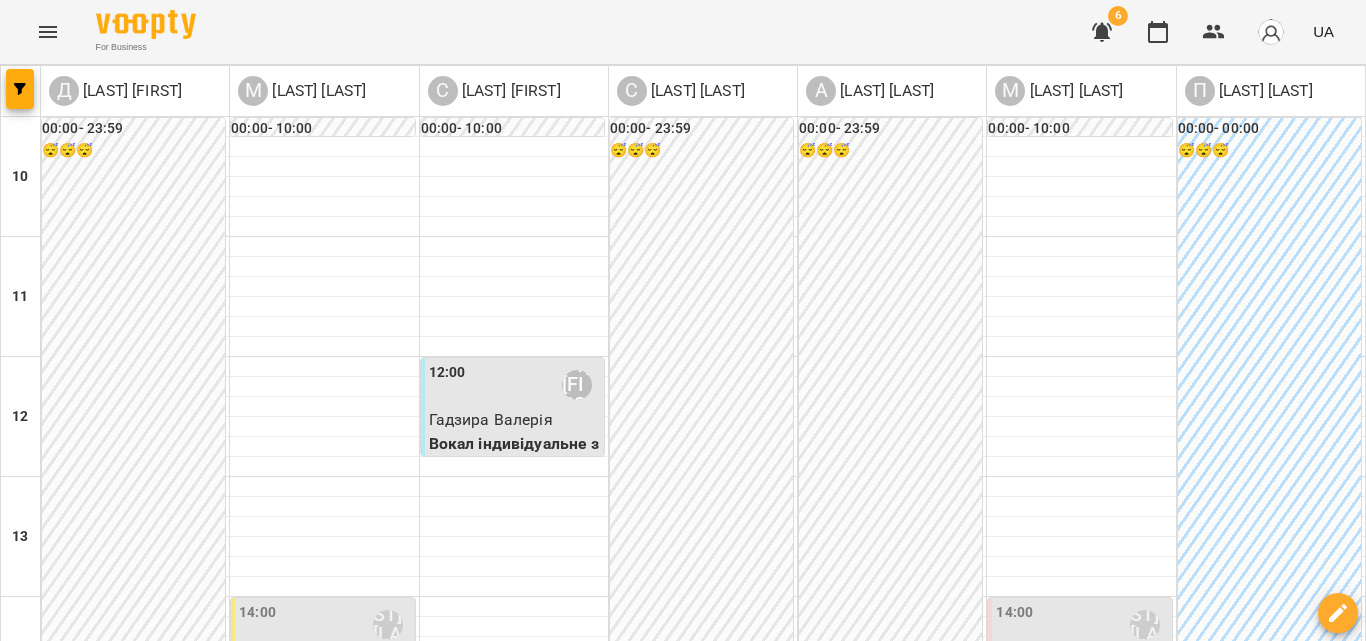 scroll, scrollTop: 0, scrollLeft: 0, axis: both 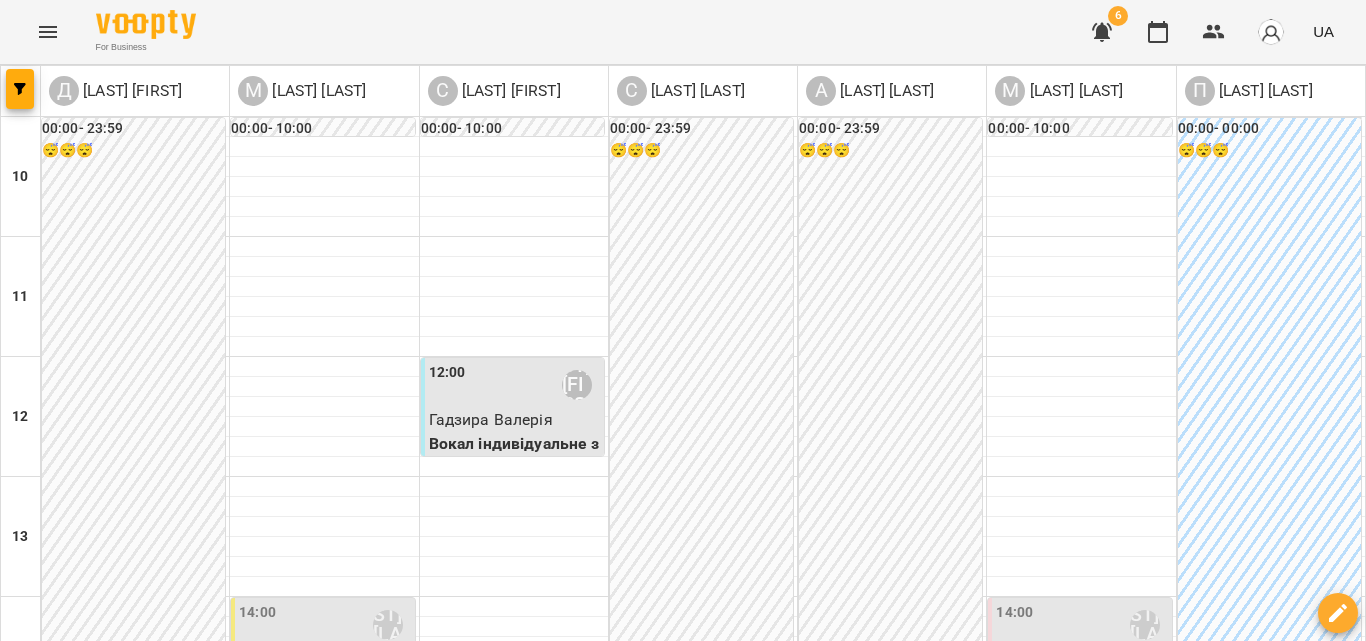 click on "чт" at bounding box center (884, 1343) 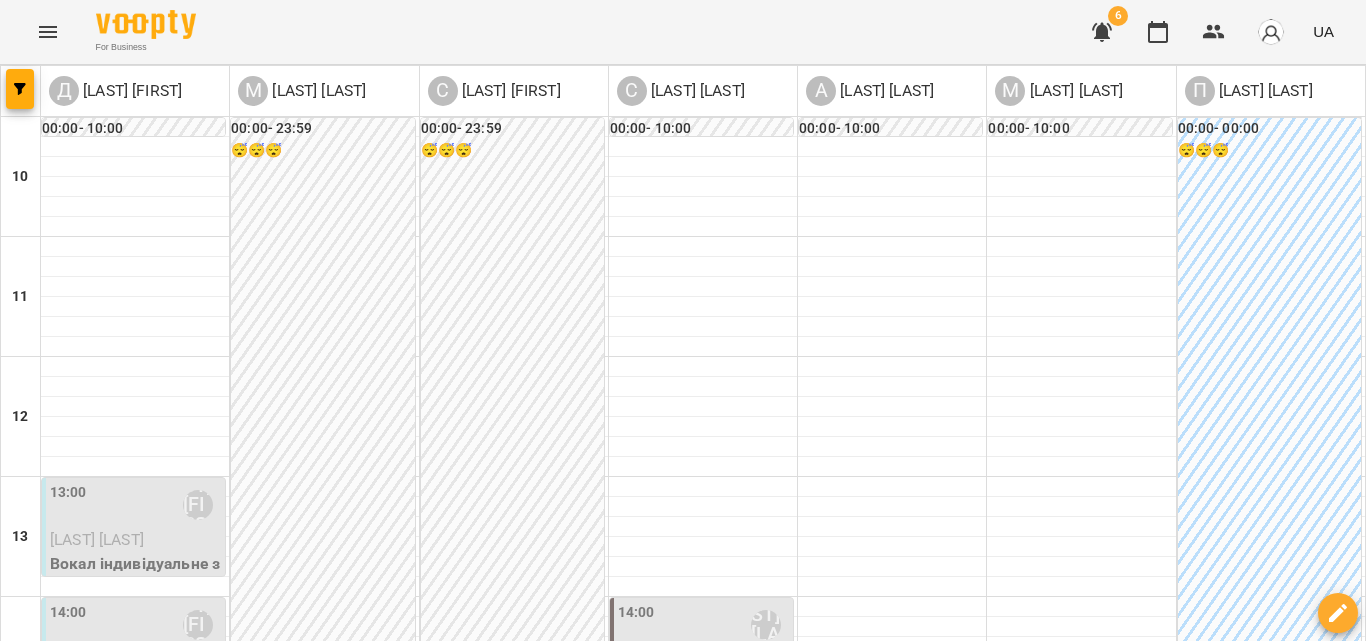 click on "чт" at bounding box center (794, 1343) 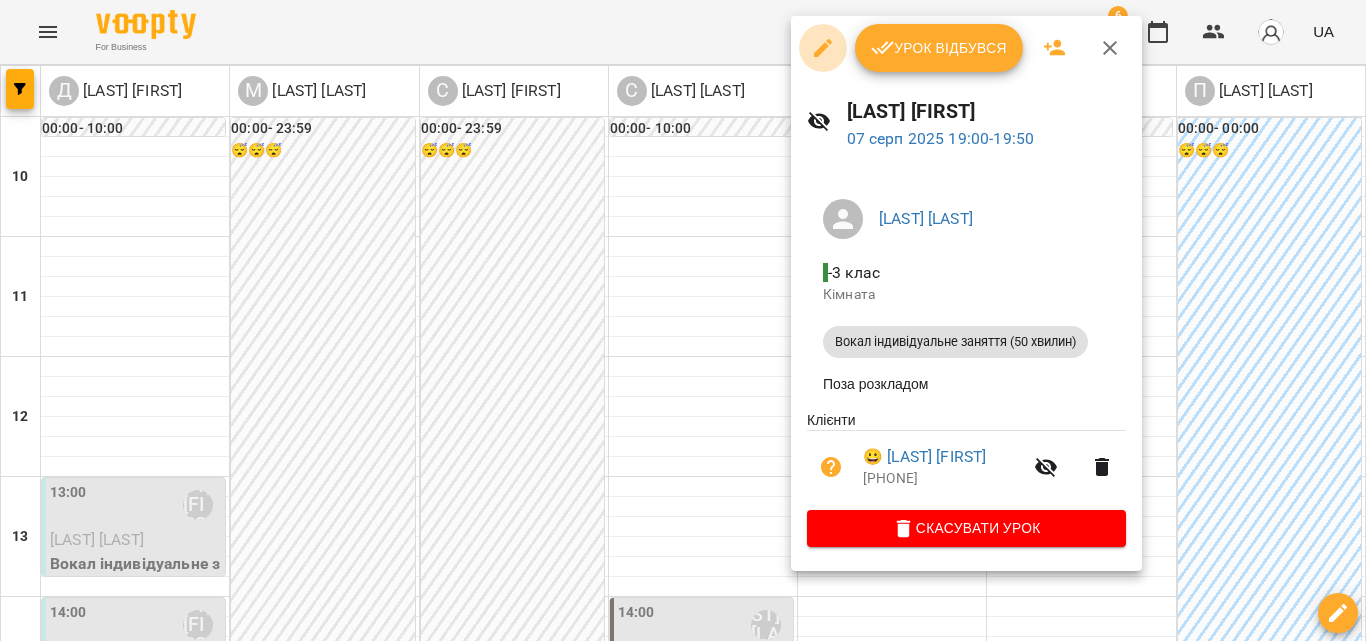 click at bounding box center (823, 48) 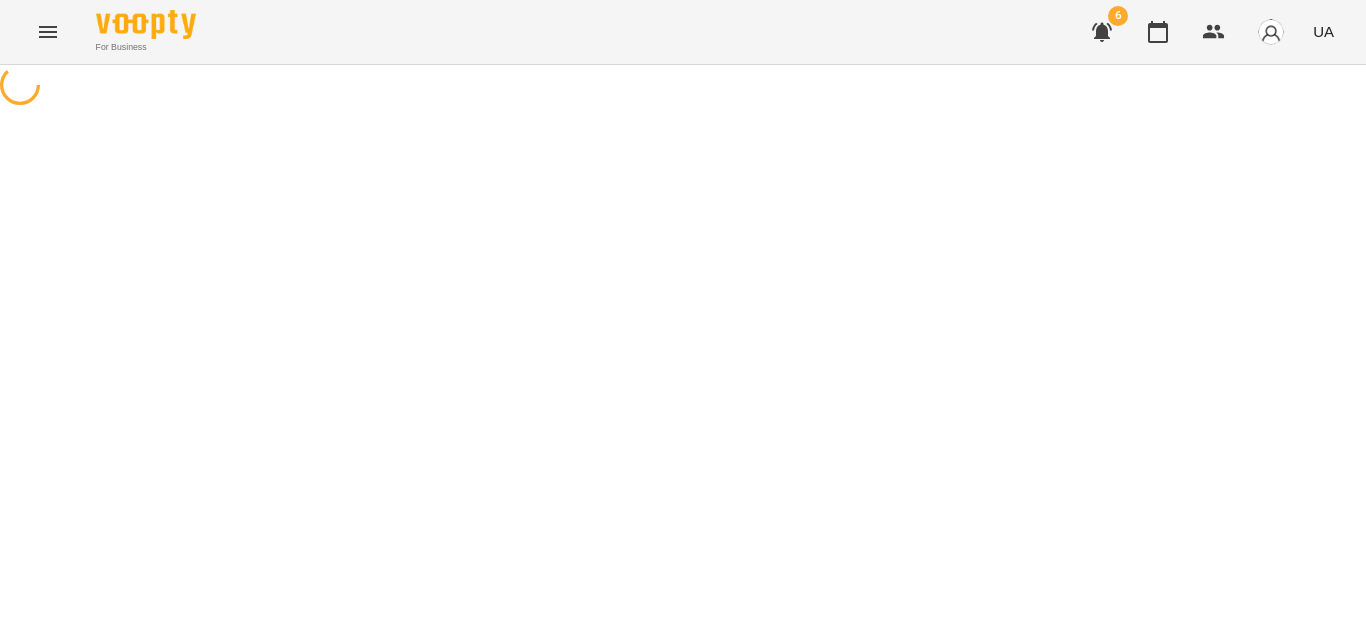 select on "**********" 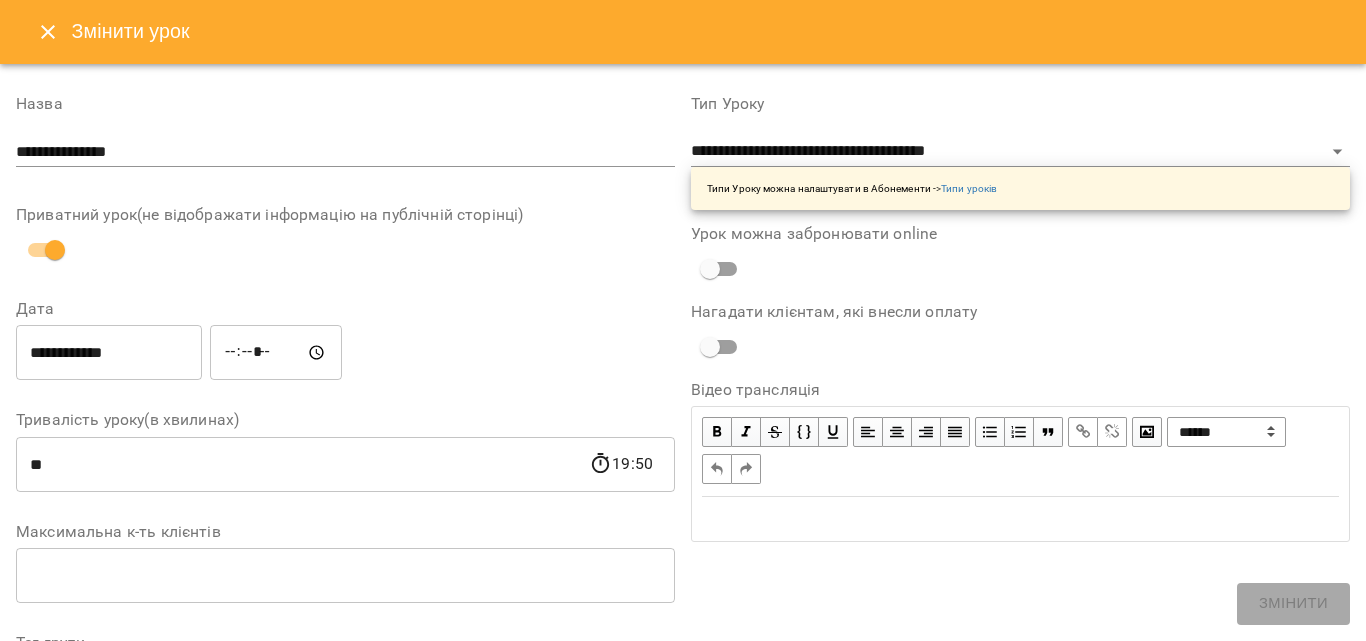 click on "**********" at bounding box center [109, 353] 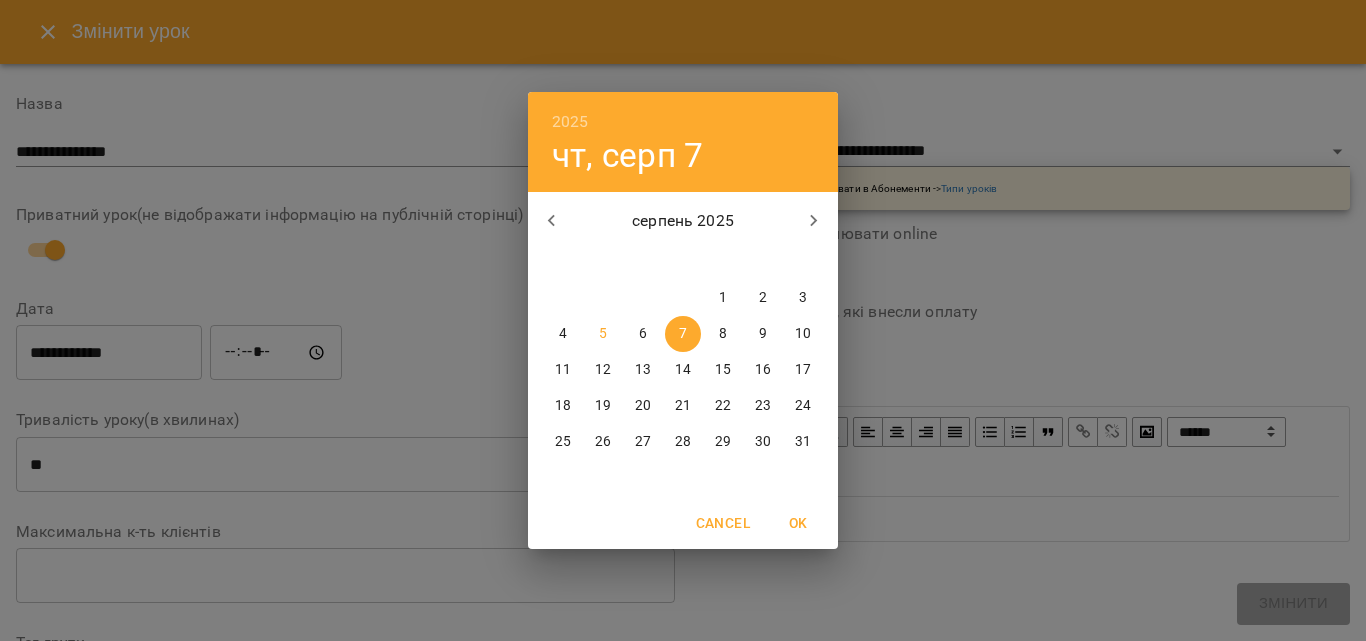 click on "9" at bounding box center (763, 334) 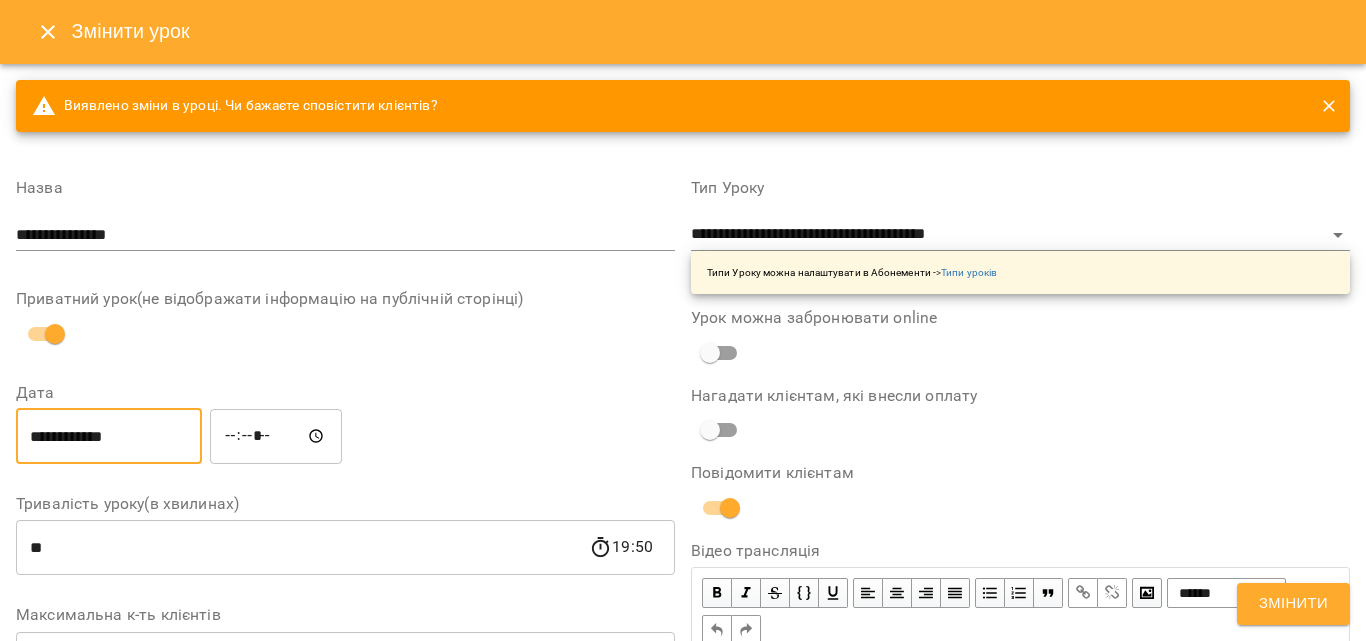 click on "*****" at bounding box center (276, 436) 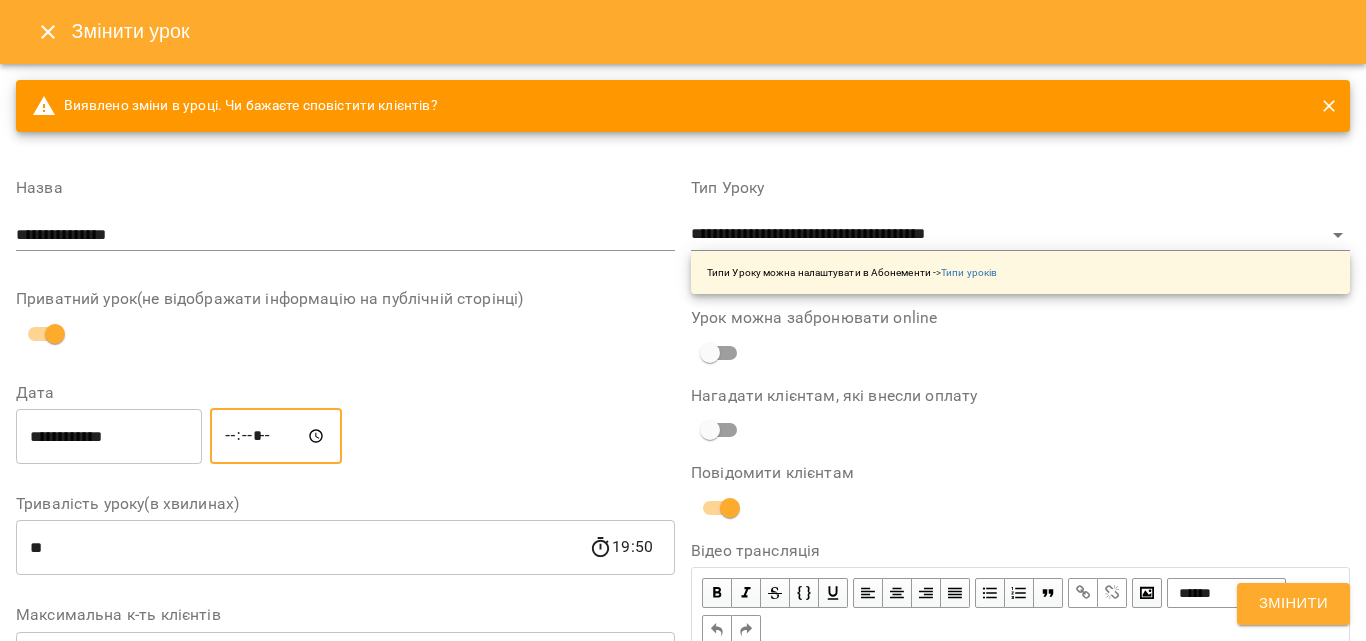 click on "*****" at bounding box center [276, 436] 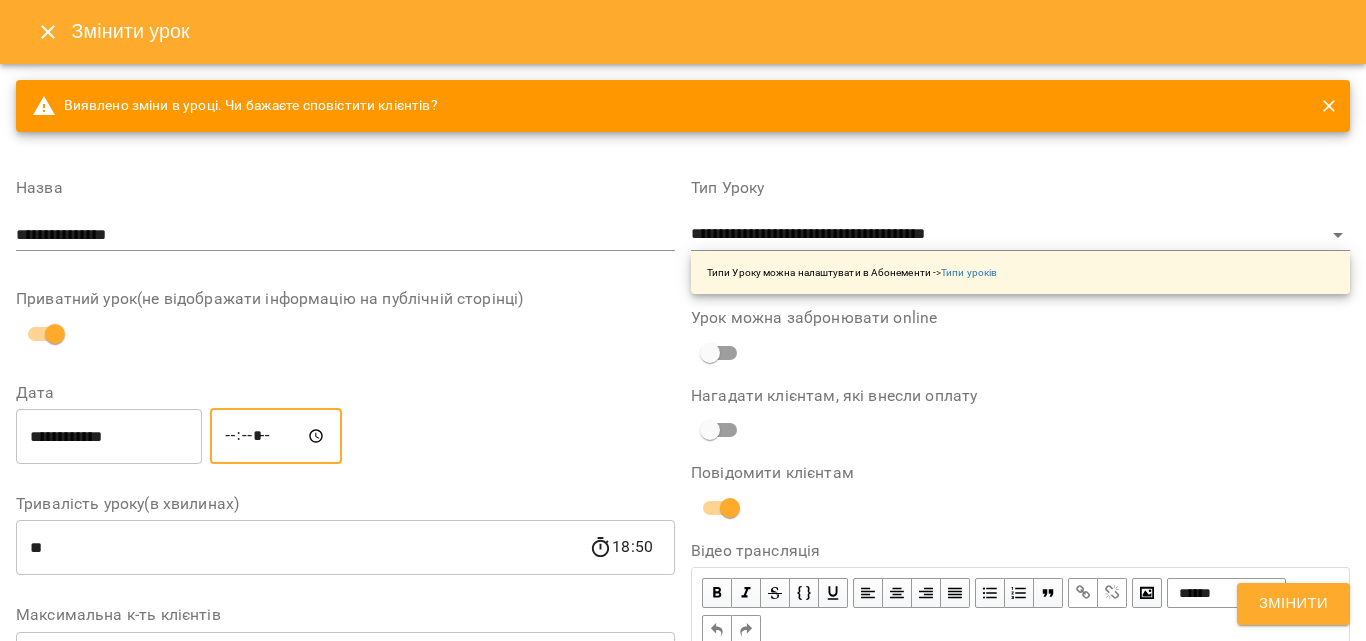 type on "*****" 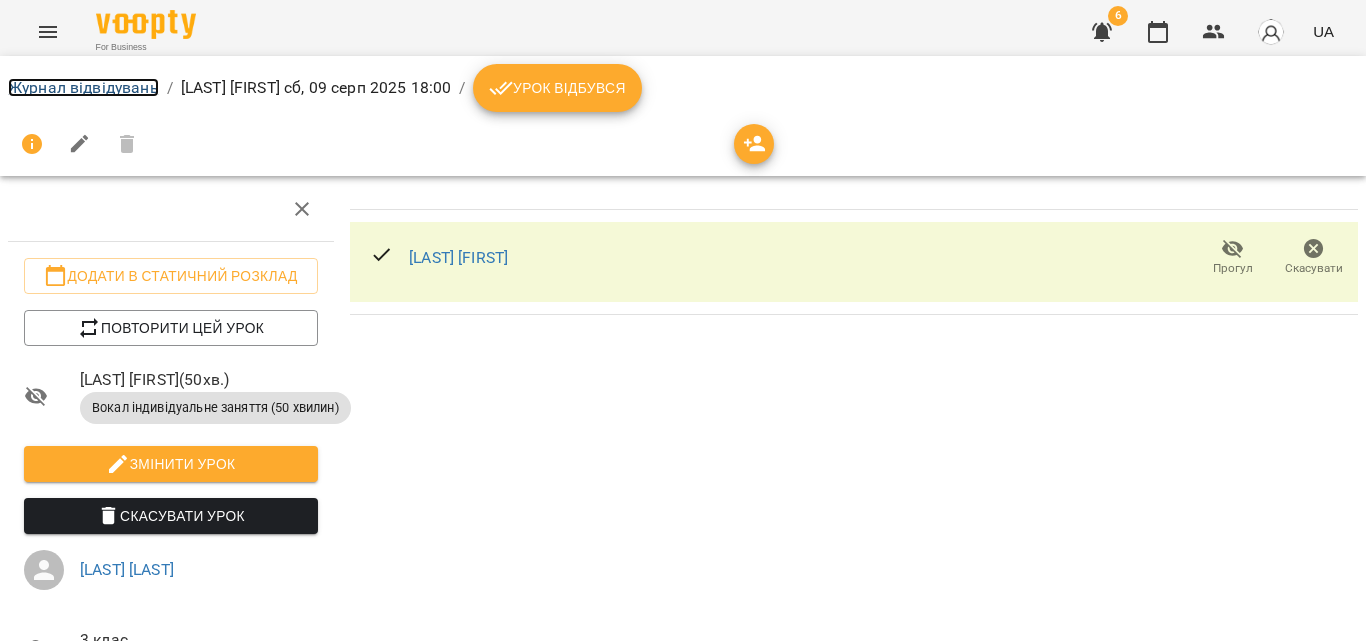 click on "Журнал відвідувань" at bounding box center [83, 87] 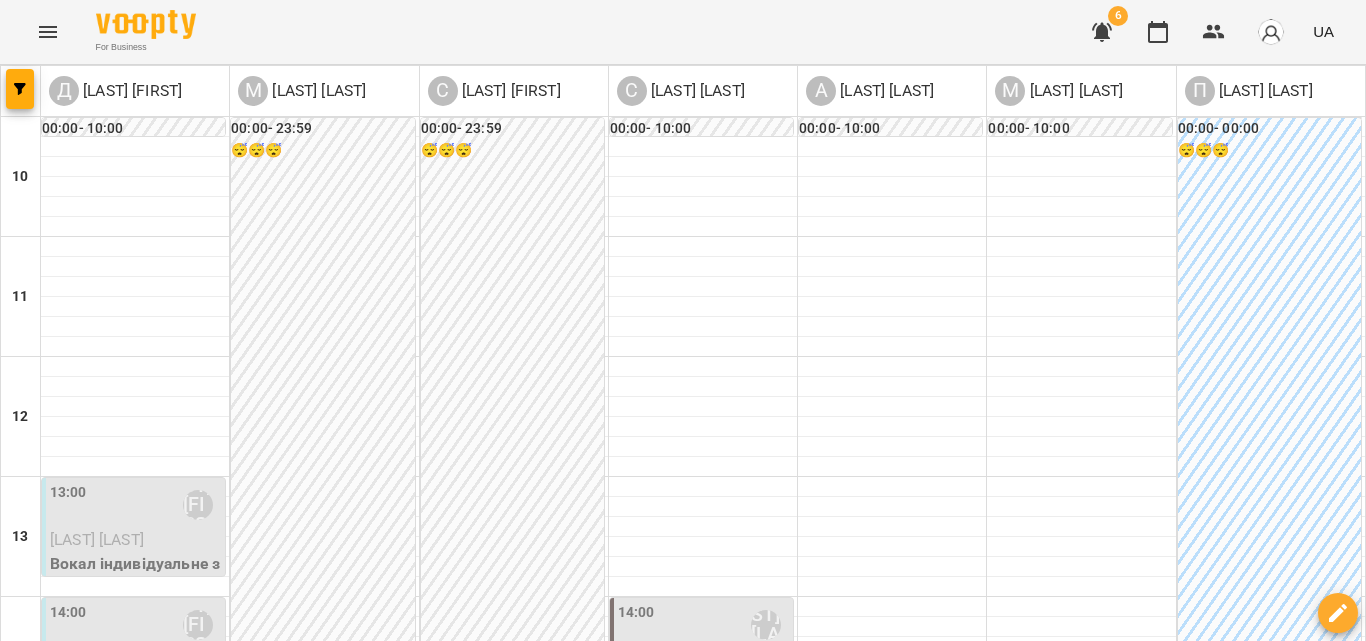 scroll, scrollTop: 609, scrollLeft: 0, axis: vertical 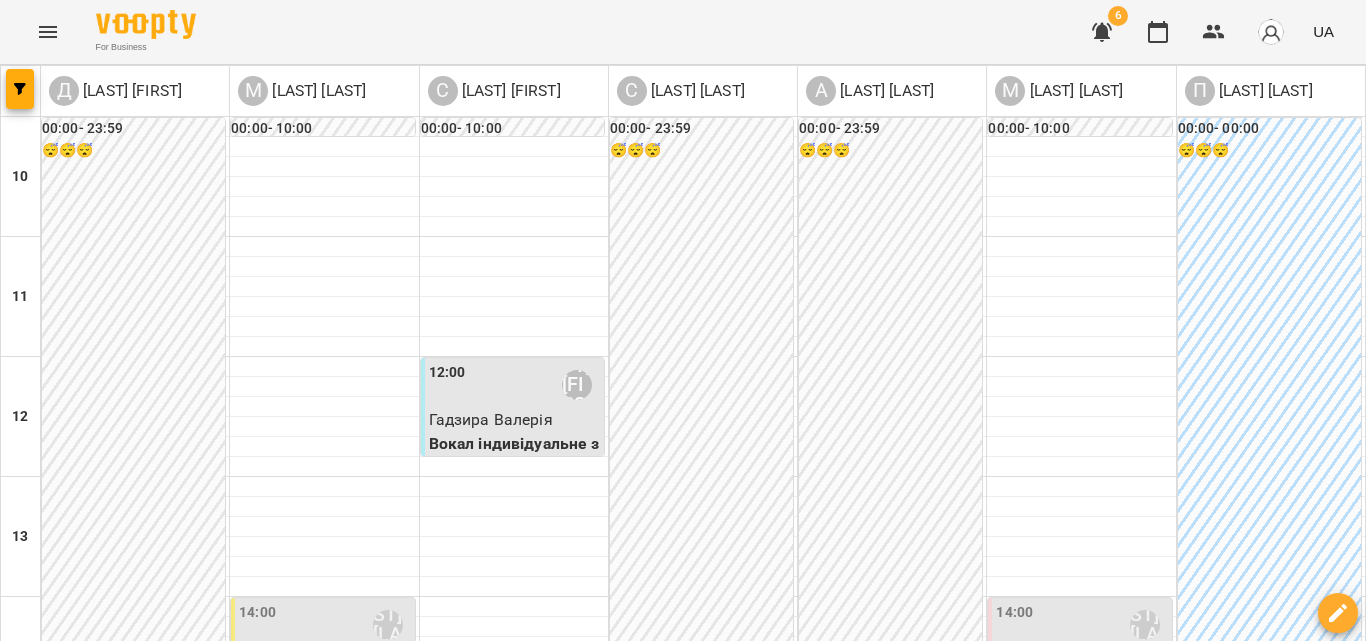 click on "пн" at bounding box center (41, 1343) 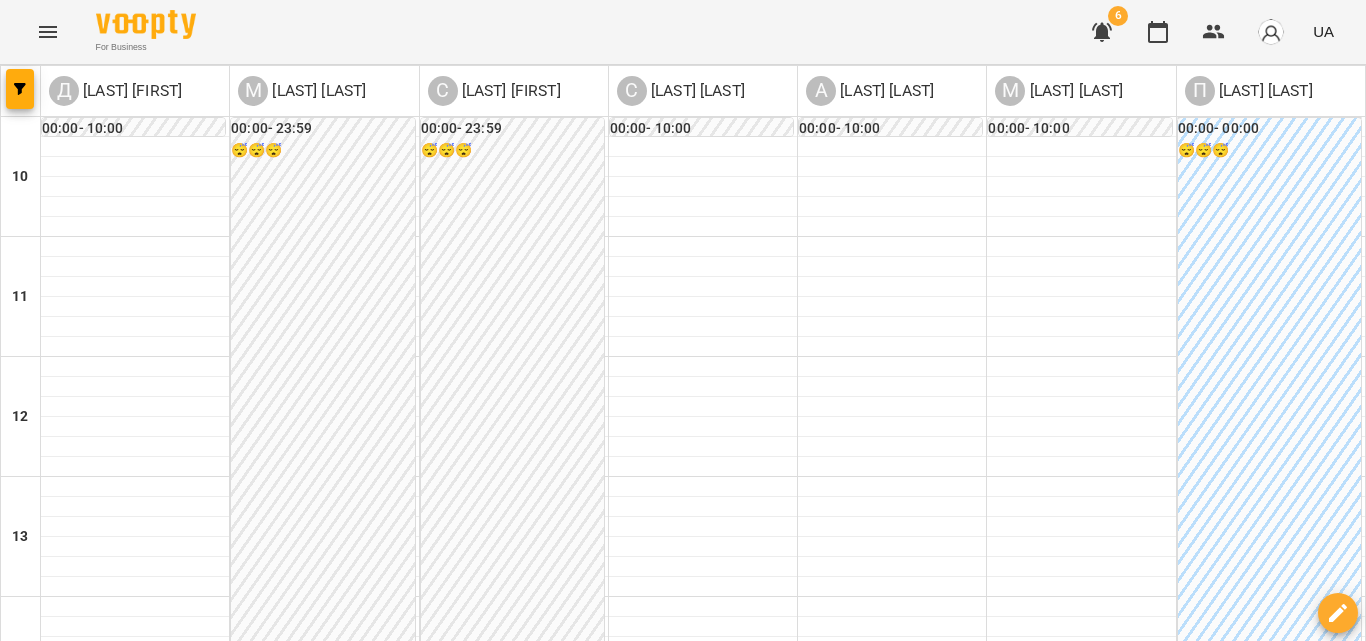 scroll, scrollTop: 809, scrollLeft: 0, axis: vertical 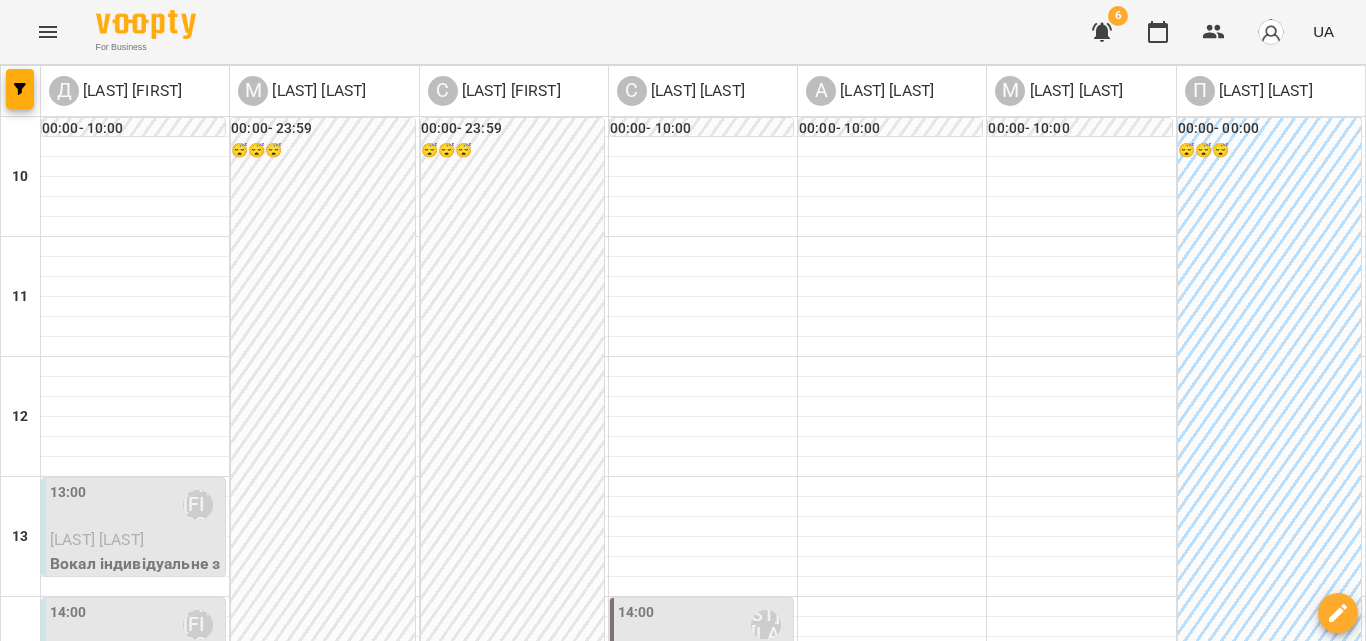 click on "ср 06 серп" at bounding box center (484, 1349) 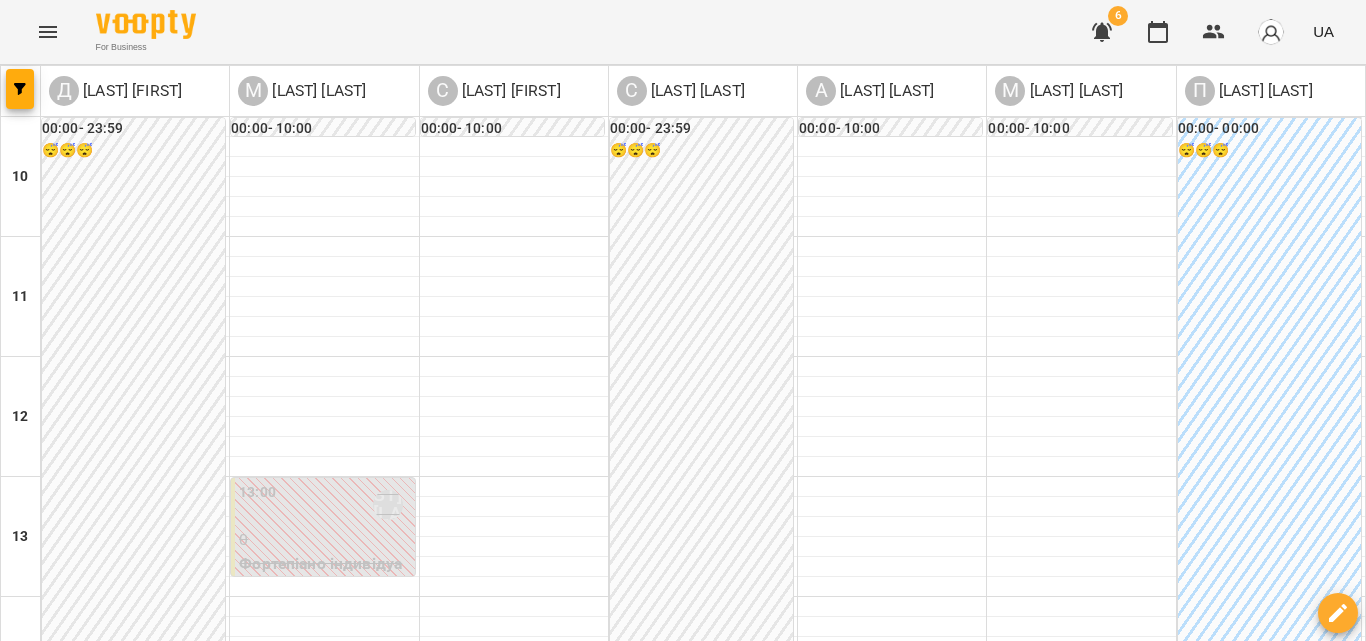 scroll, scrollTop: 809, scrollLeft: 0, axis: vertical 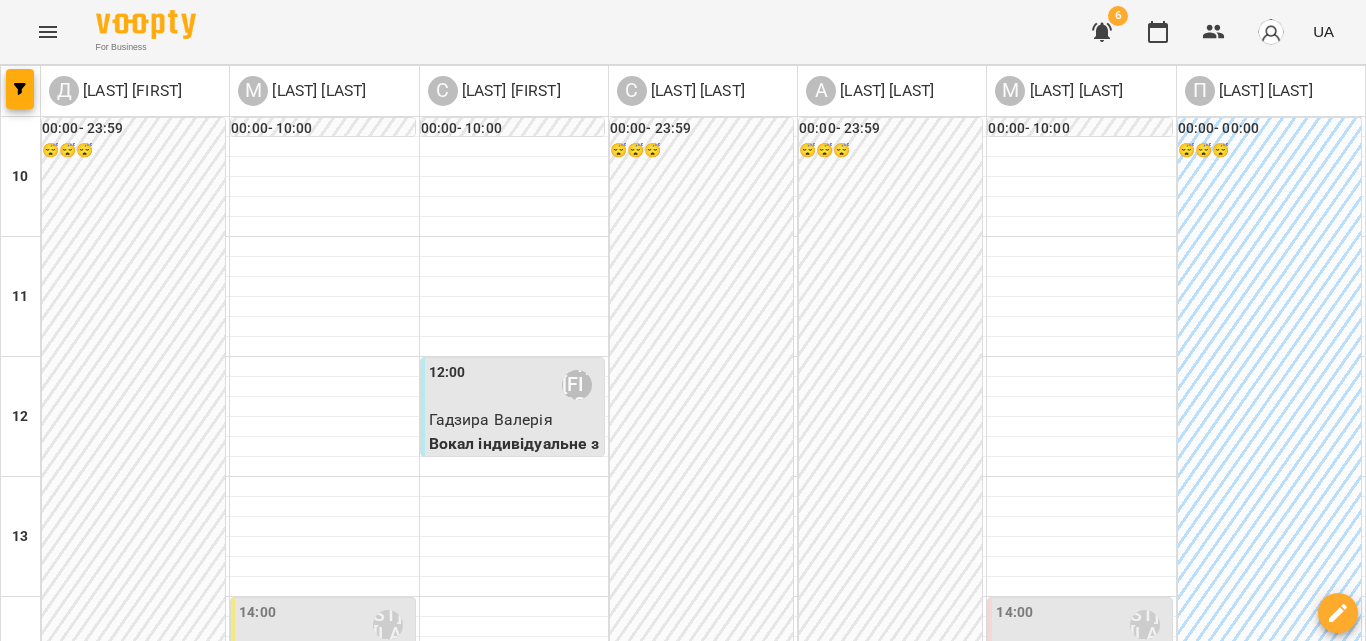 click on "Іванова Даша" at bounding box center (324, 660) 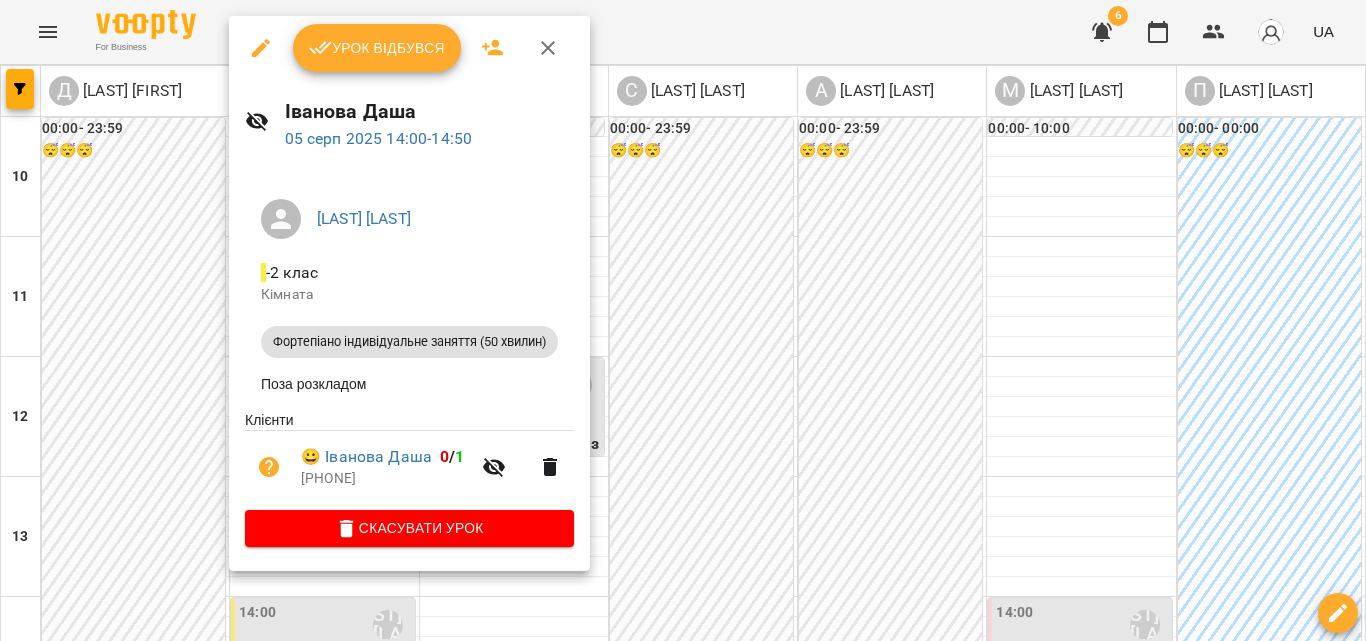 click on "Урок відбувся" at bounding box center [377, 48] 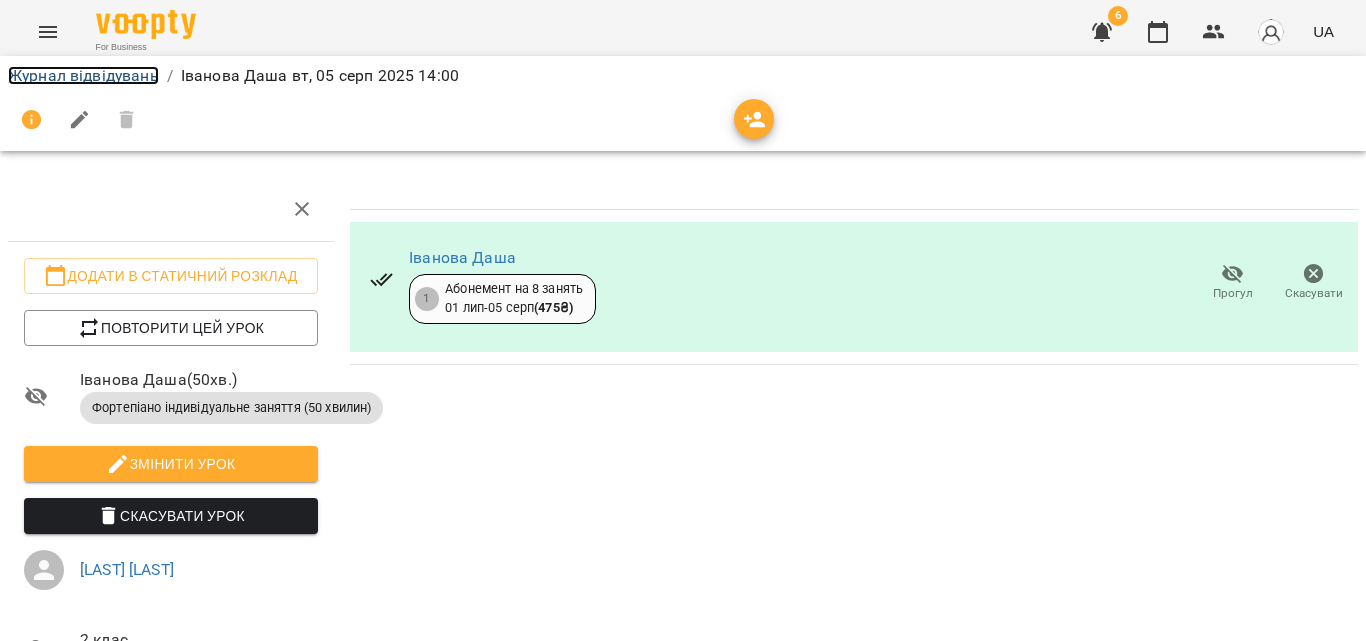 click on "Журнал відвідувань" at bounding box center [83, 75] 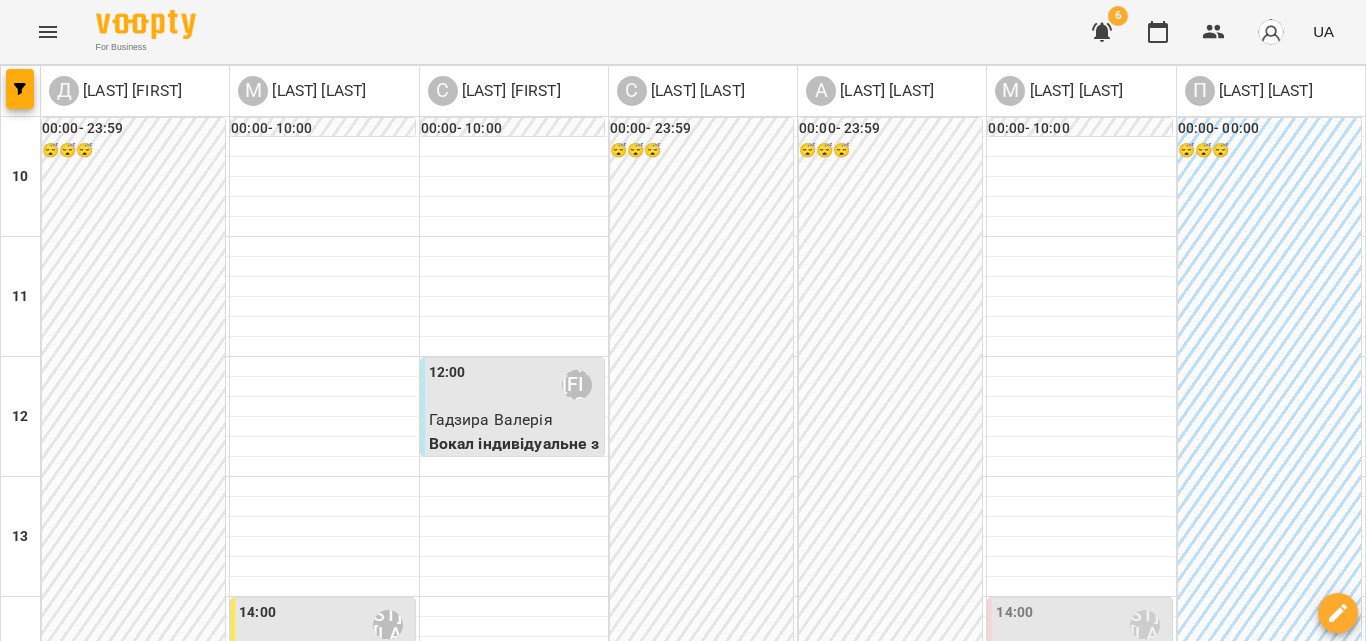 scroll, scrollTop: 400, scrollLeft: 0, axis: vertical 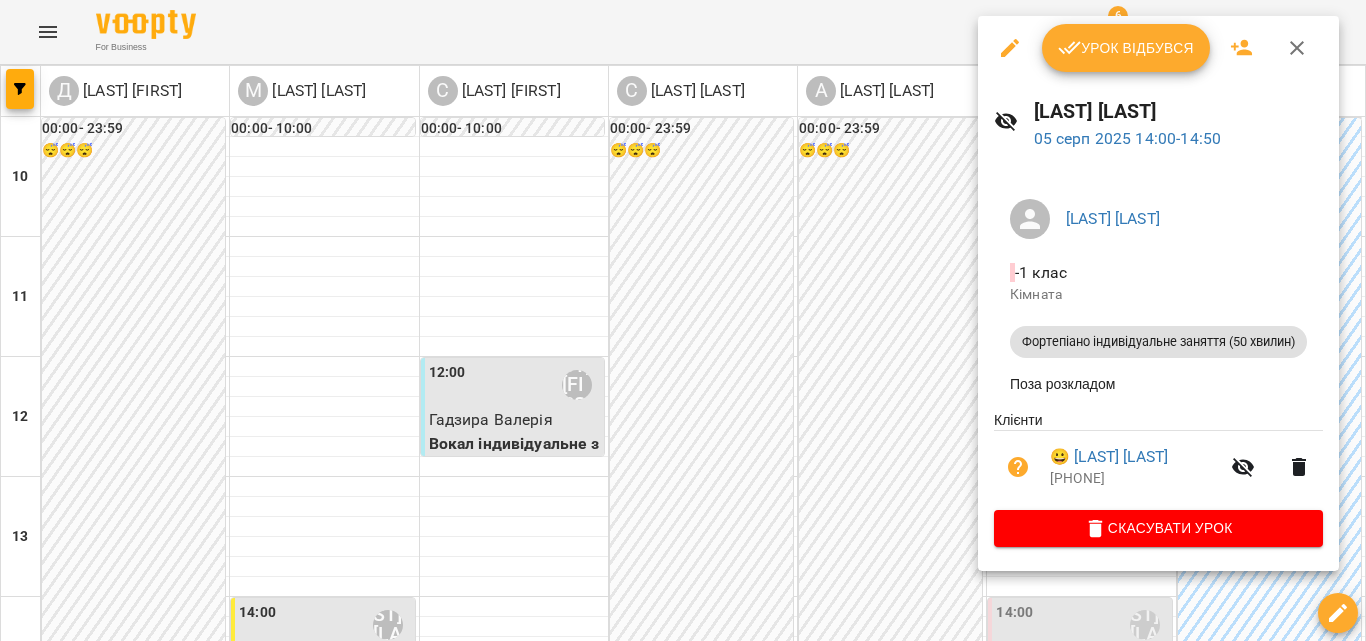 click on "Урок відбувся" at bounding box center [1126, 48] 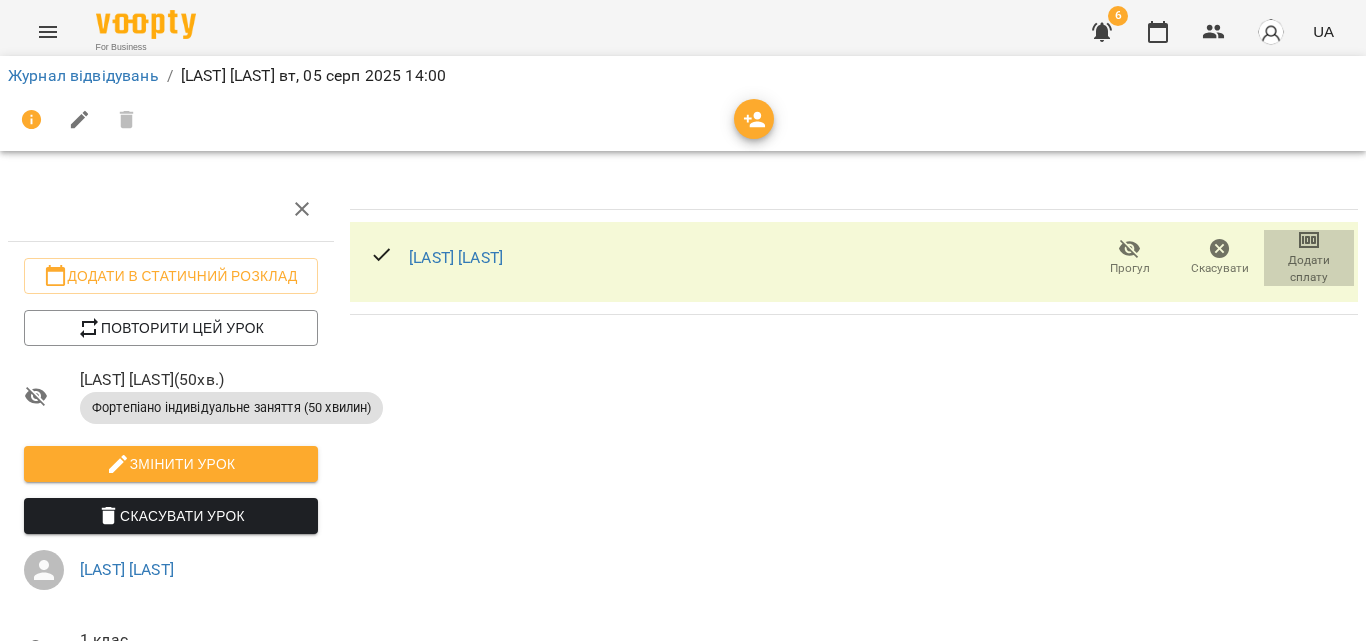 click 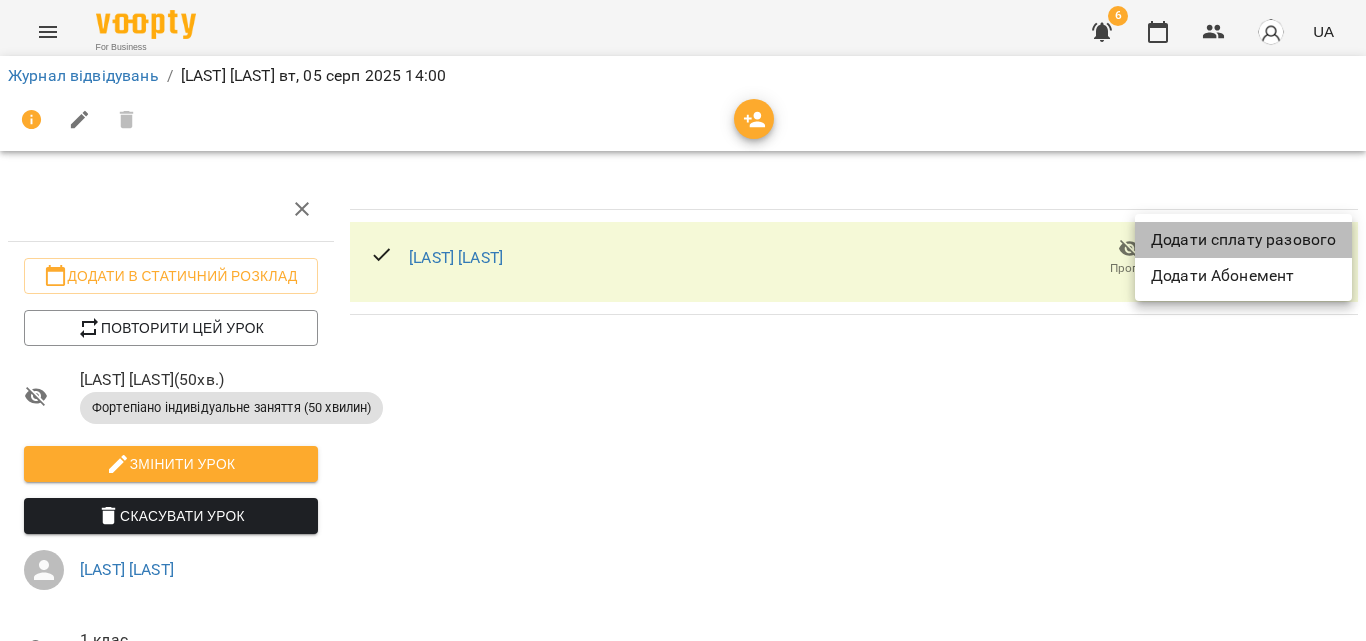 click on "Додати сплату разового" at bounding box center (1243, 240) 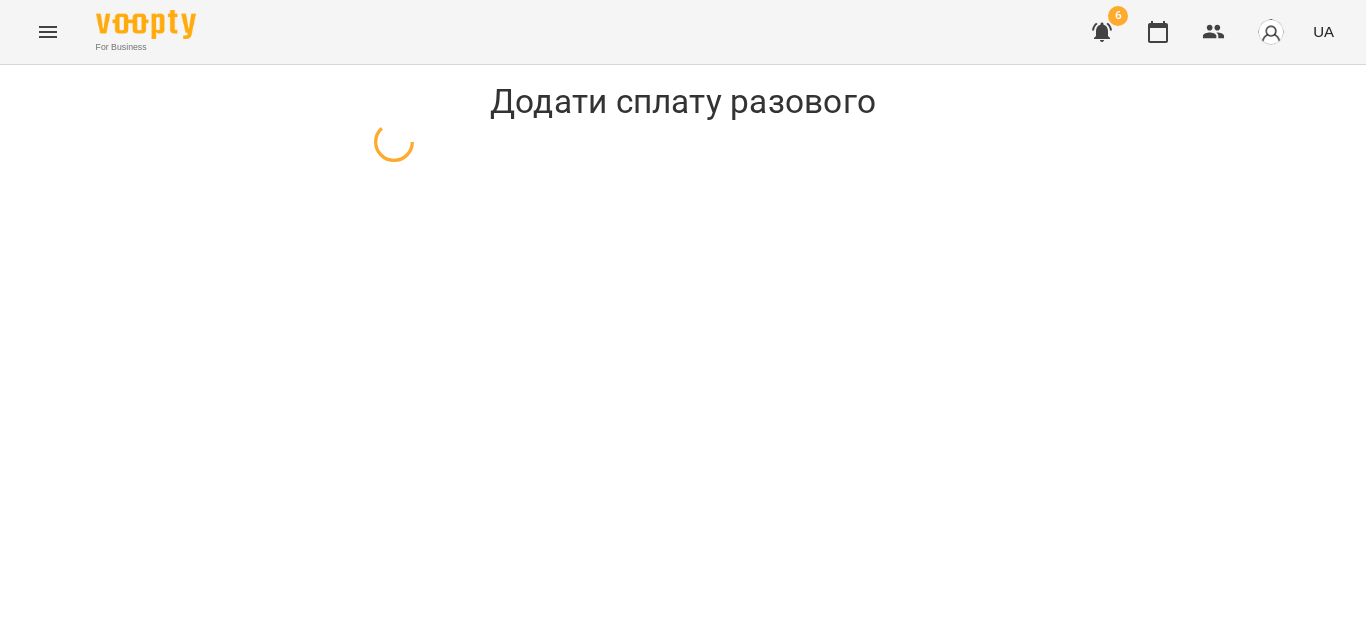 select on "**********" 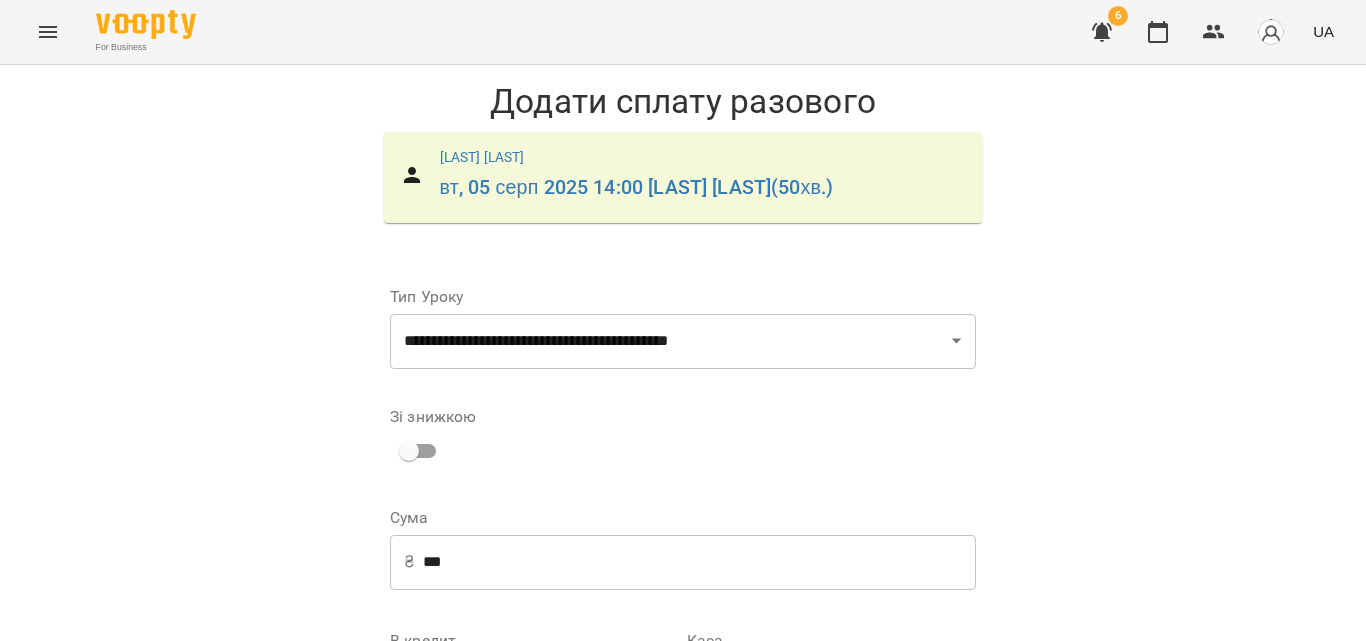 scroll, scrollTop: 271, scrollLeft: 0, axis: vertical 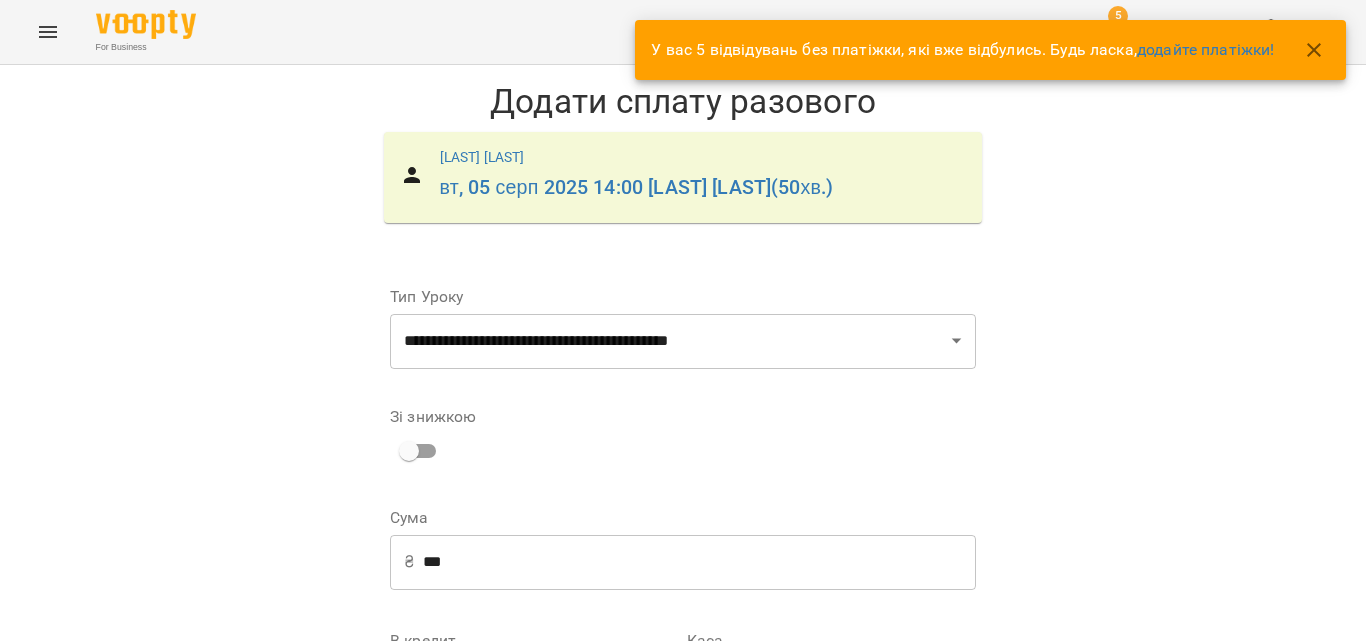 click on "**********" at bounding box center (831, 685) 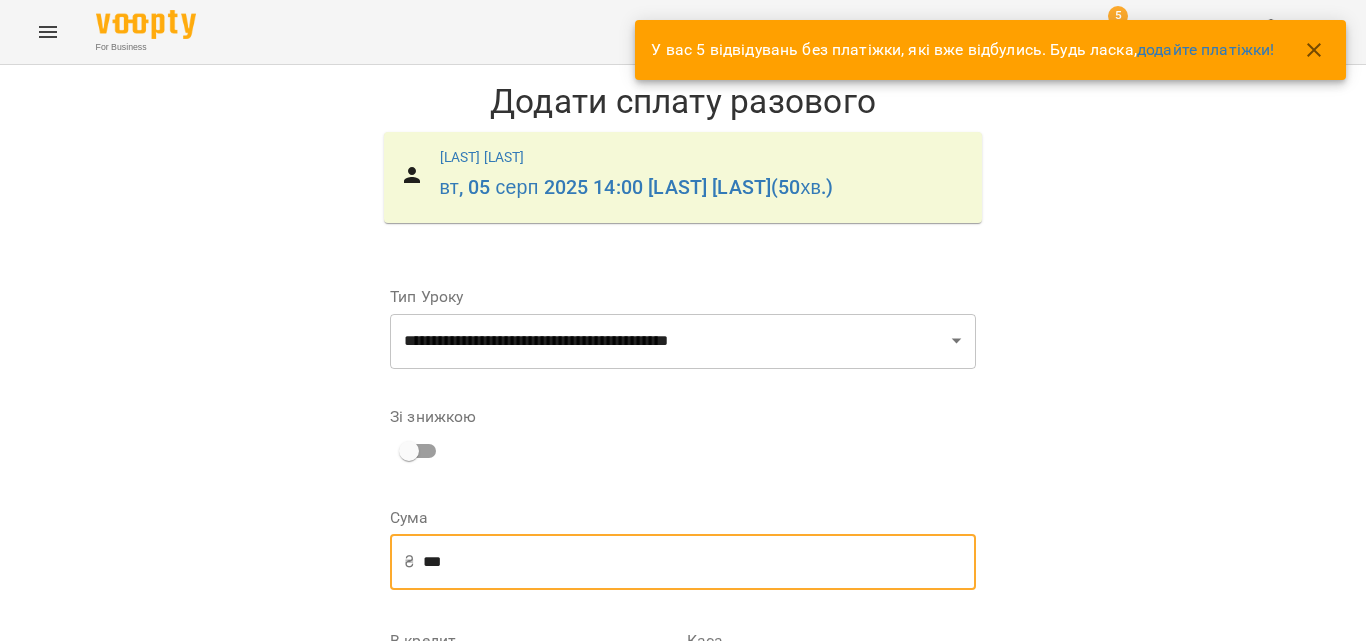 drag, startPoint x: 485, startPoint y: 294, endPoint x: 388, endPoint y: 255, distance: 104.54664 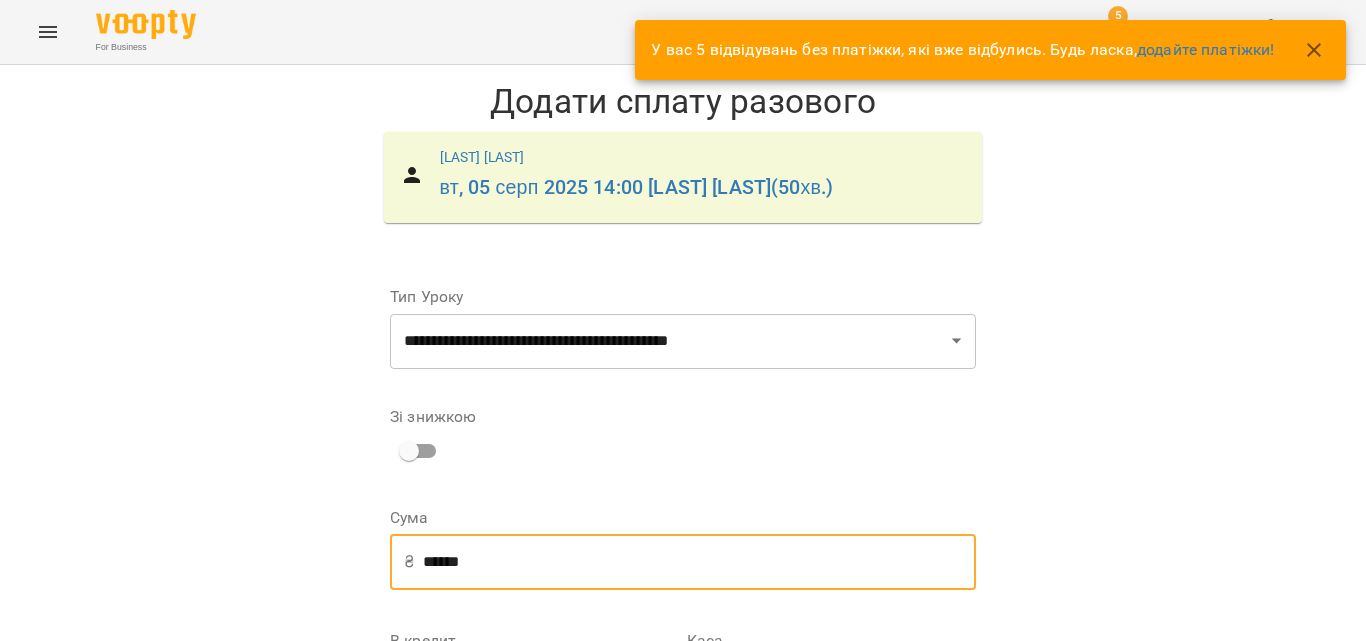 type on "******" 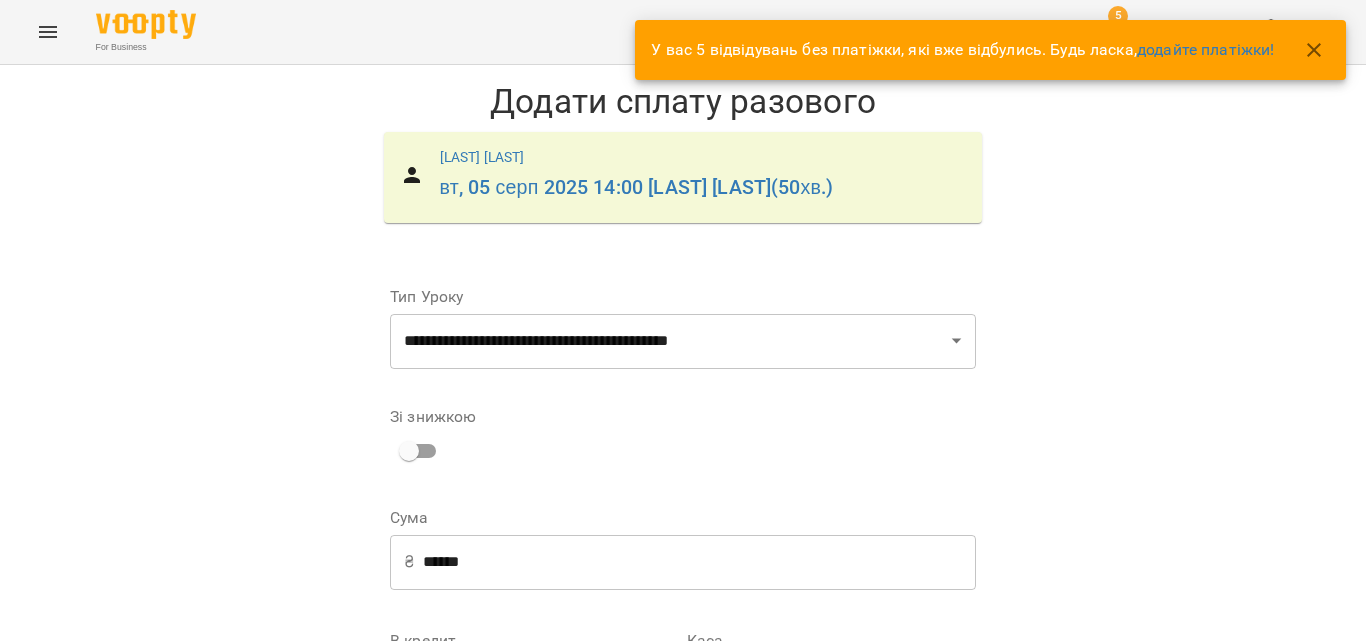click on "Додати сплату разового" at bounding box center (848, 859) 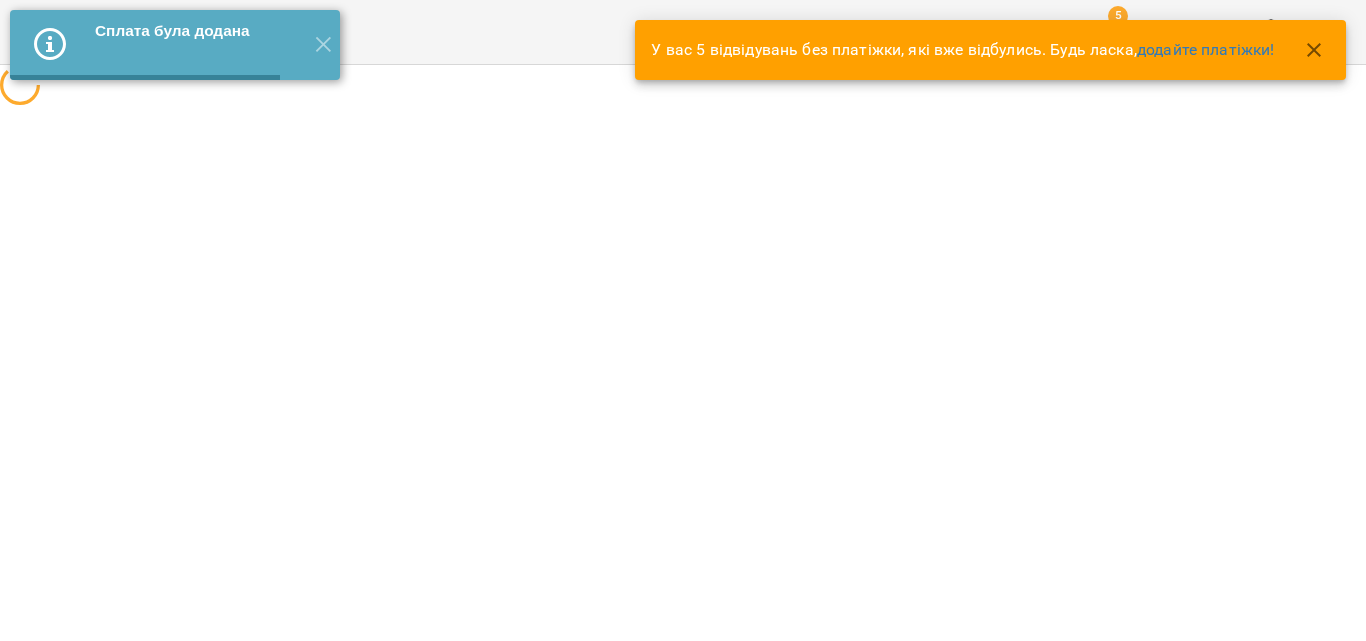 scroll, scrollTop: 0, scrollLeft: 0, axis: both 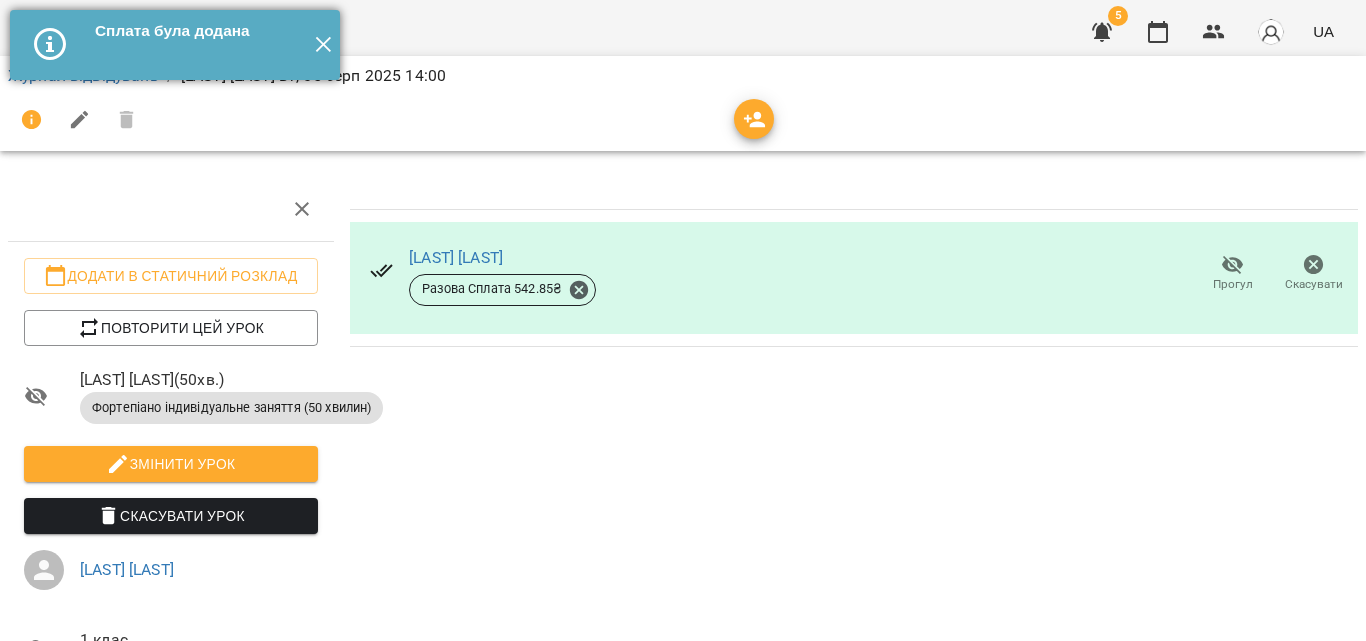 click on "✕" at bounding box center [323, 45] 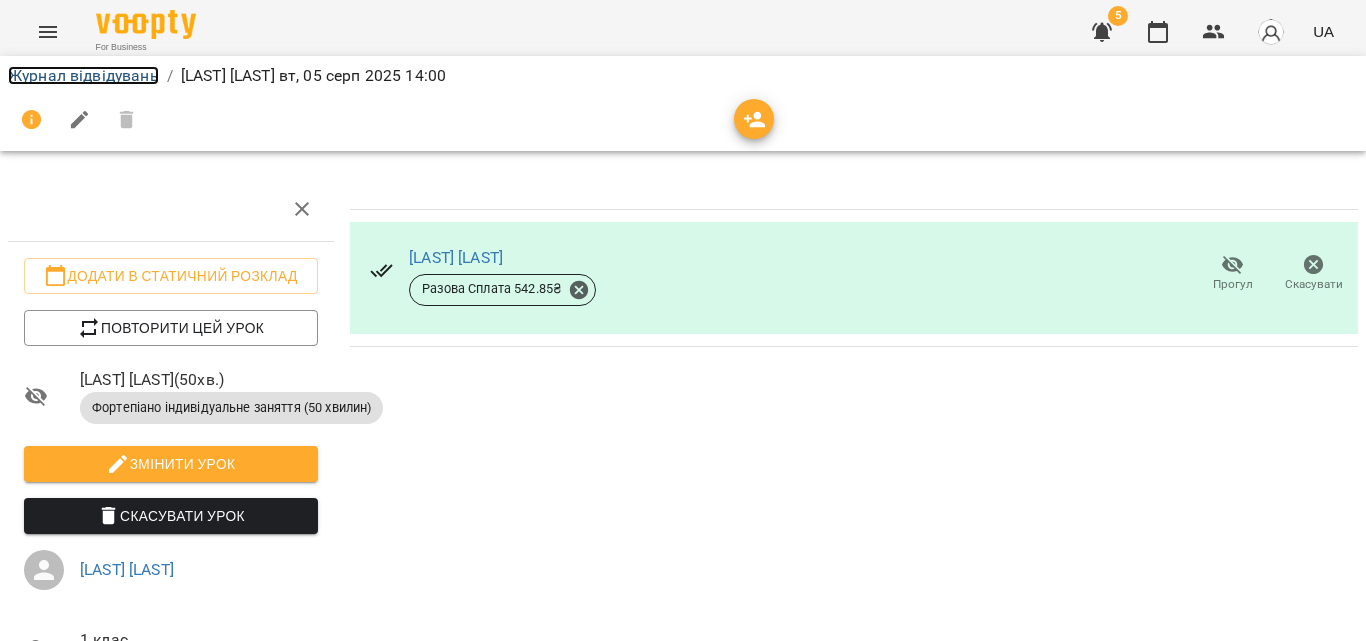 click on "Журнал відвідувань" at bounding box center (83, 75) 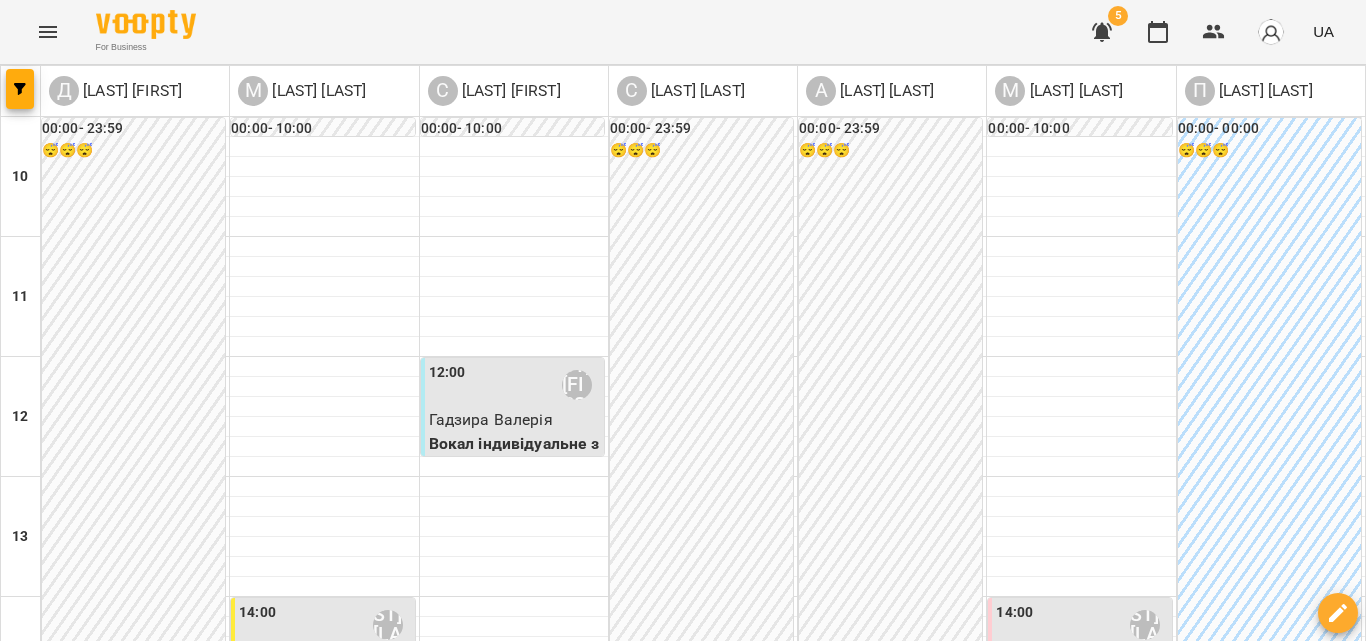 scroll, scrollTop: 400, scrollLeft: 0, axis: vertical 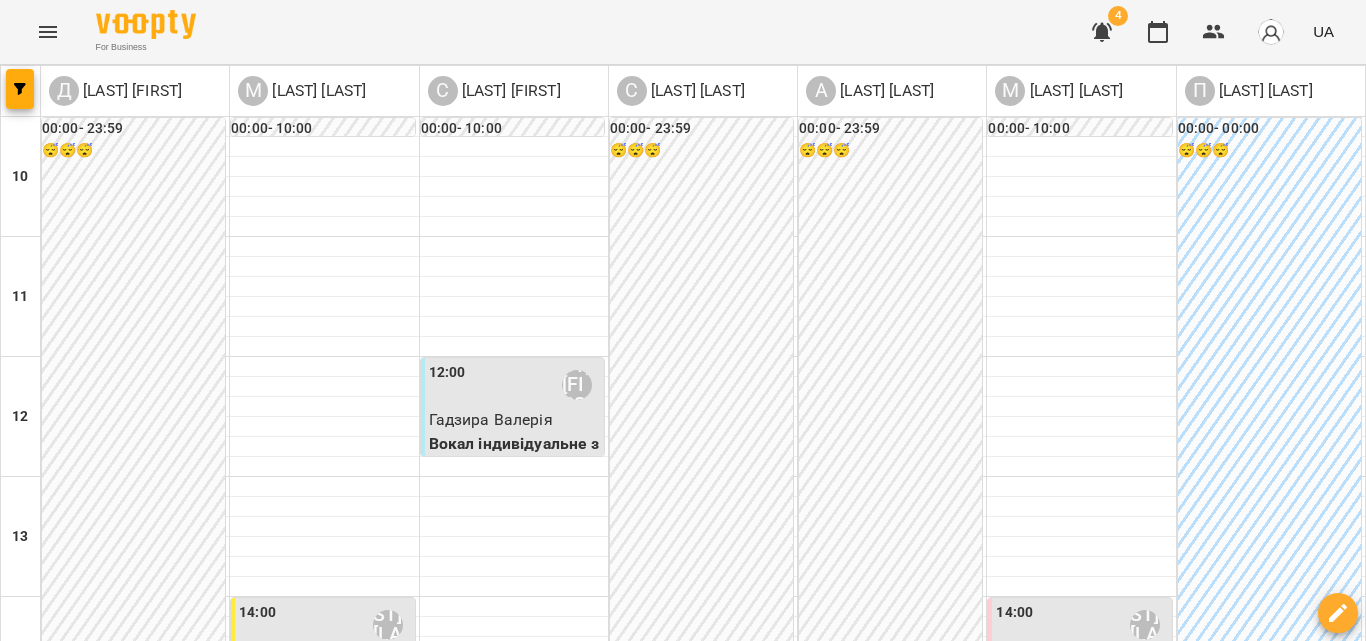 click at bounding box center (782, 1408) 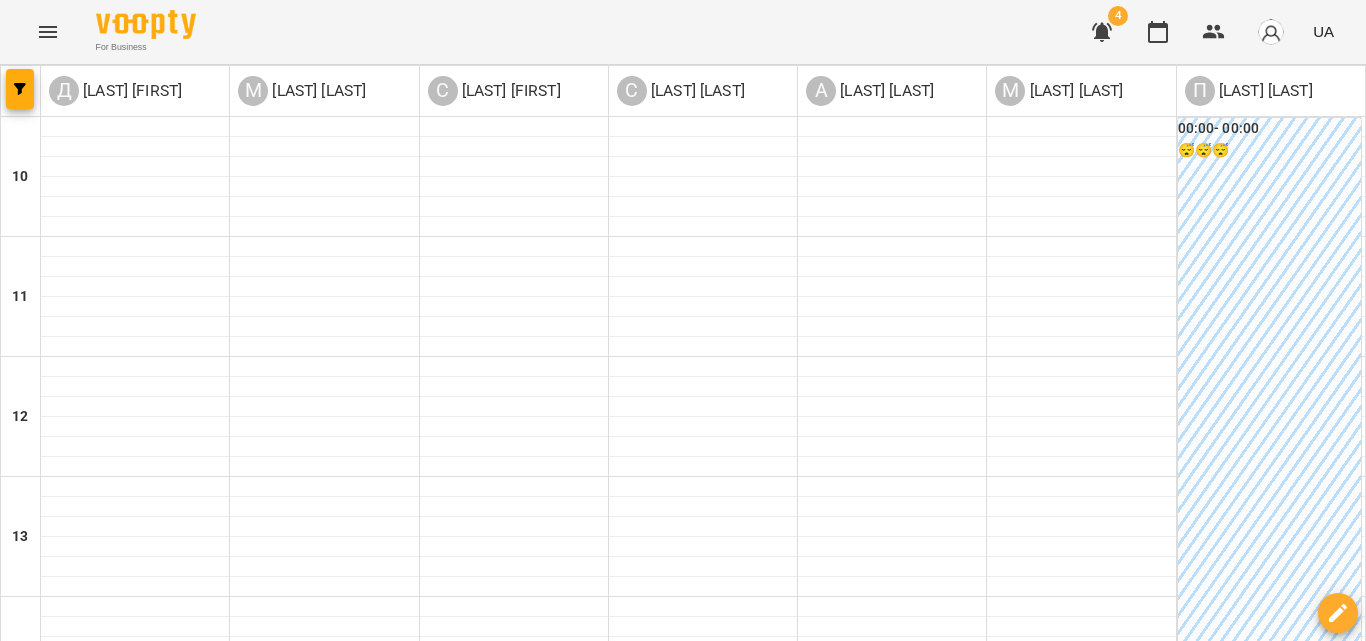 click on "**********" at bounding box center (683, 757) 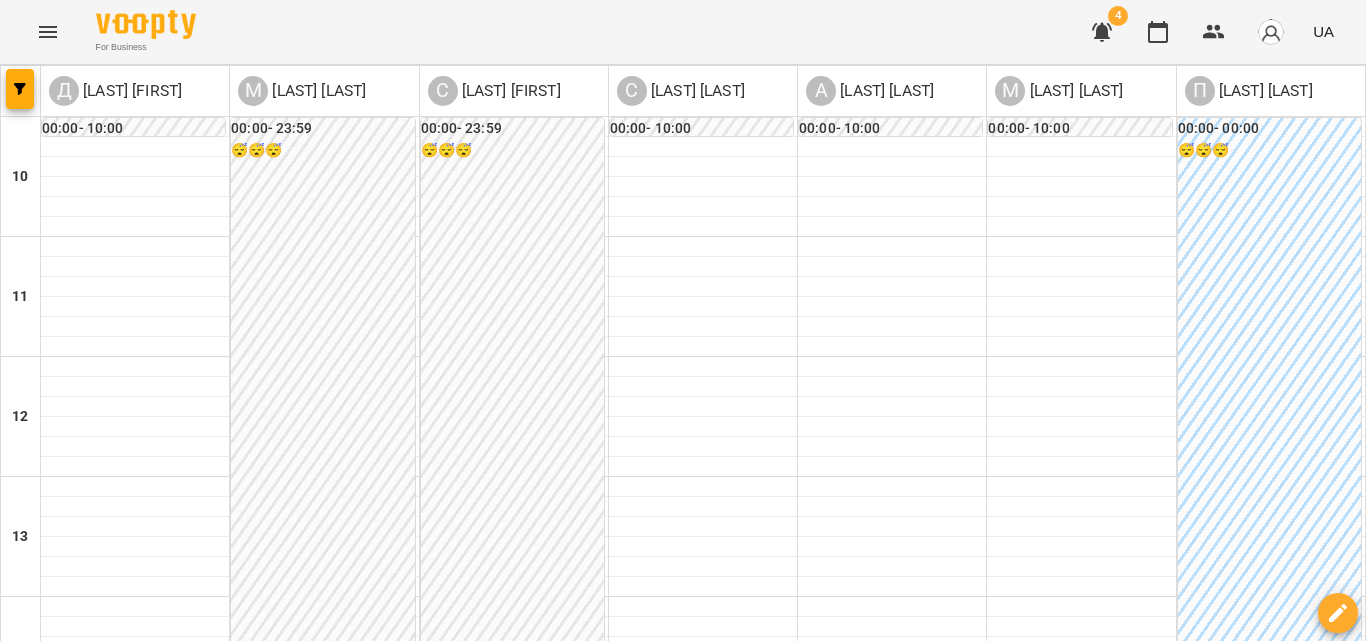 click on "вт" at bounding box center [439, 1343] 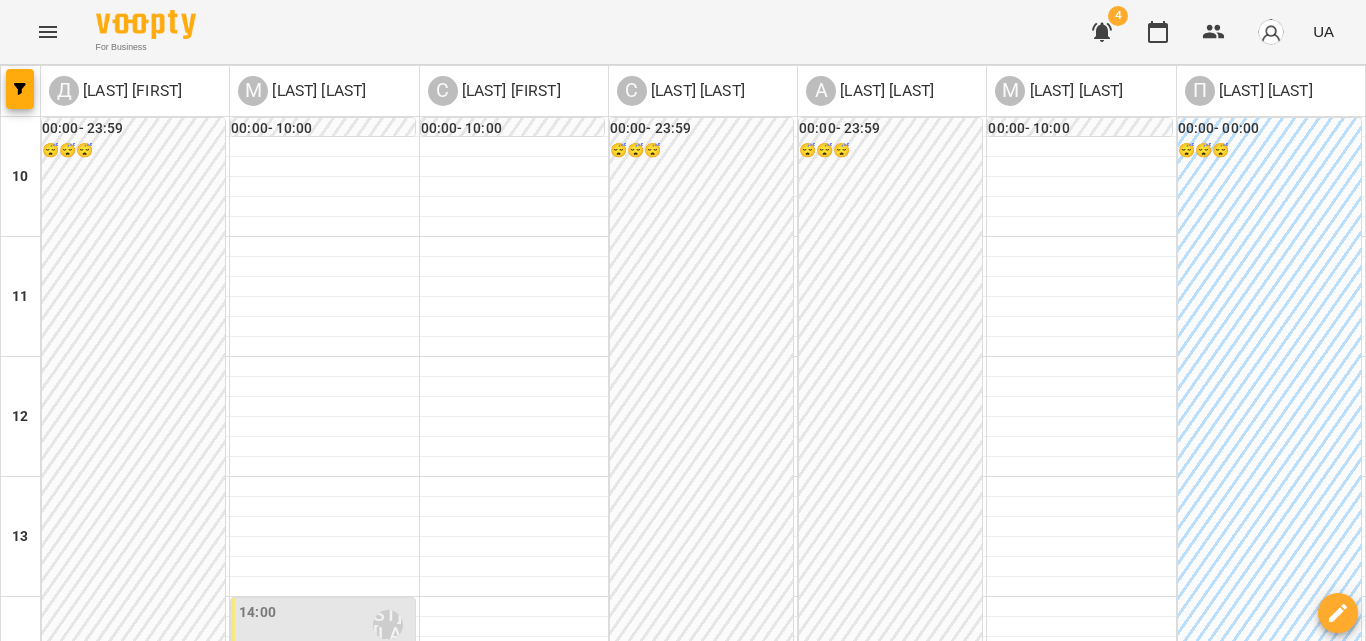 scroll, scrollTop: 809, scrollLeft: 0, axis: vertical 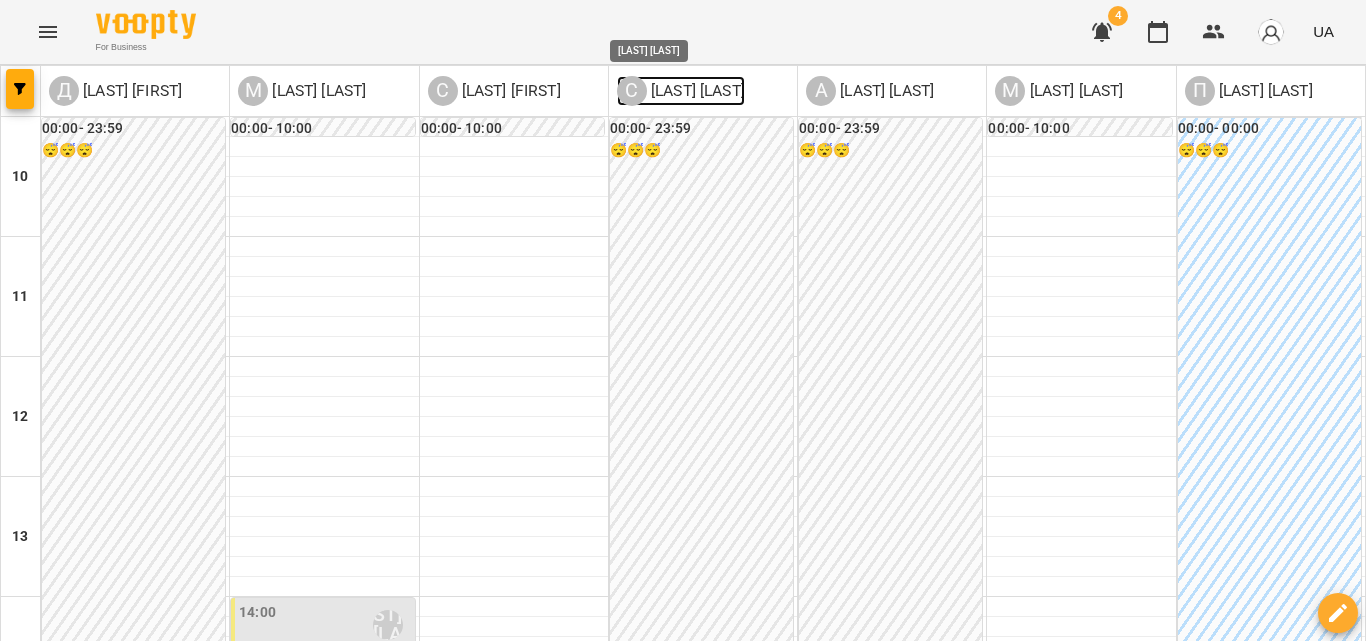 click on "[LAST] [LAST]" at bounding box center (696, 91) 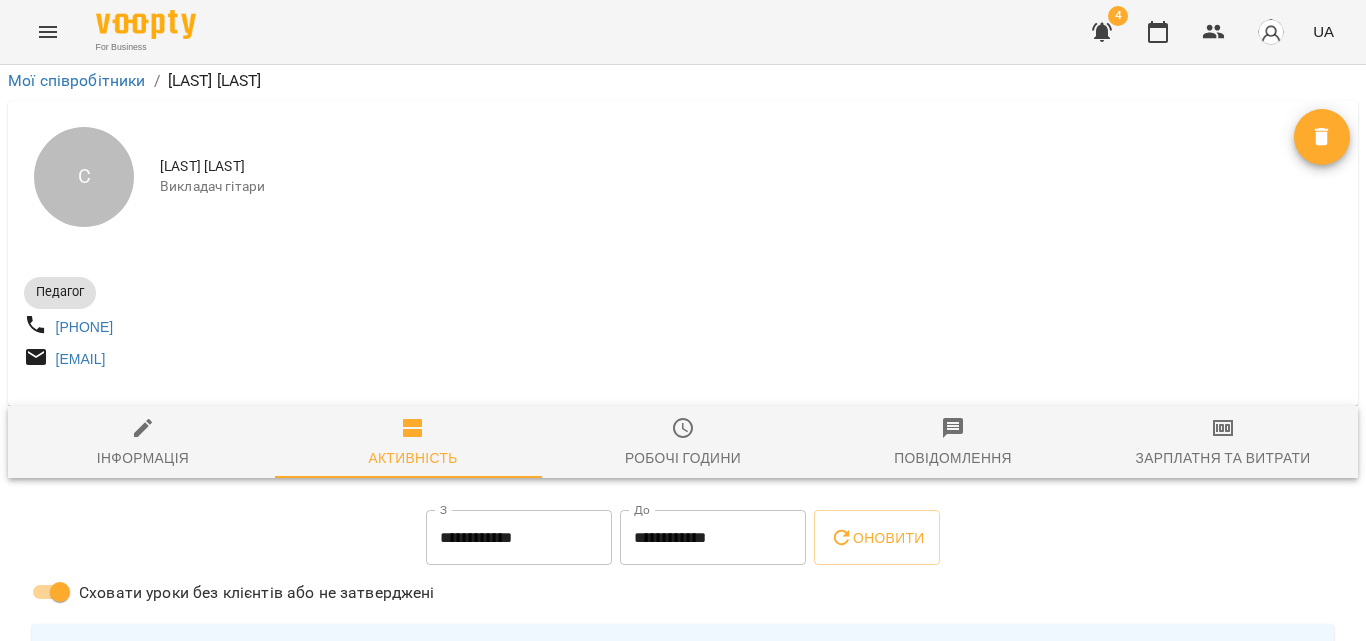 scroll, scrollTop: 300, scrollLeft: 0, axis: vertical 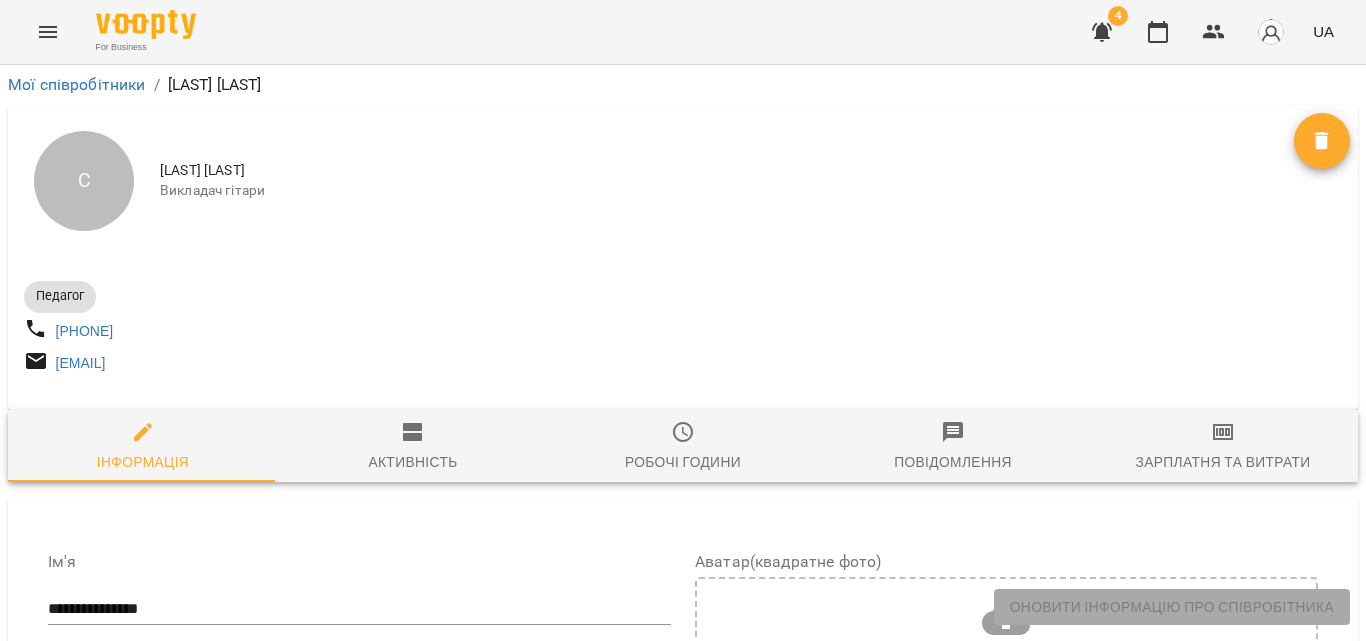 click on "Робочі години" at bounding box center (683, 447) 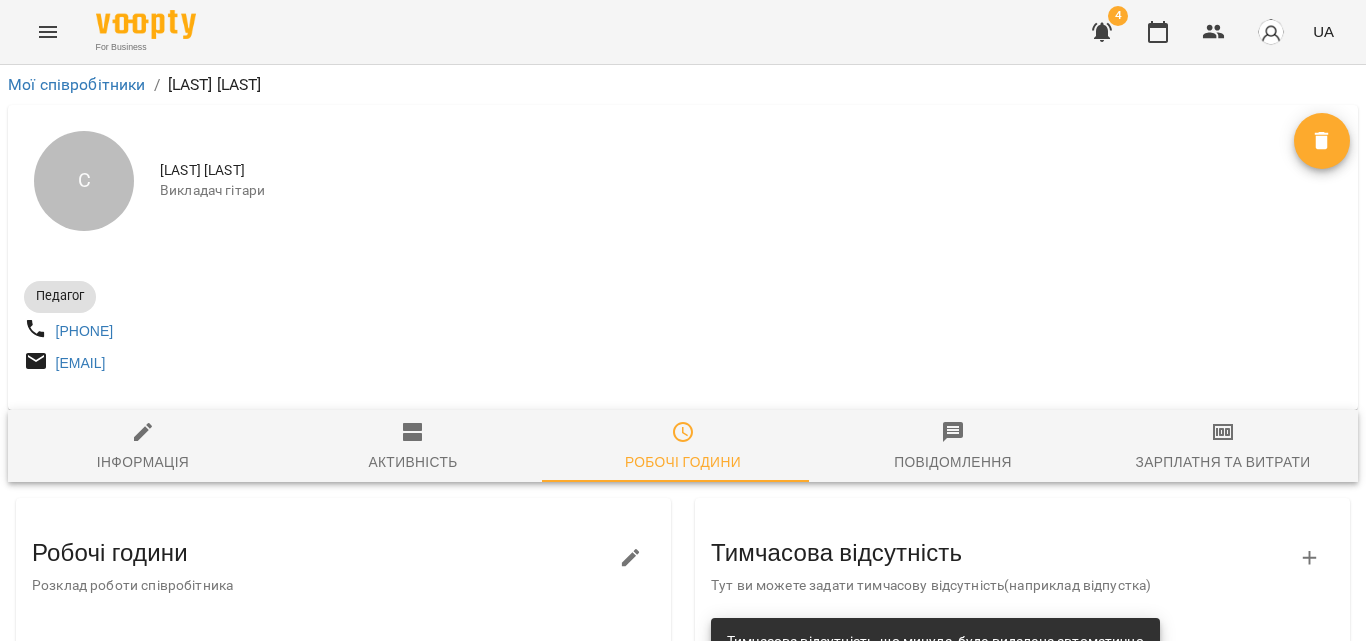 scroll, scrollTop: 400, scrollLeft: 0, axis: vertical 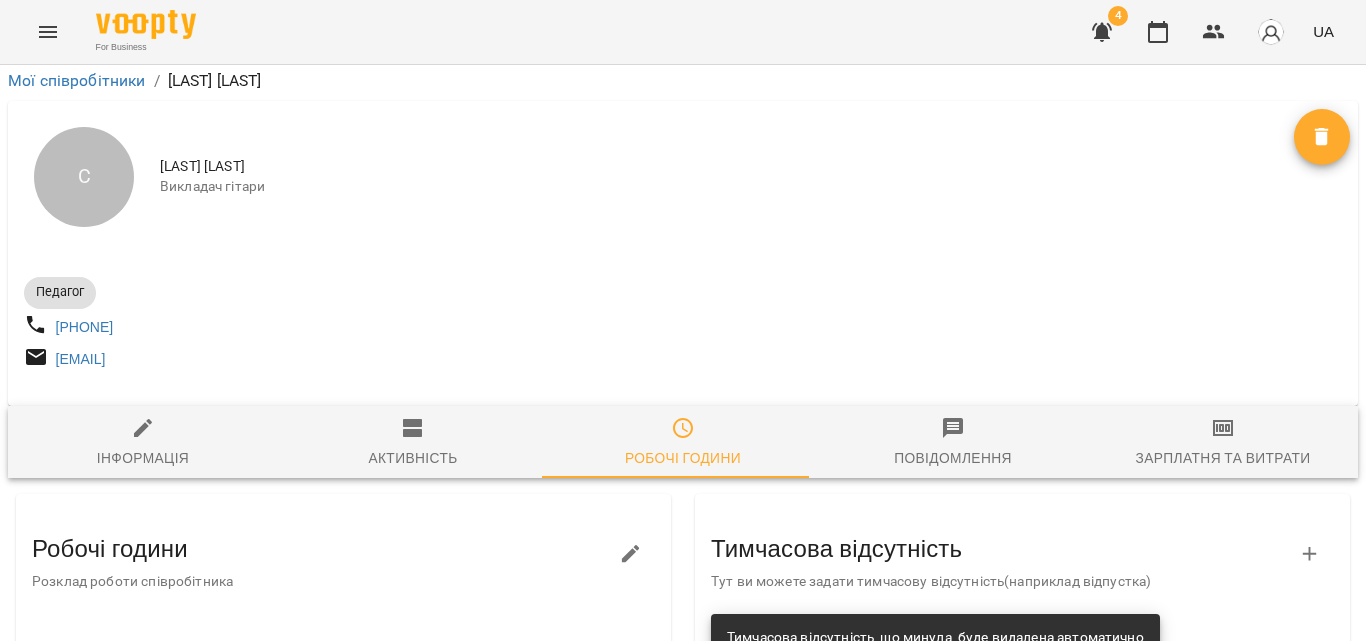 click 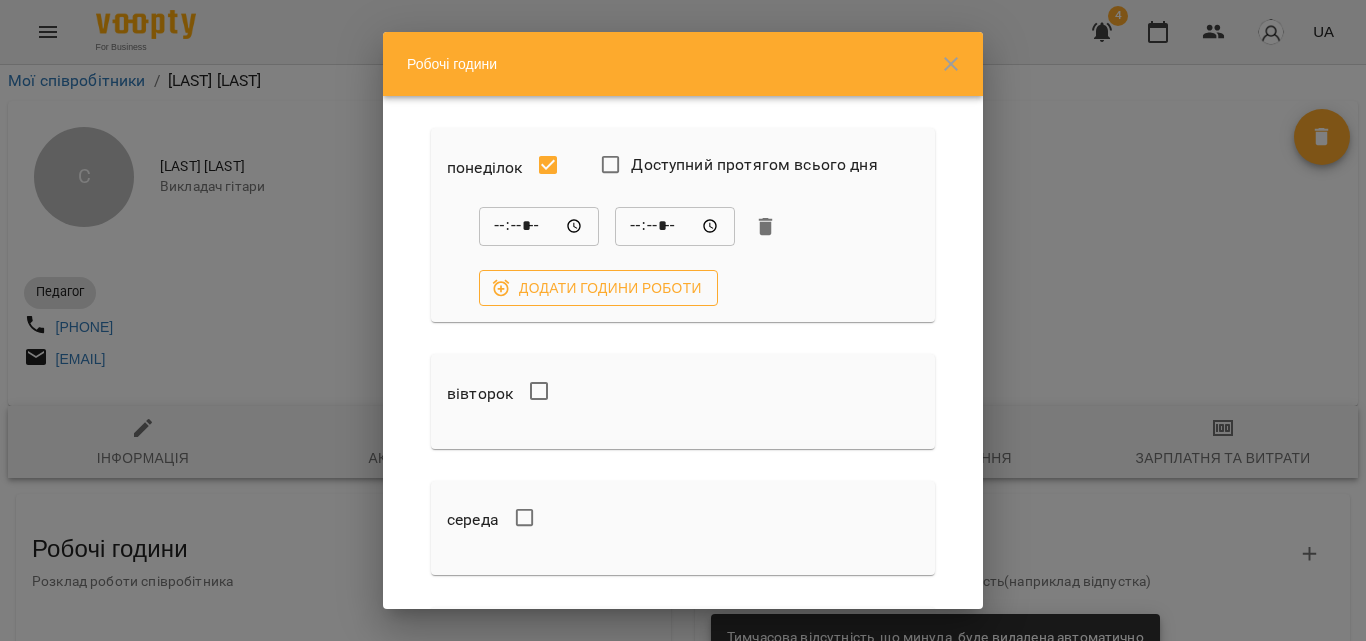 click on "Додати години роботи" at bounding box center [598, 288] 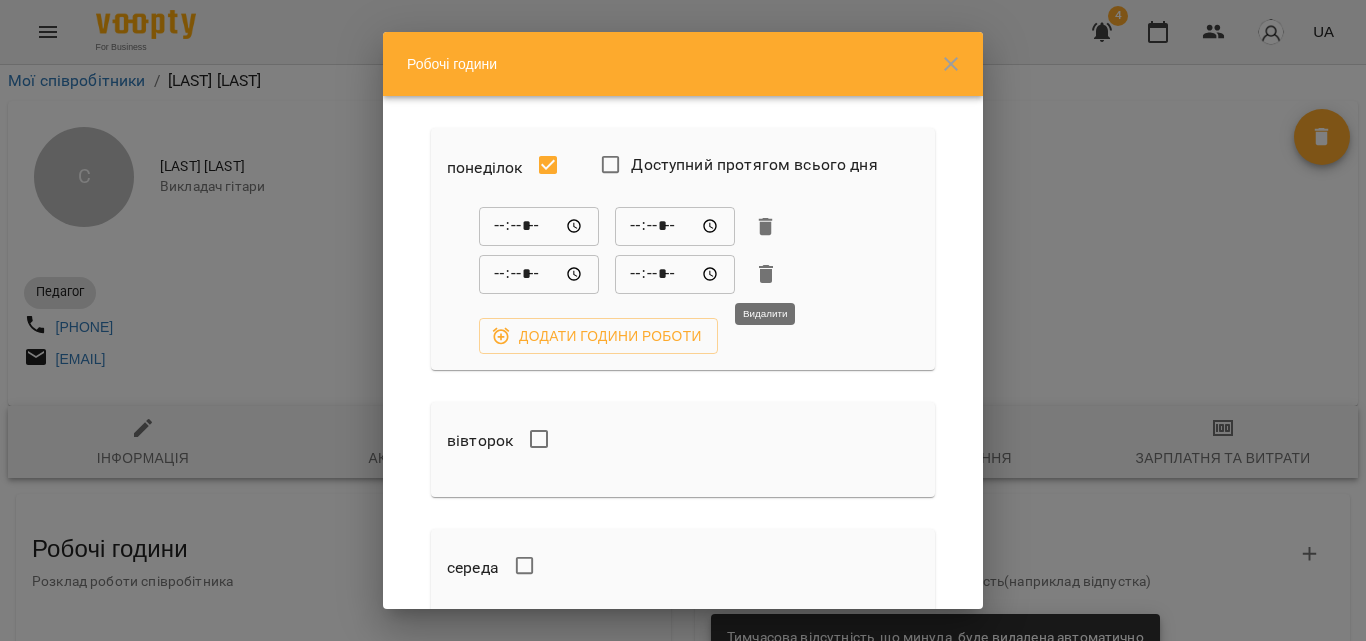 click 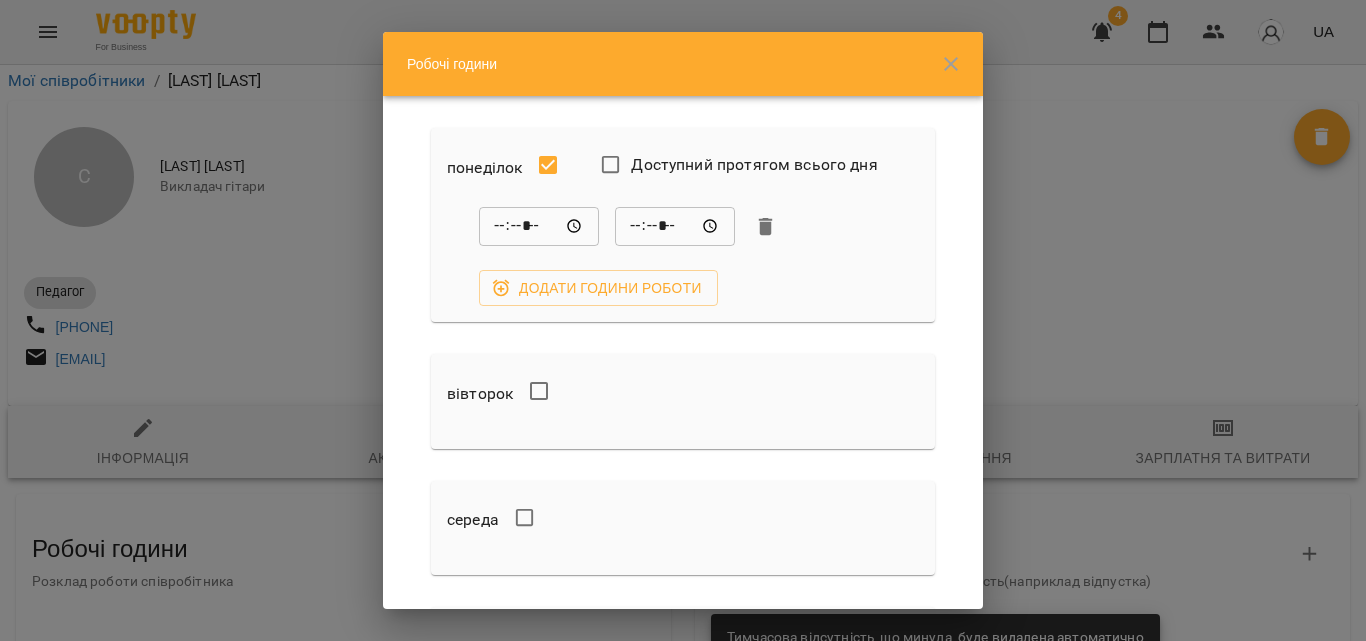 click at bounding box center [552, 393] 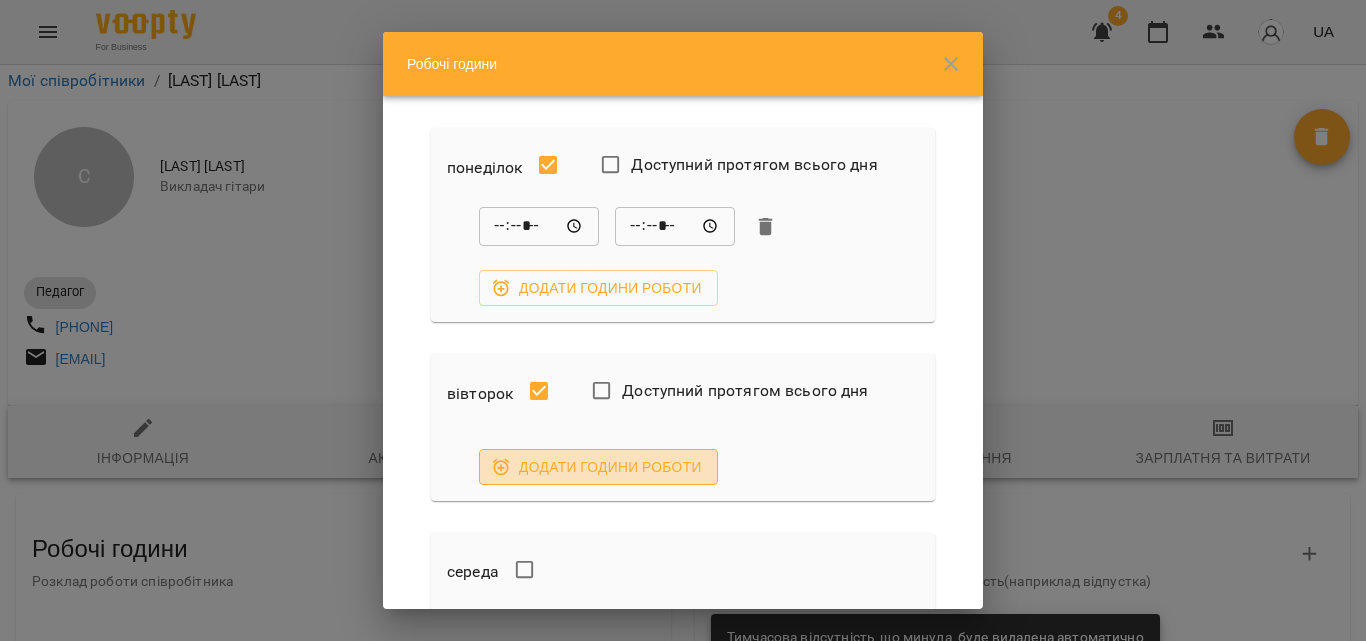 click on "Додати години роботи" at bounding box center (598, 467) 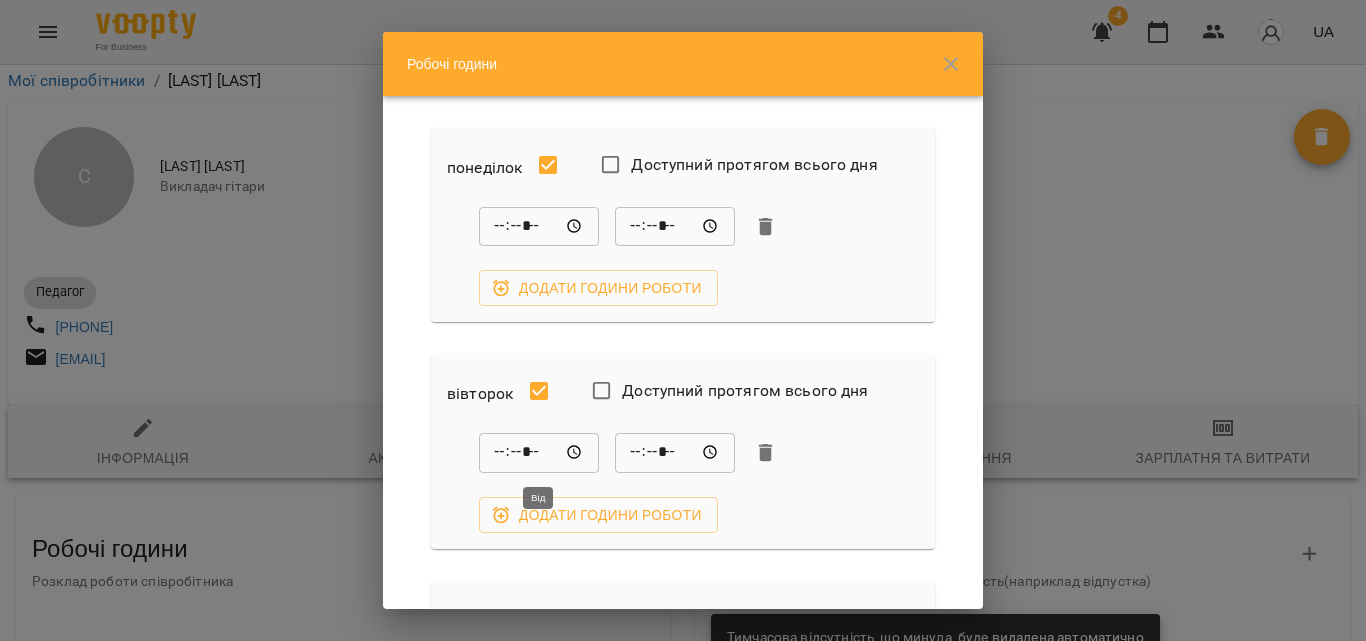 click on "*****" at bounding box center (539, 453) 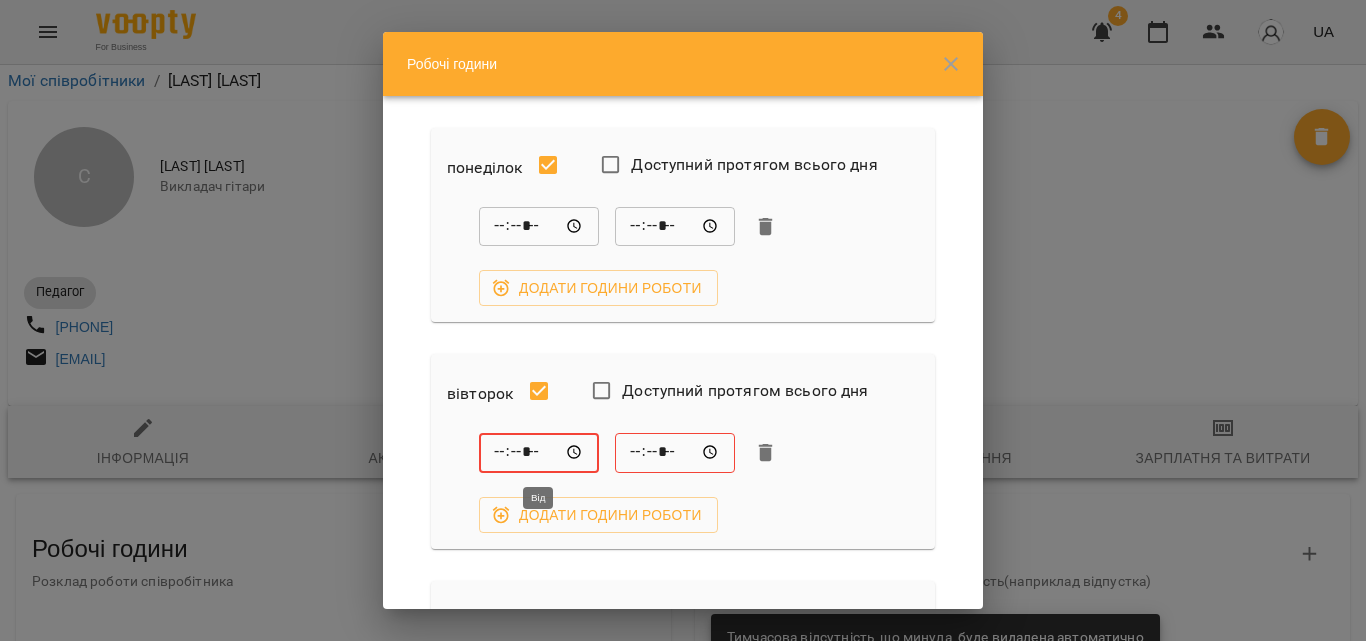 type on "*****" 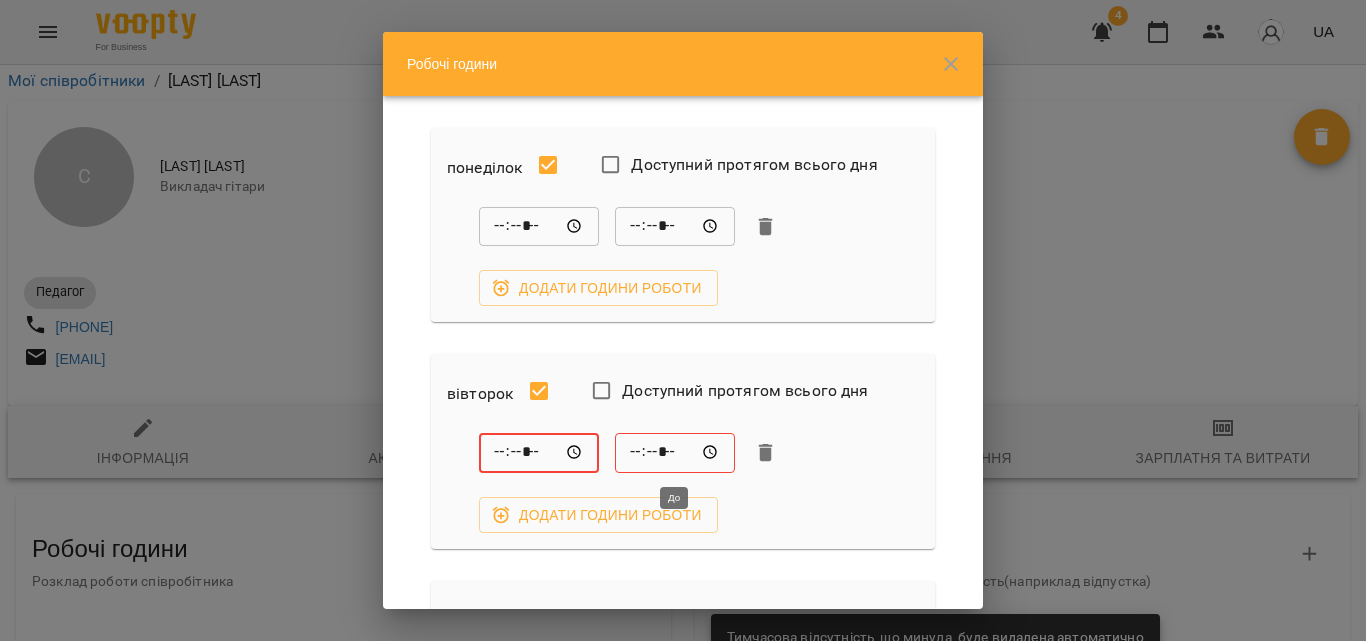 click on "*****" at bounding box center [675, 453] 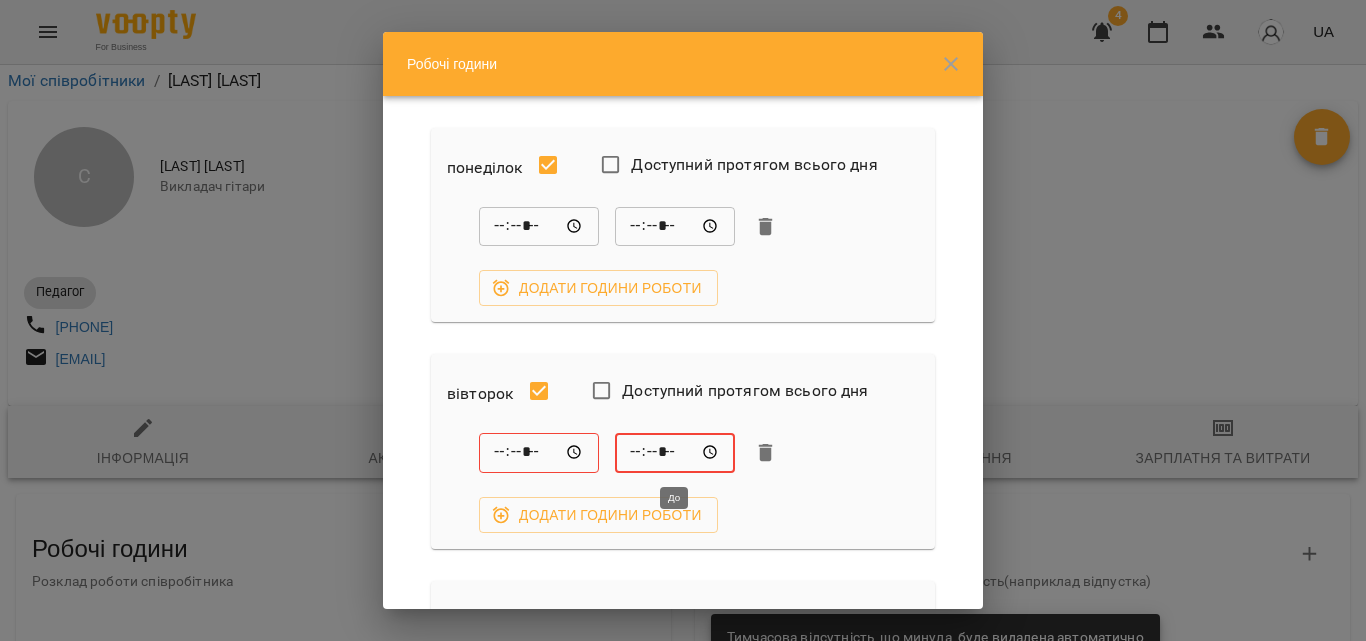 type on "*****" 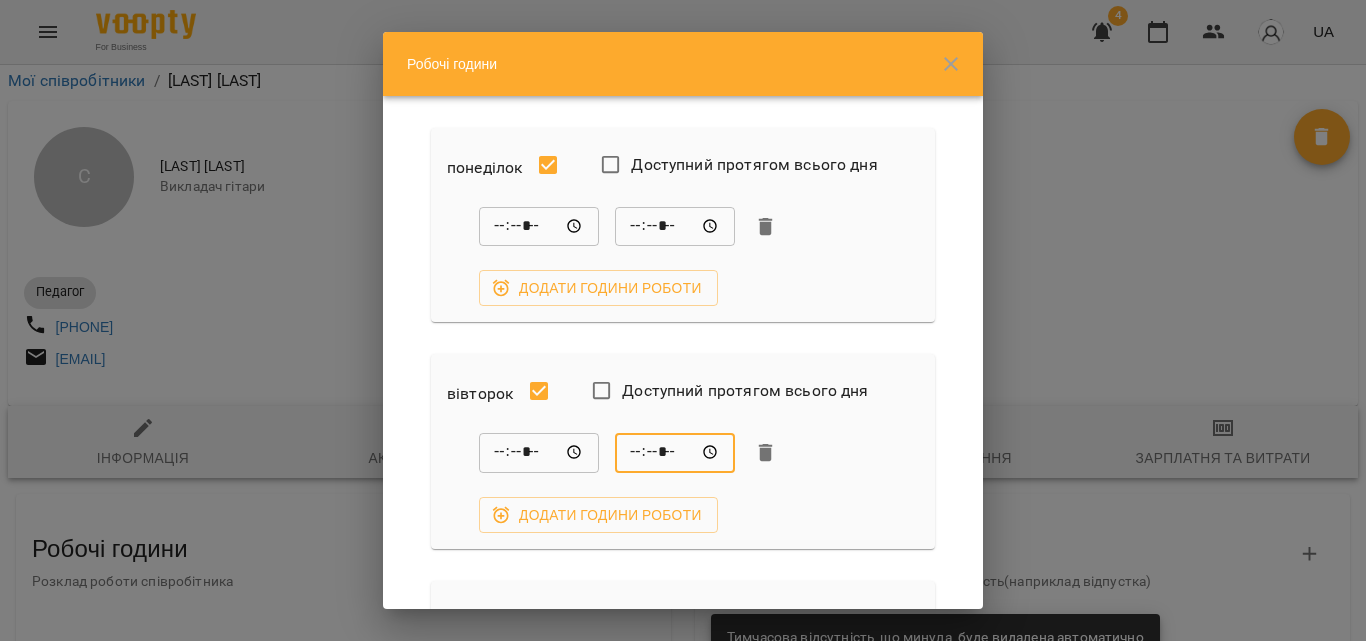 scroll, scrollTop: 200, scrollLeft: 0, axis: vertical 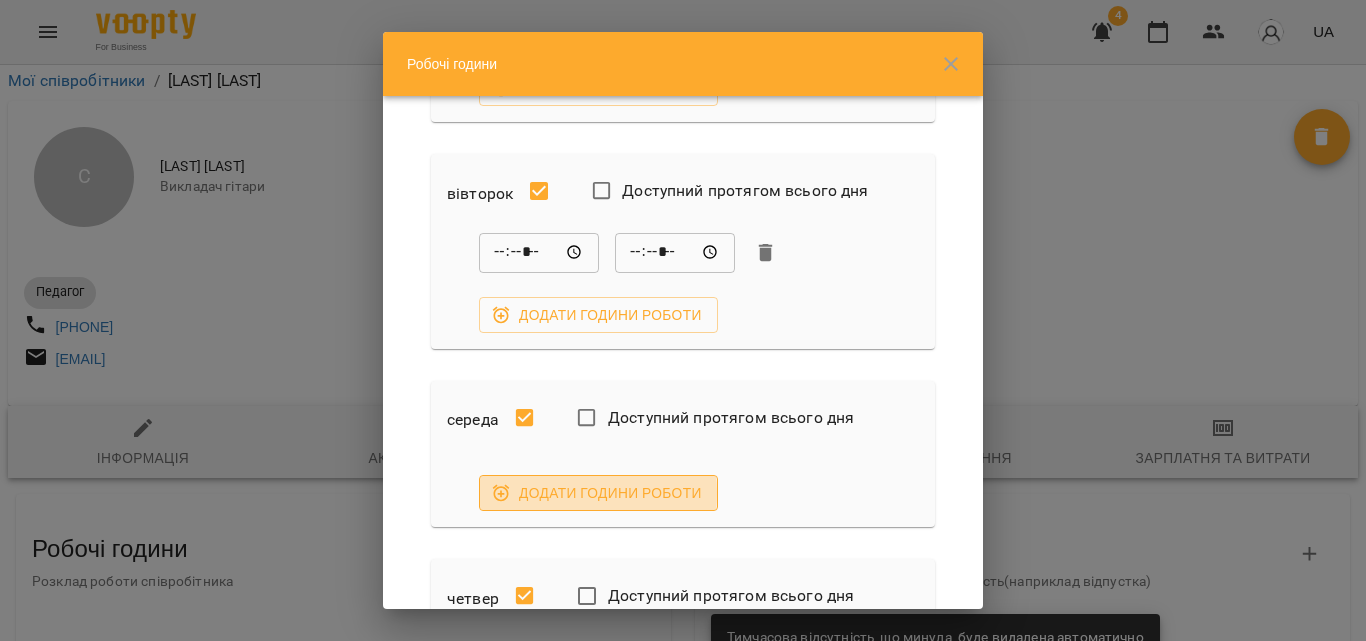 click on "Додати години роботи" at bounding box center [598, 493] 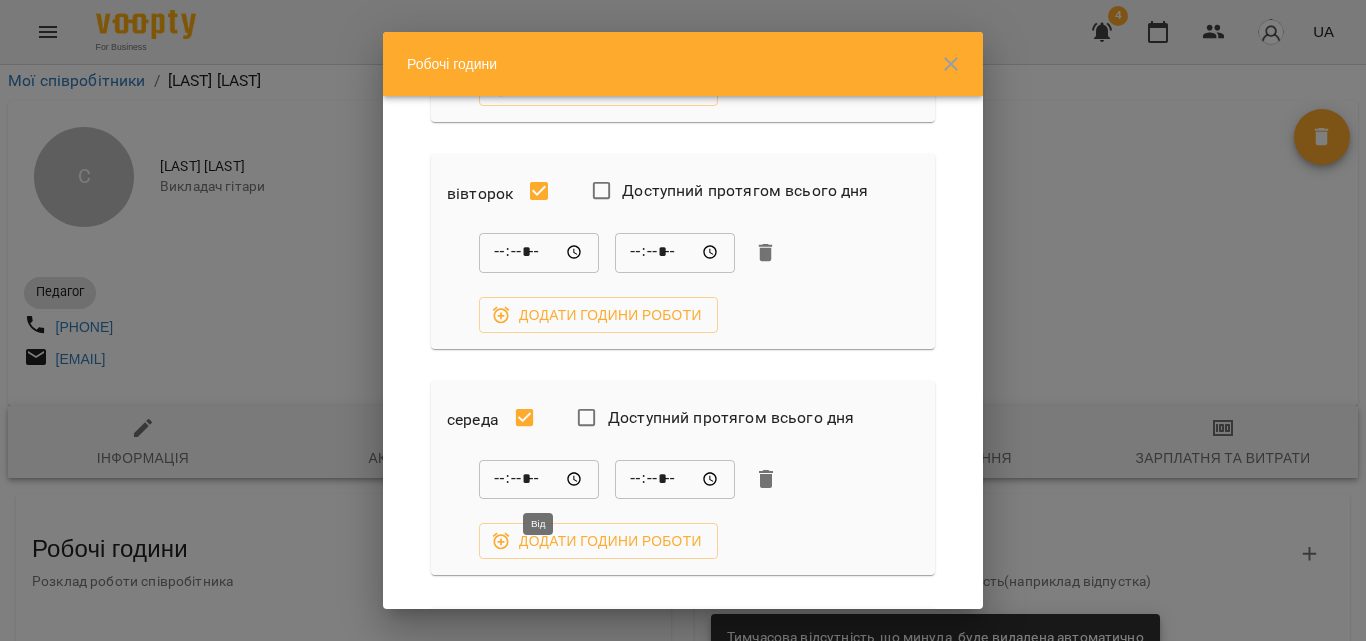 click on "*****" at bounding box center (539, 479) 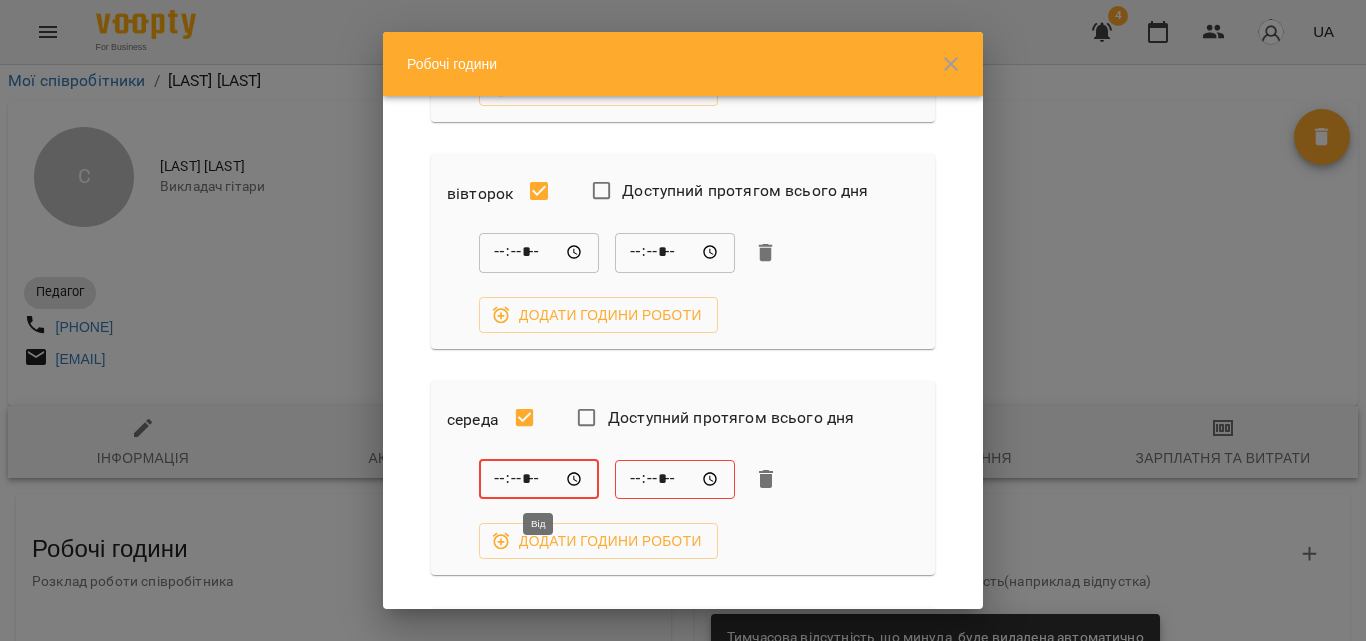 type on "*****" 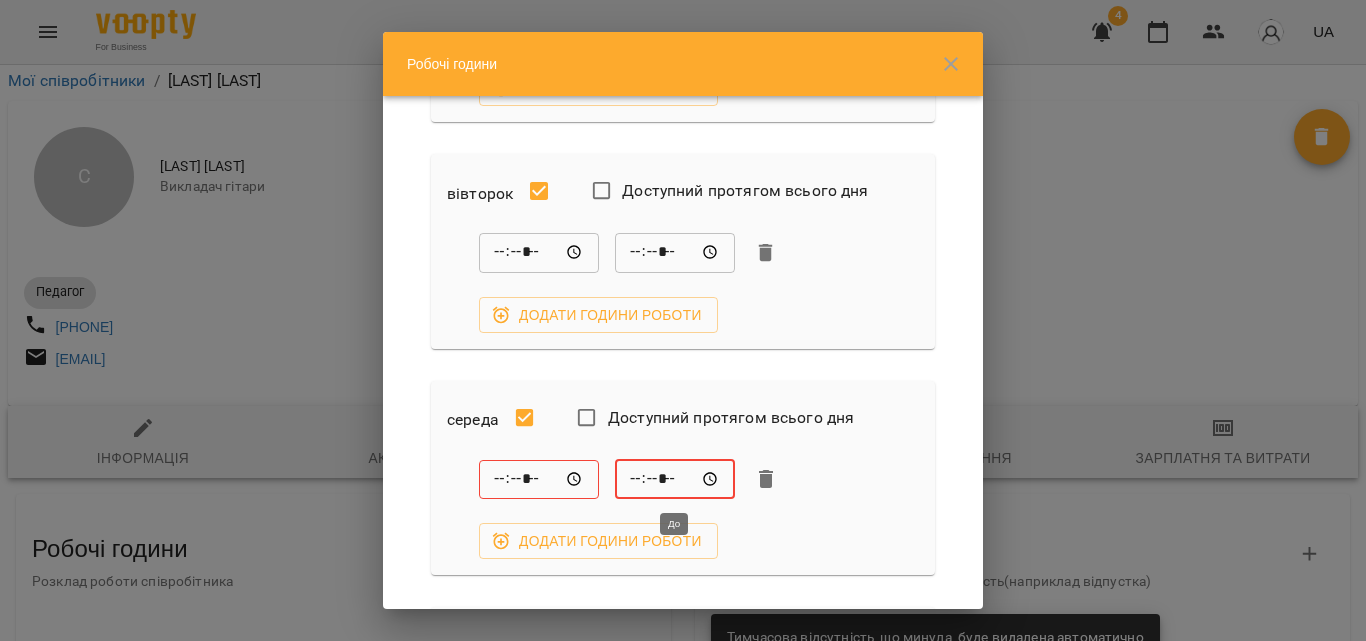 click on "*****" at bounding box center [675, 479] 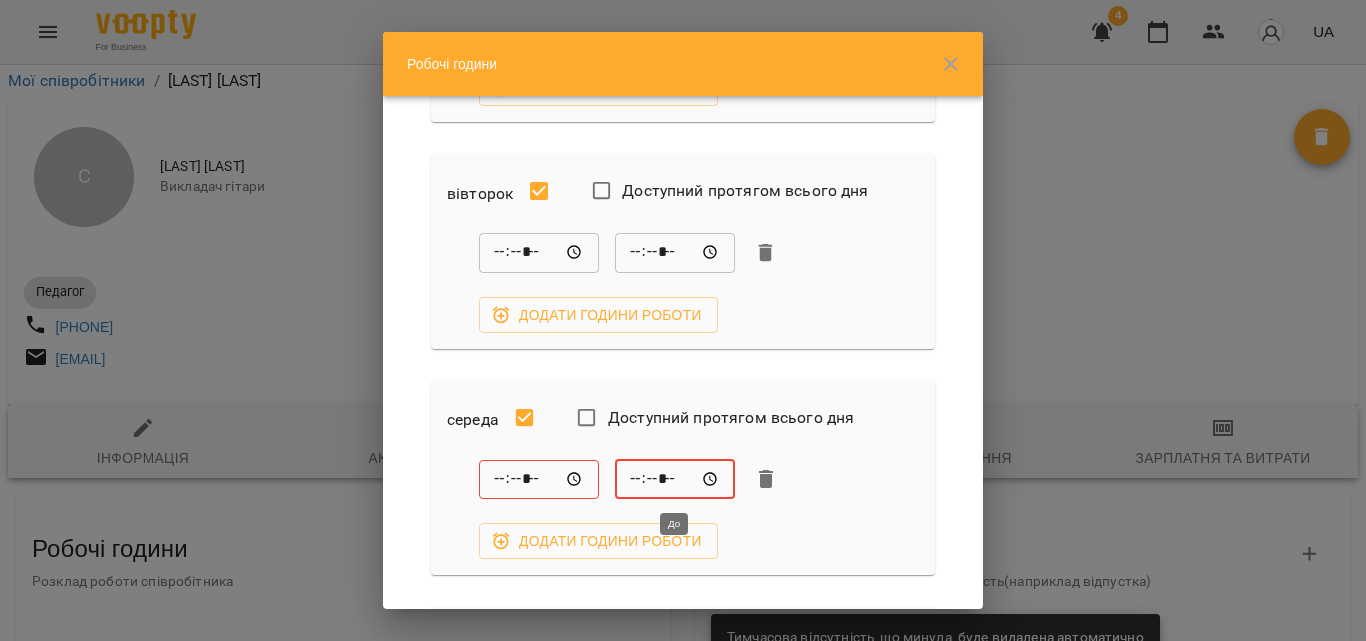 type on "*****" 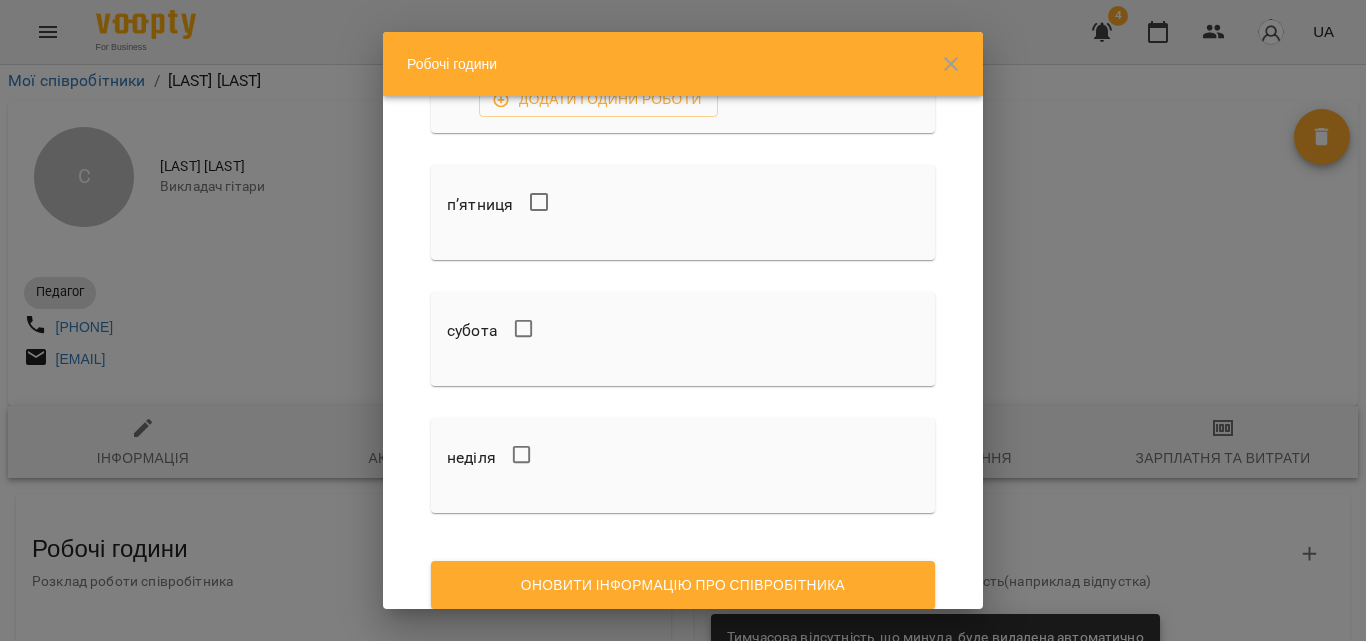 scroll, scrollTop: 900, scrollLeft: 0, axis: vertical 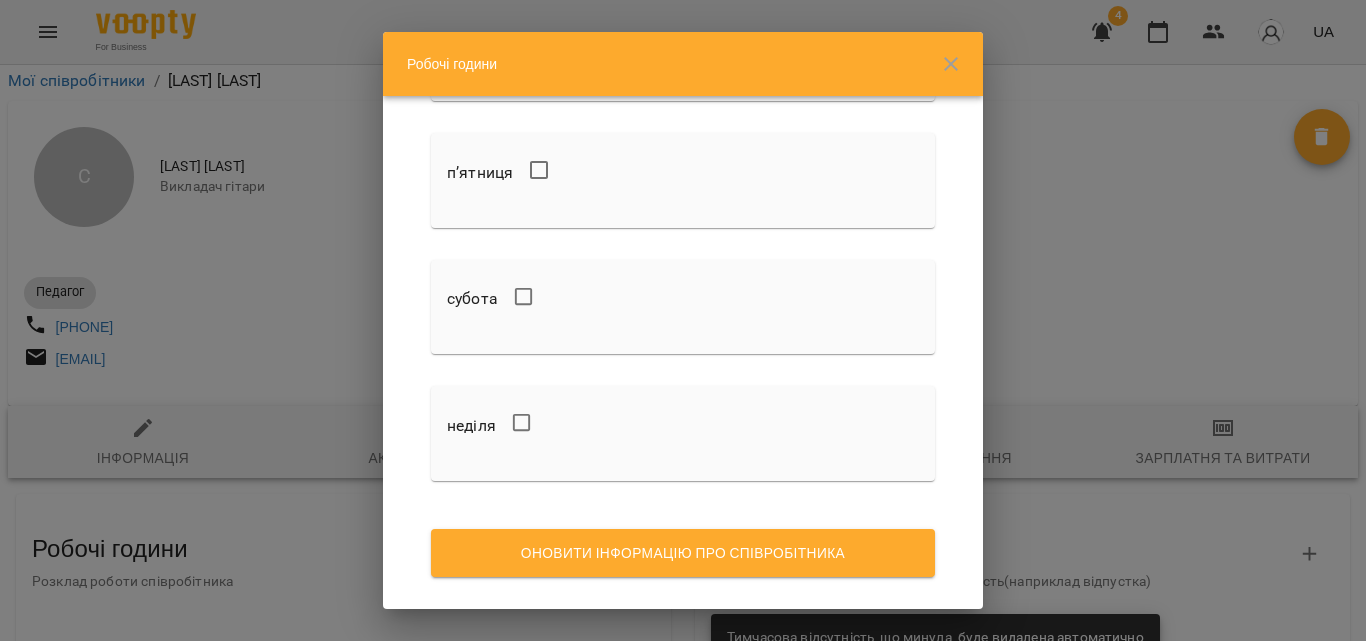 click on "Оновити інформацію про співробітника" at bounding box center (683, 553) 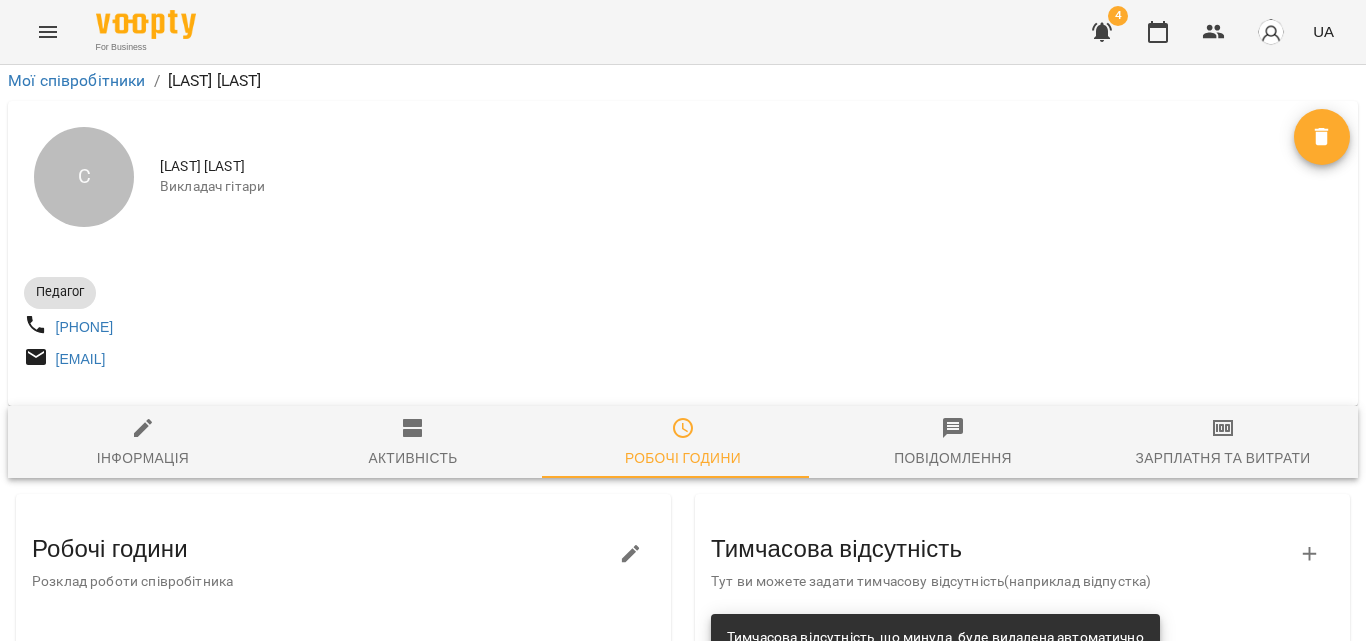 scroll, scrollTop: 0, scrollLeft: 0, axis: both 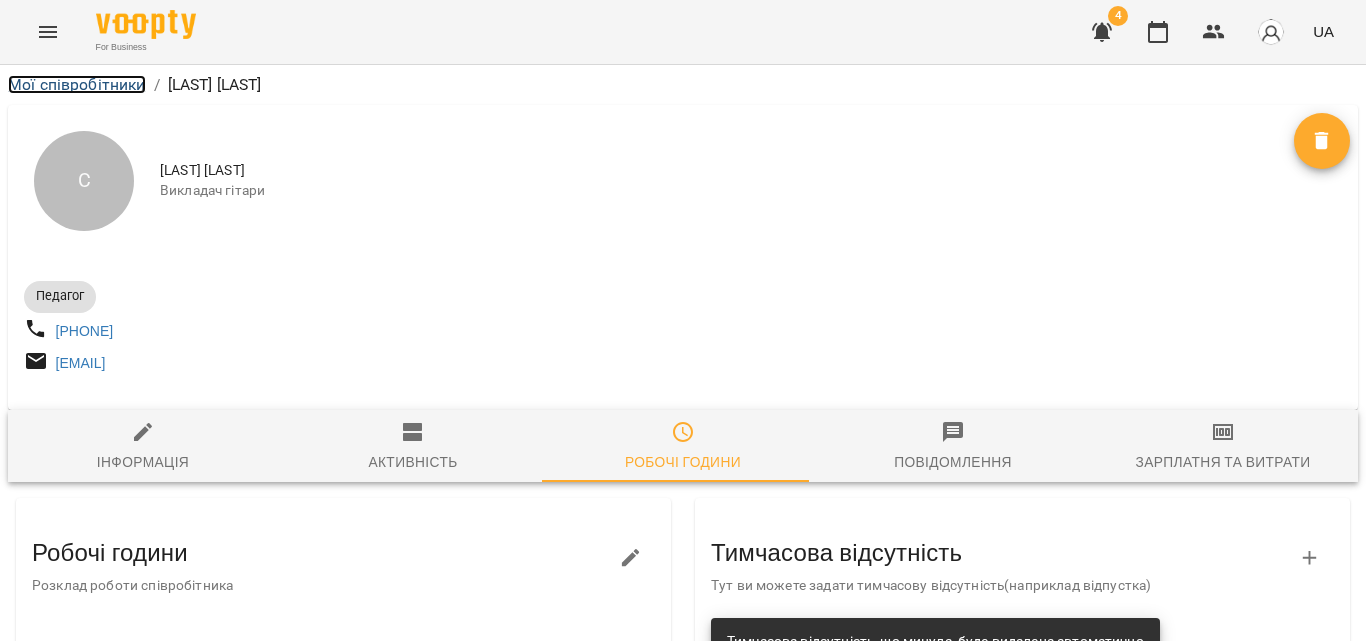 click on "Мої співробітники" at bounding box center (77, 84) 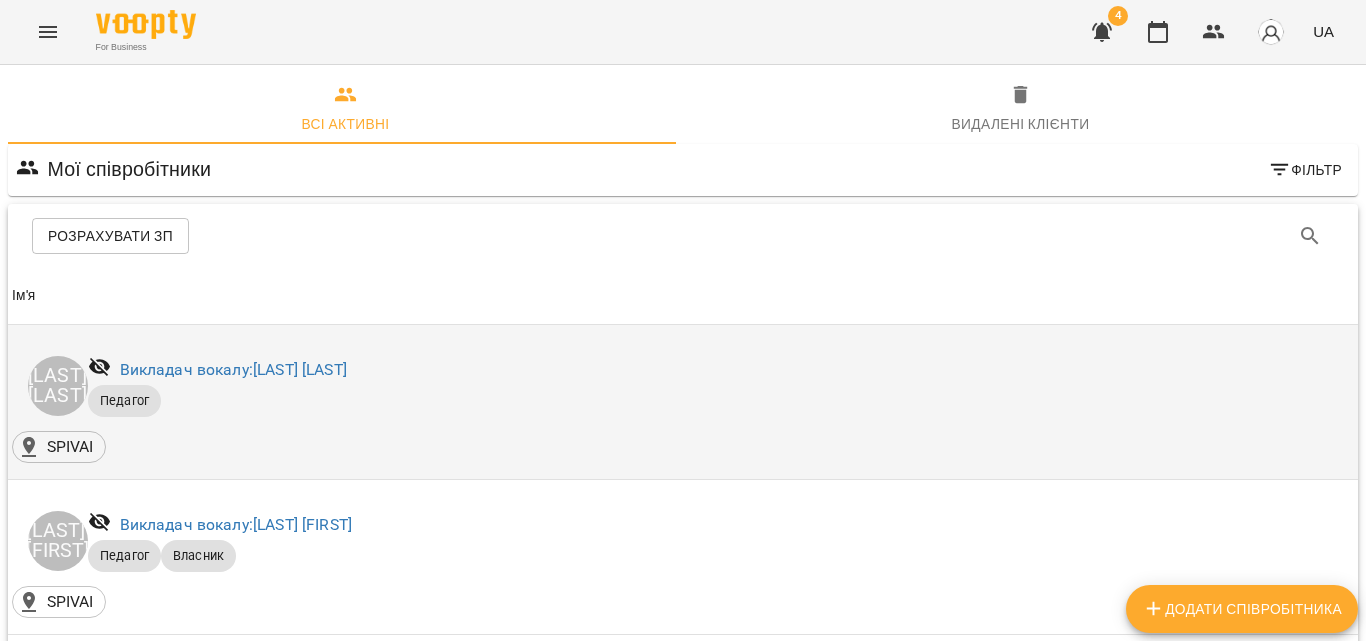 scroll, scrollTop: 0, scrollLeft: 0, axis: both 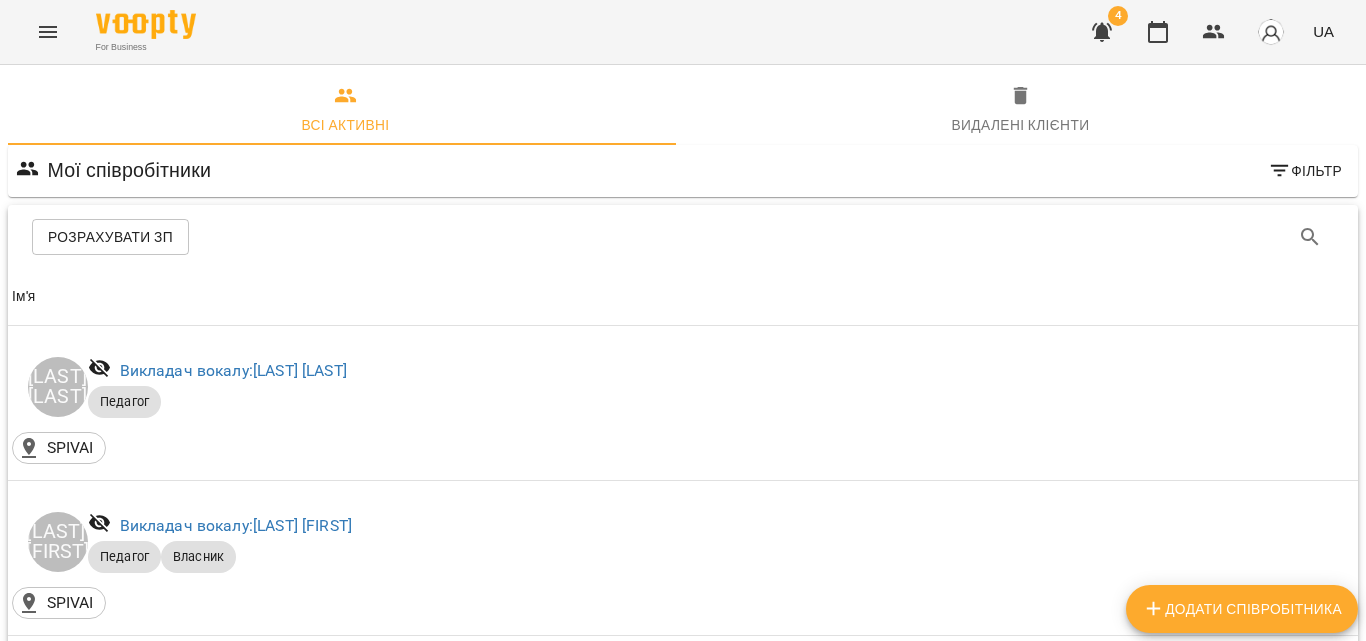 click 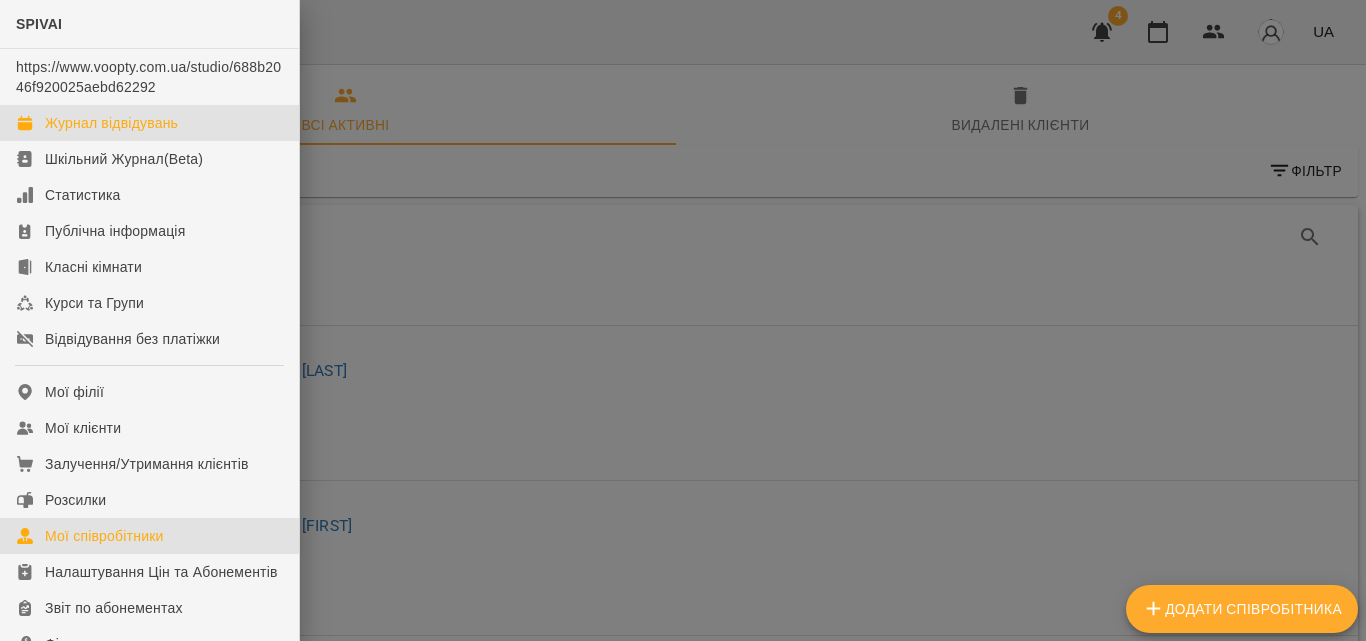 click on "Журнал відвідувань" at bounding box center [111, 123] 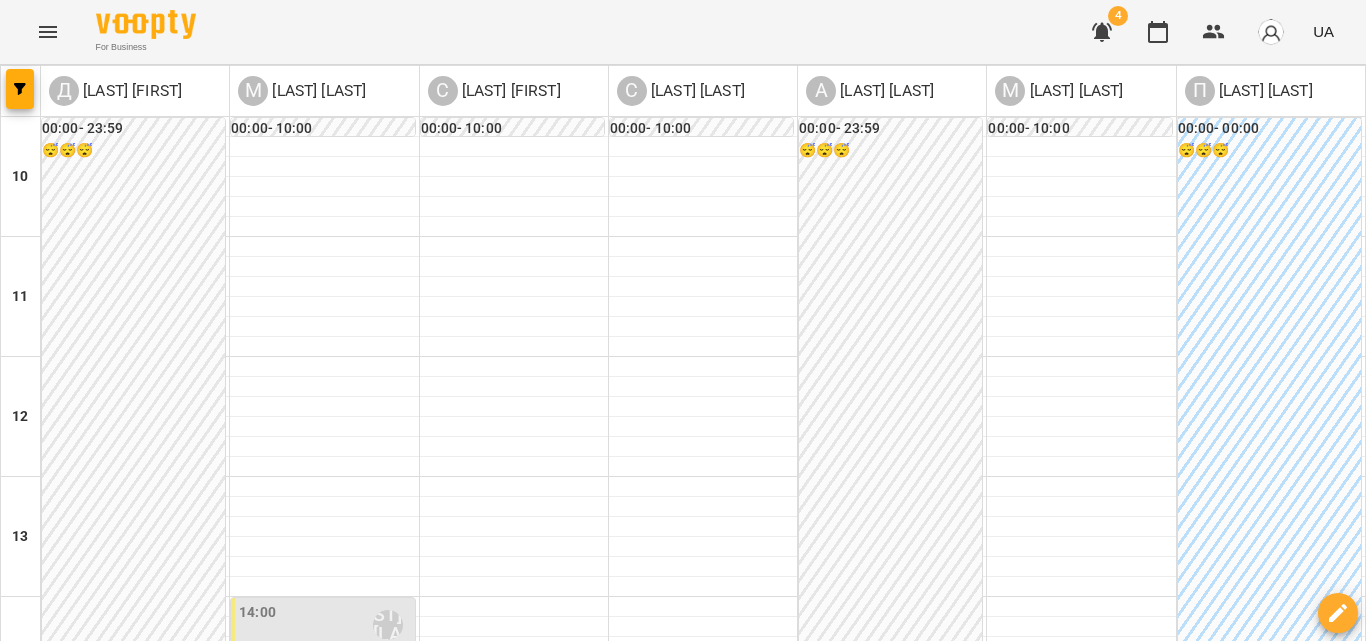 scroll, scrollTop: 809, scrollLeft: 0, axis: vertical 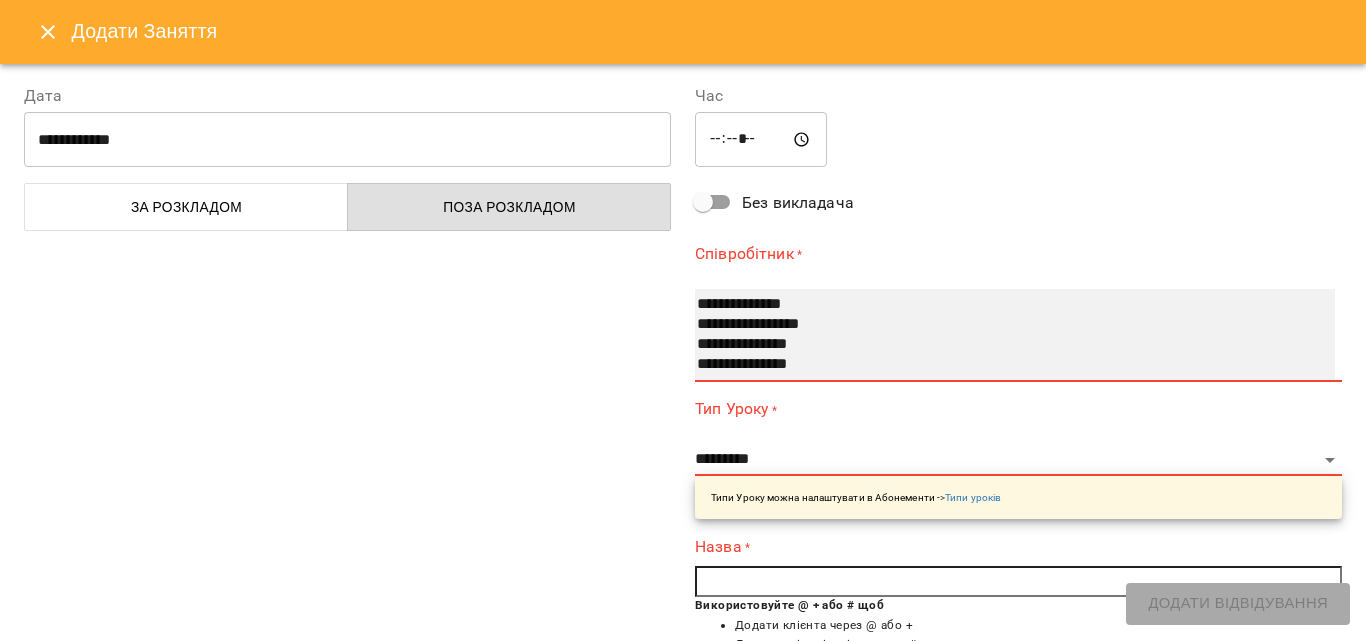 select on "**********" 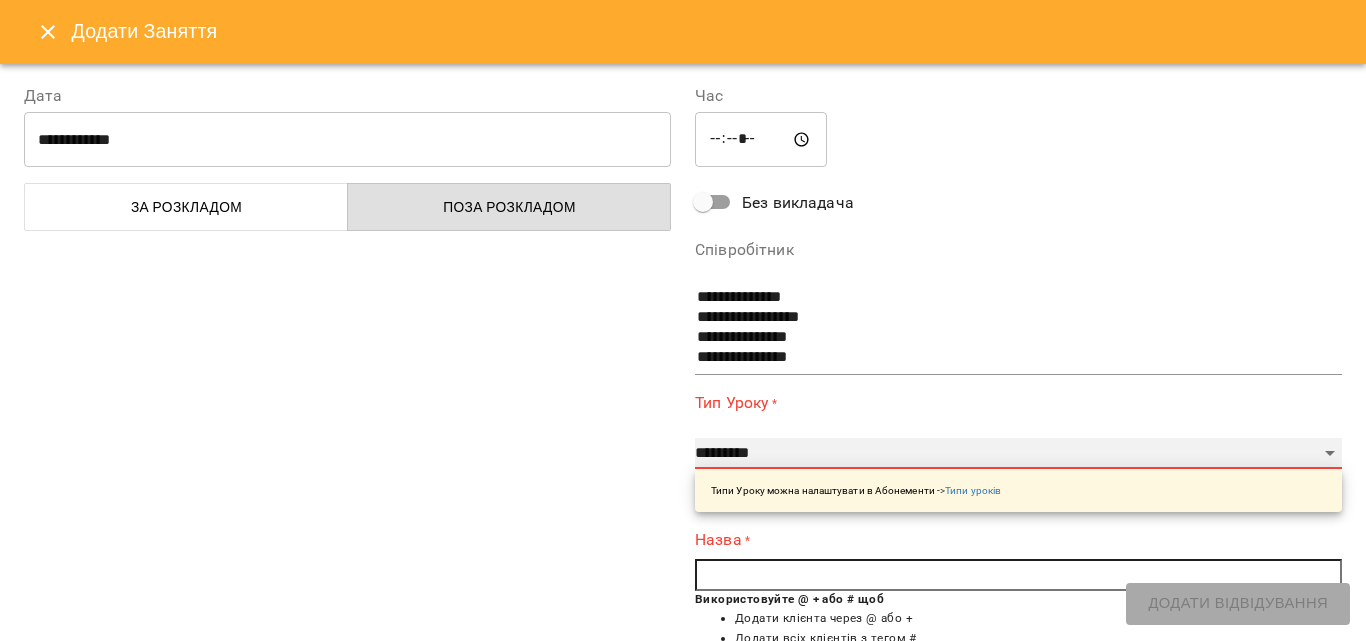 click on "**********" at bounding box center [1018, 454] 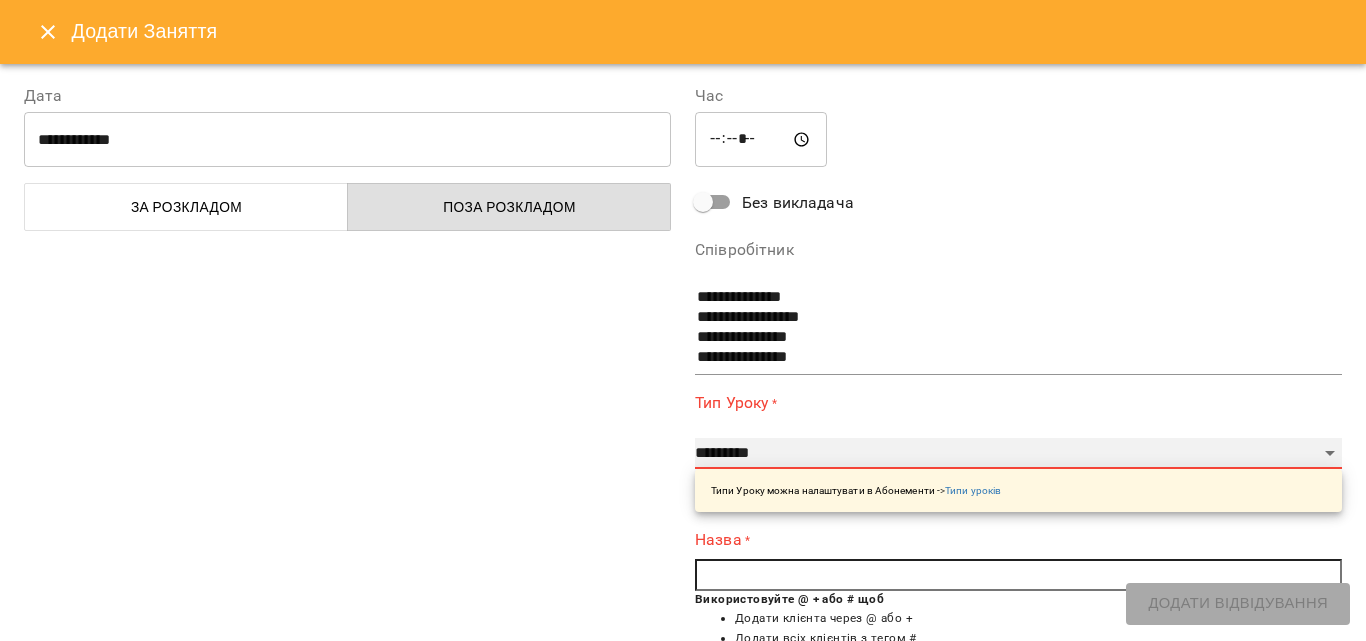select on "**********" 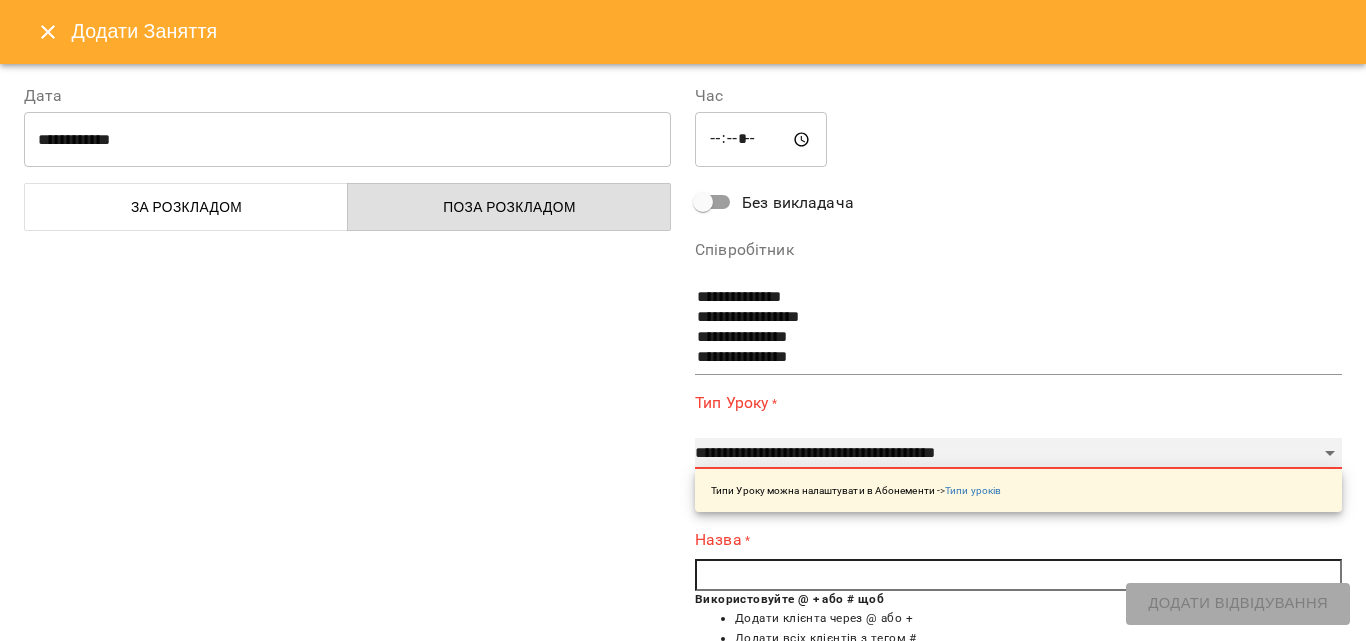click on "**********" at bounding box center [1018, 454] 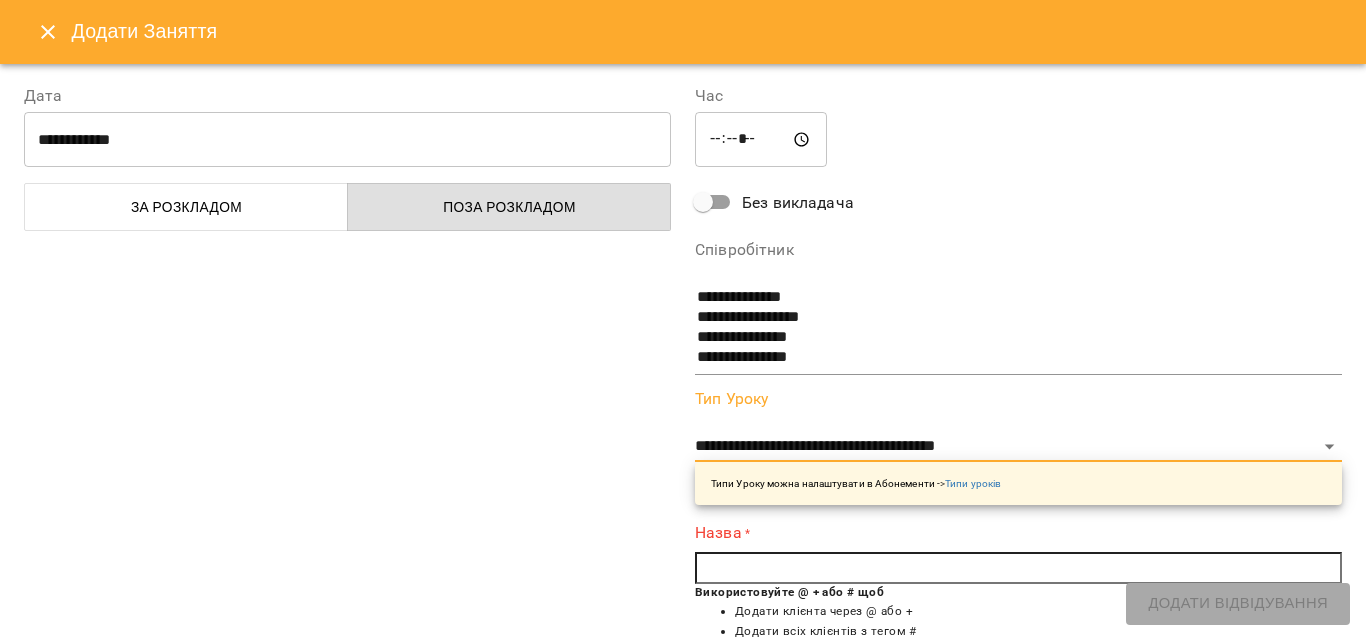 click at bounding box center [1018, 568] 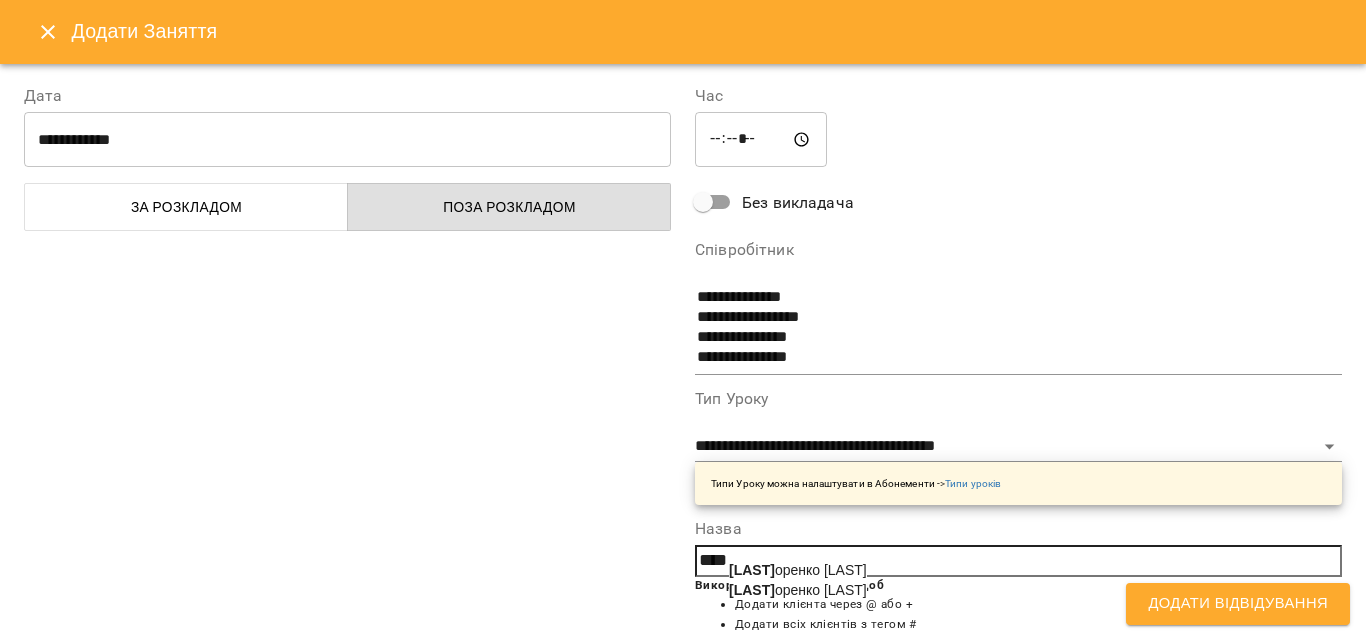 click on "[LAST] [LAST]" at bounding box center (798, 570) 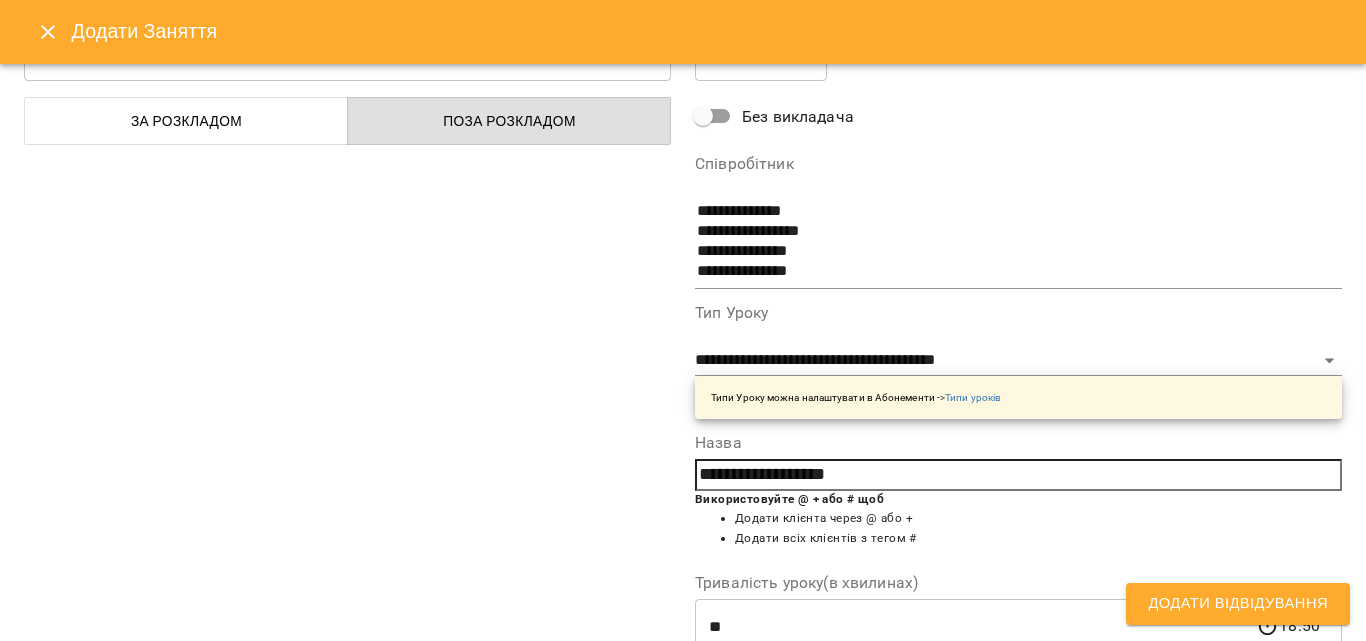 scroll, scrollTop: 356, scrollLeft: 0, axis: vertical 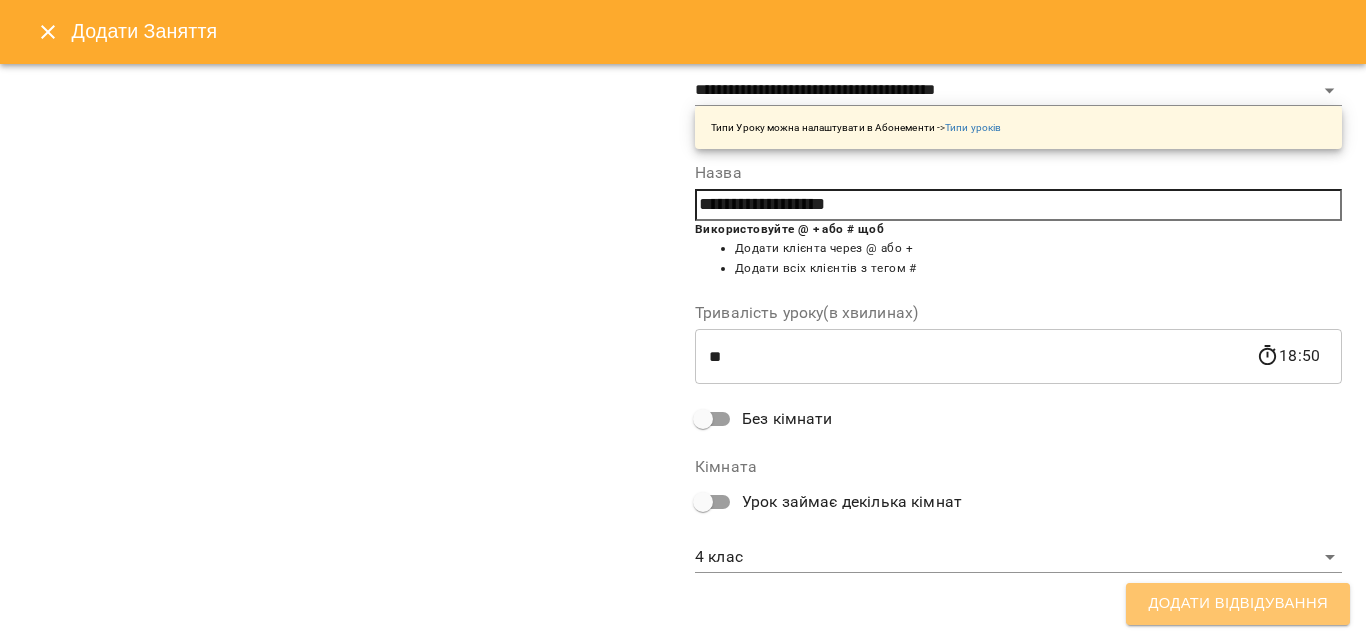click on "Додати Відвідування" at bounding box center [1238, 604] 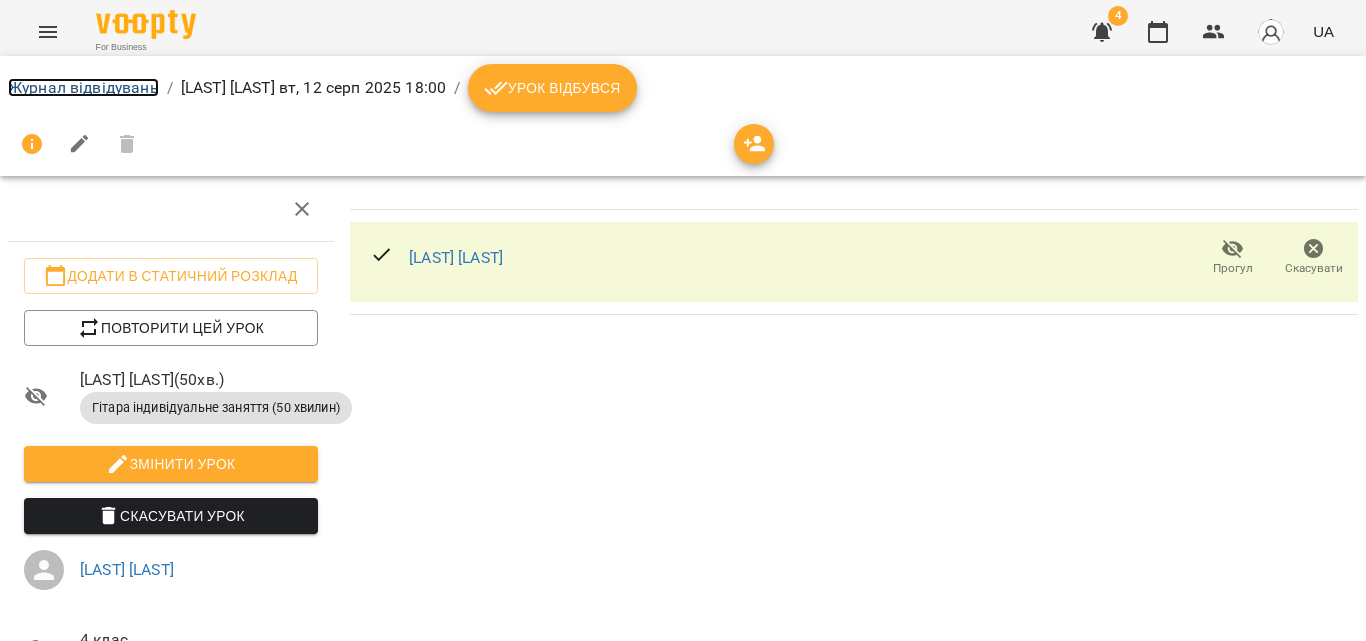 click on "Журнал відвідувань" at bounding box center (83, 87) 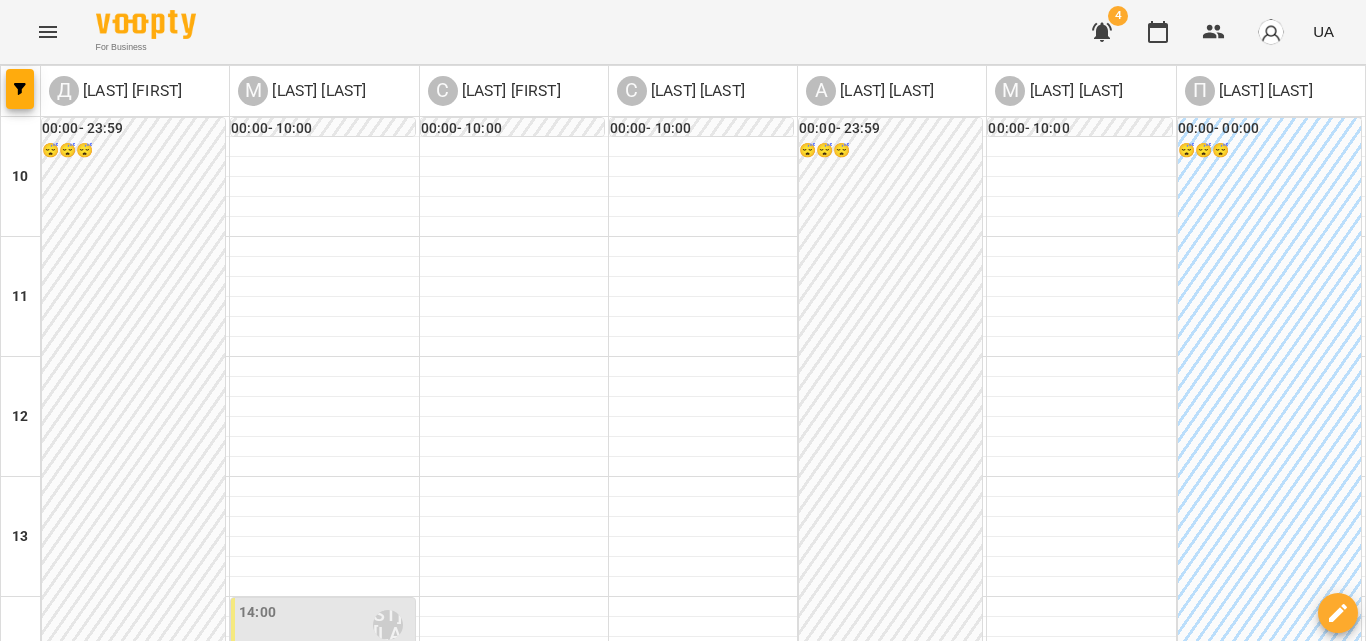 scroll, scrollTop: 800, scrollLeft: 0, axis: vertical 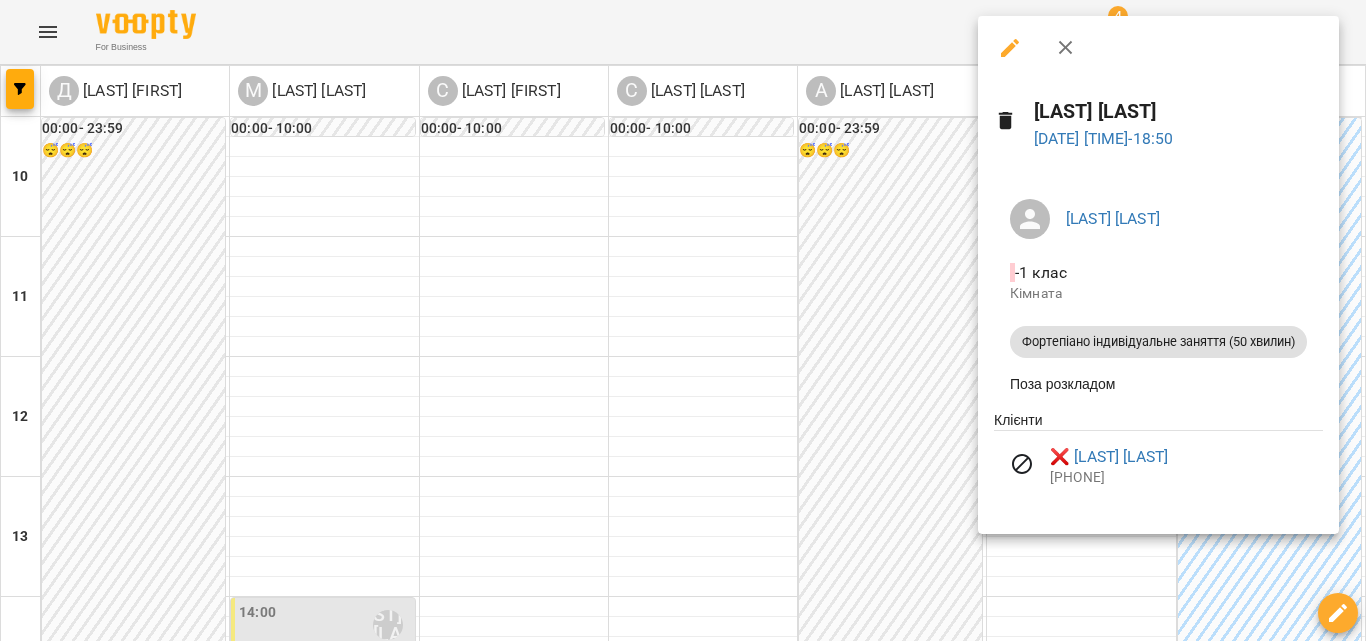 click at bounding box center [1010, 48] 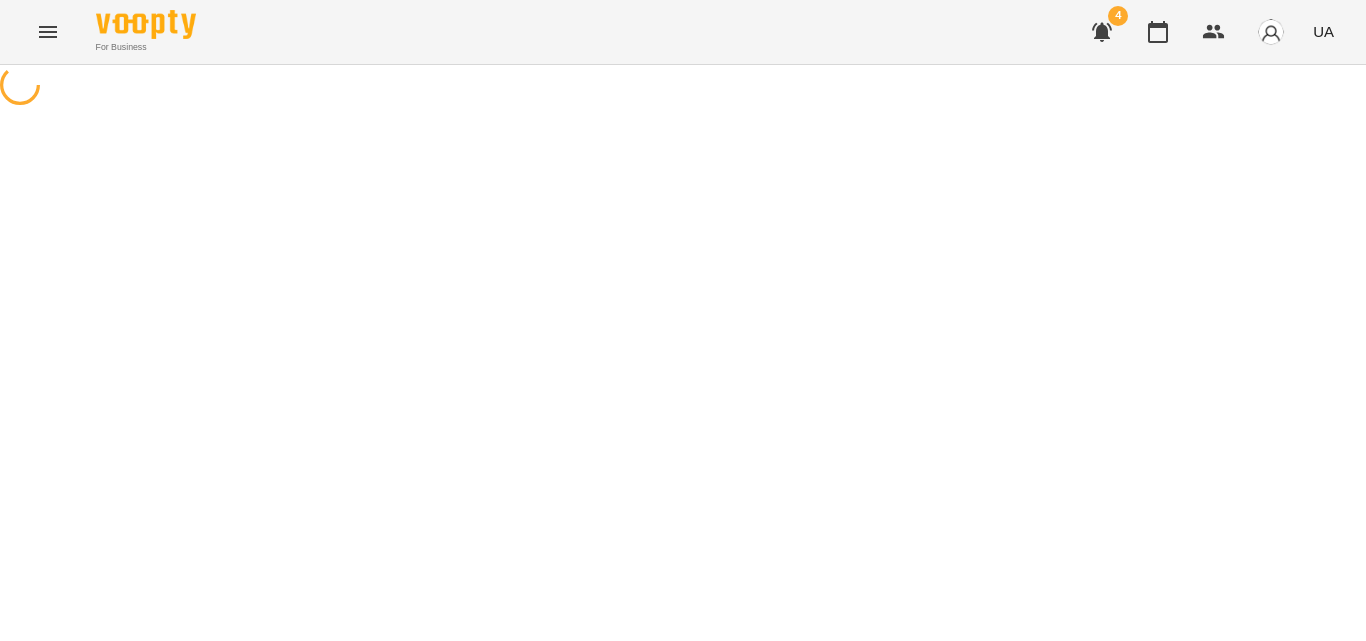 select on "**********" 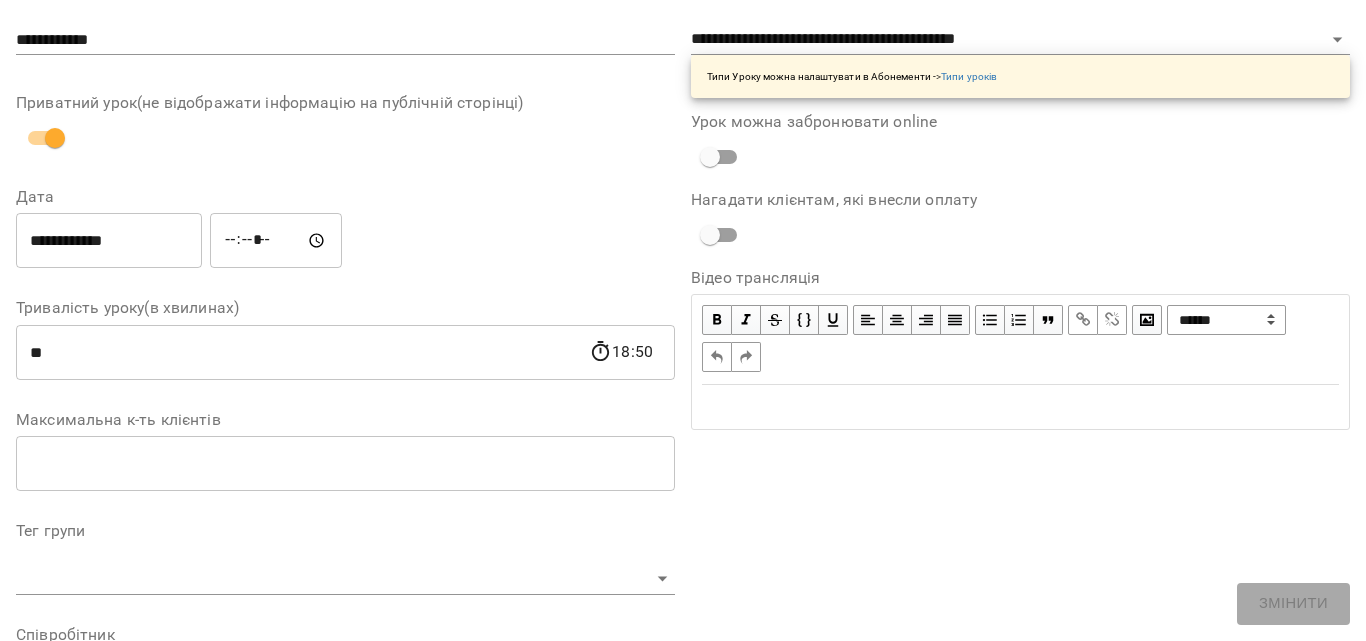 scroll, scrollTop: 0, scrollLeft: 0, axis: both 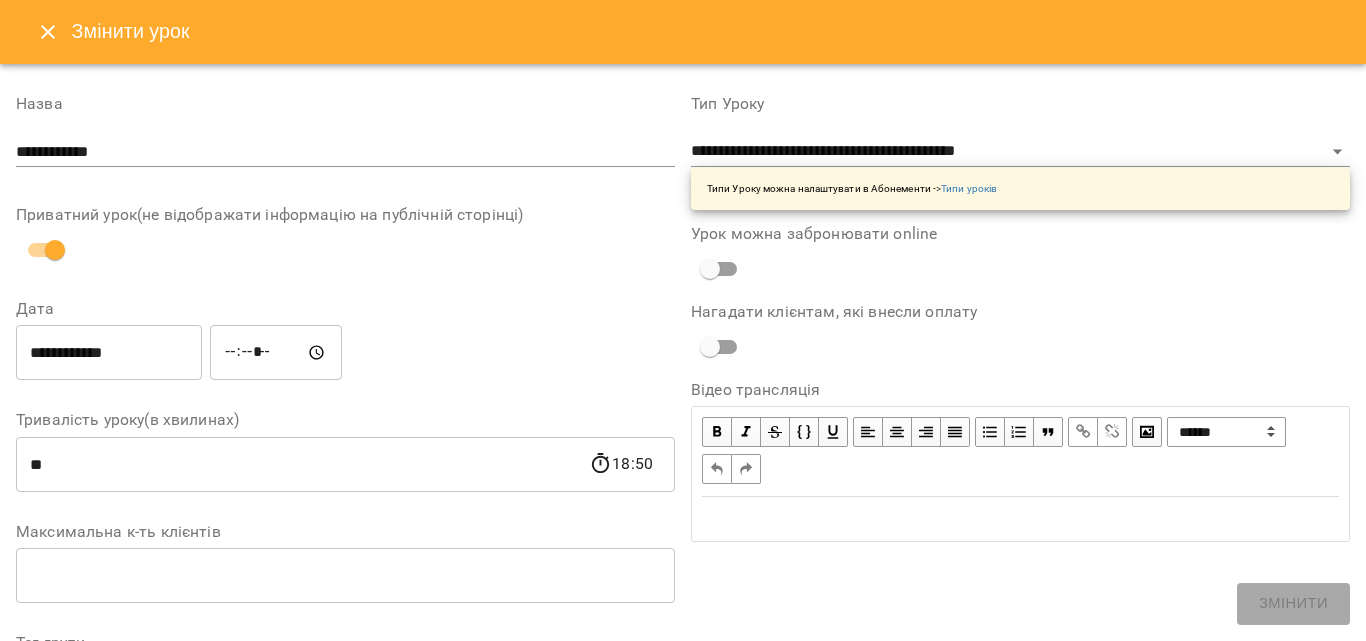 drag, startPoint x: 160, startPoint y: 148, endPoint x: 115, endPoint y: 152, distance: 45.17743 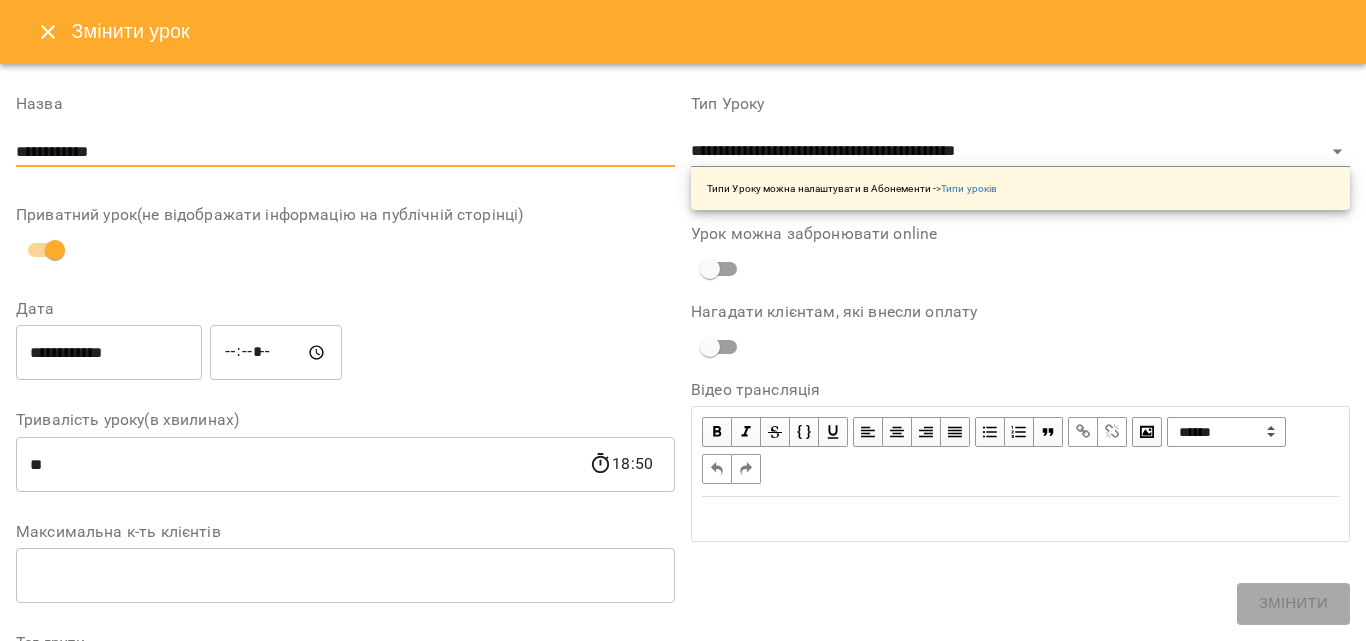 click on "**********" at bounding box center [345, 152] 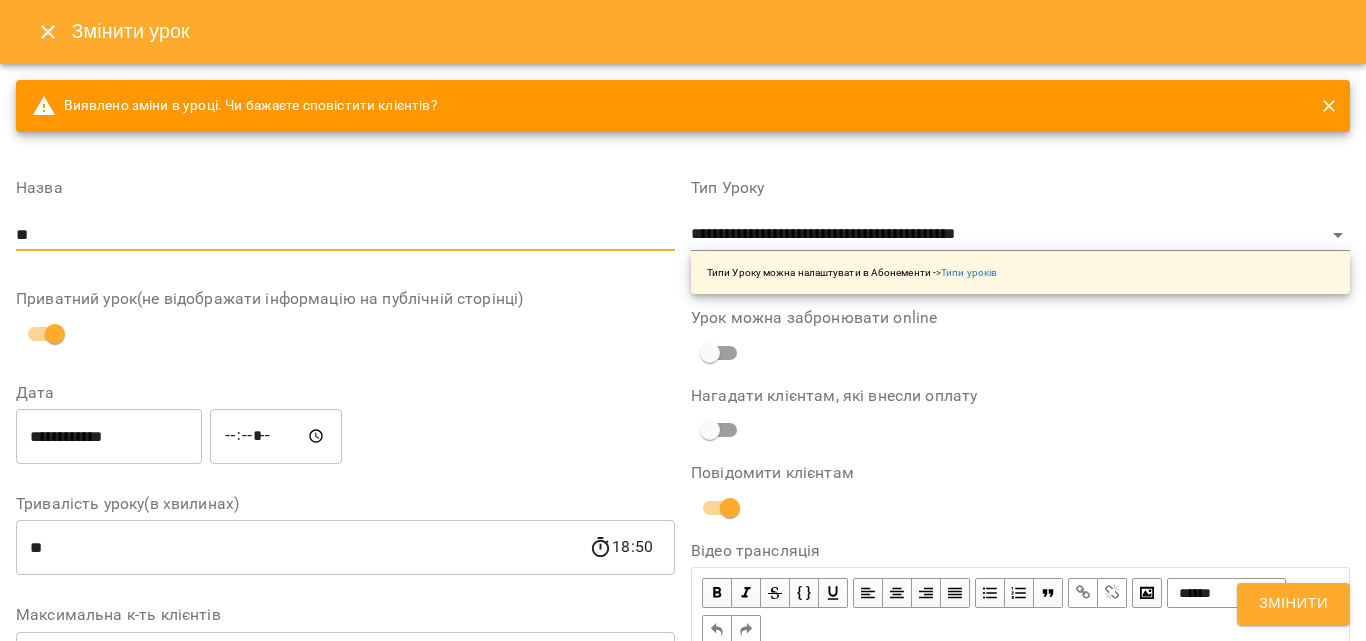 type on "*" 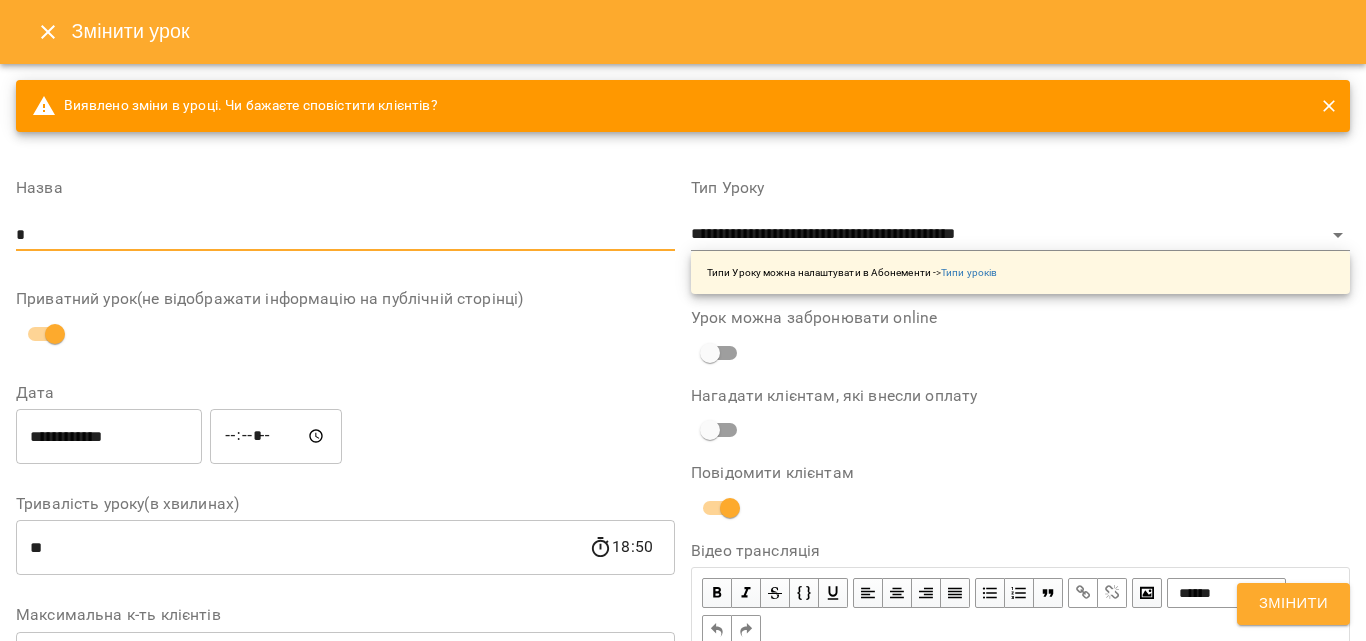 click 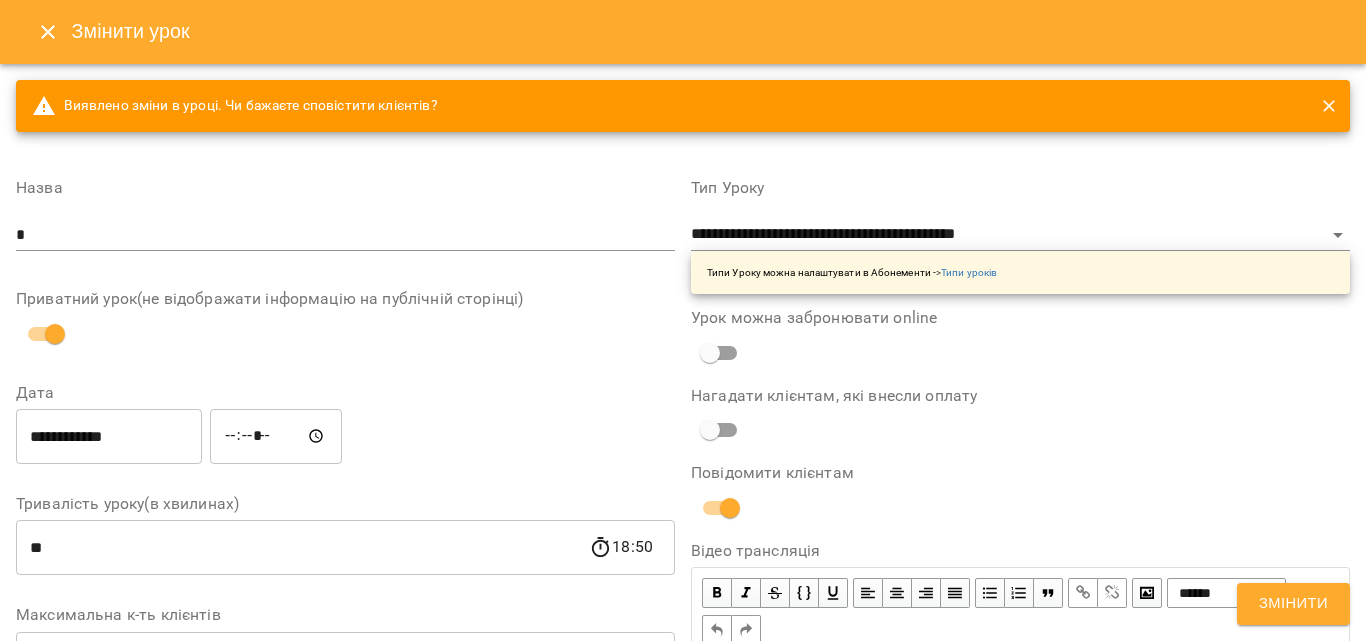 click on "*" at bounding box center [345, 235] 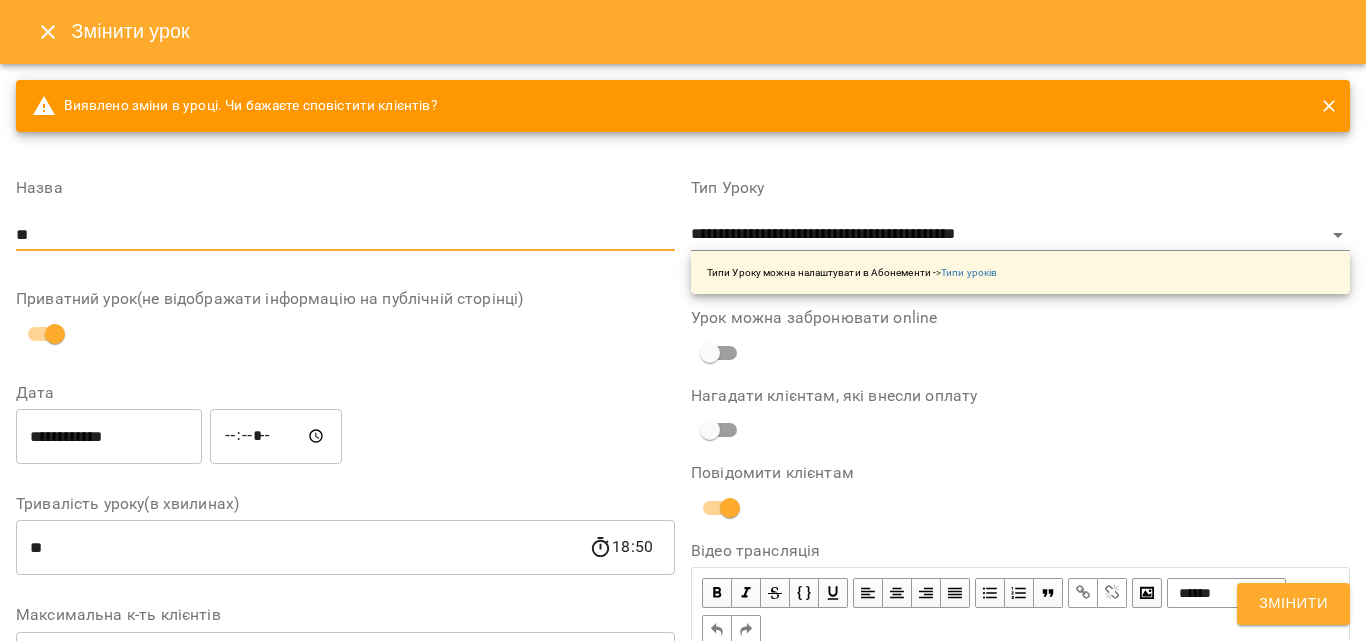 type on "*" 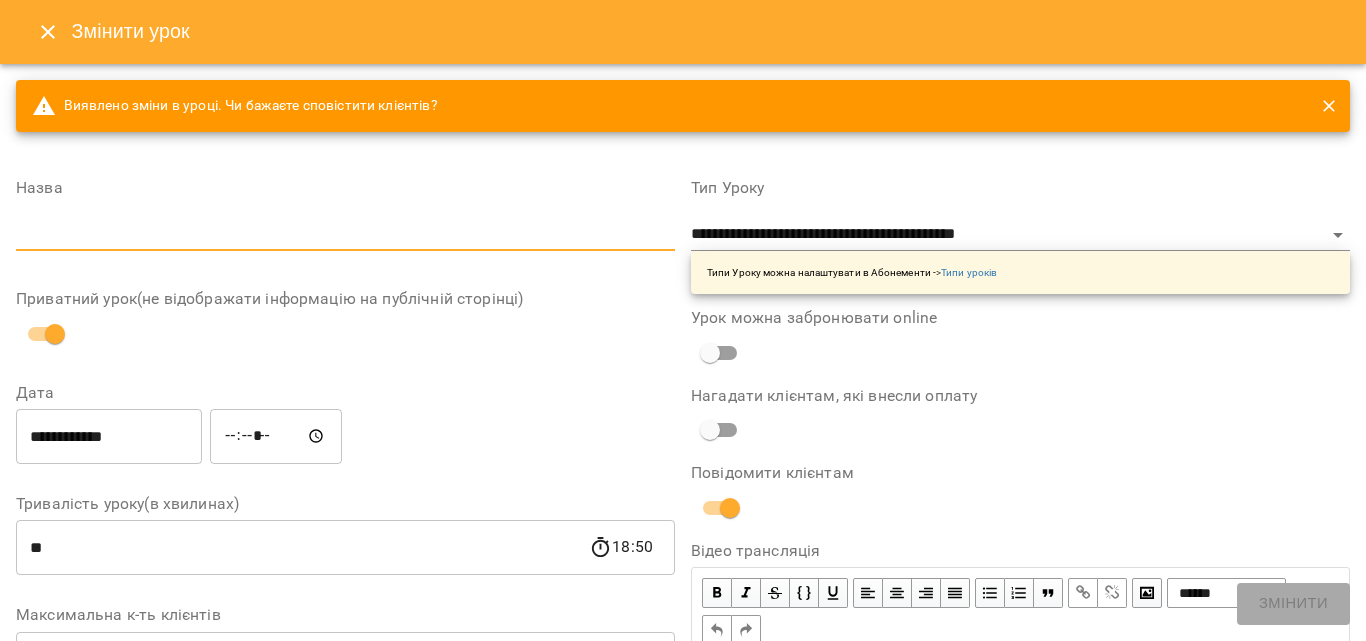 type 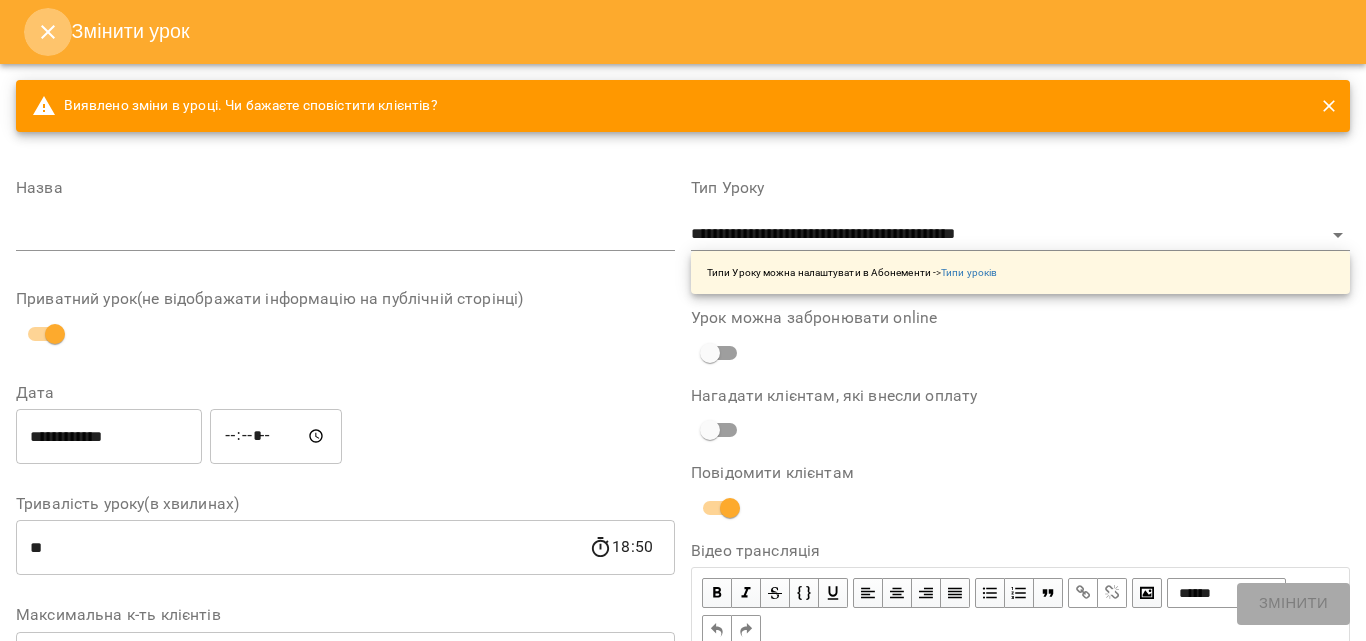 click at bounding box center [48, 32] 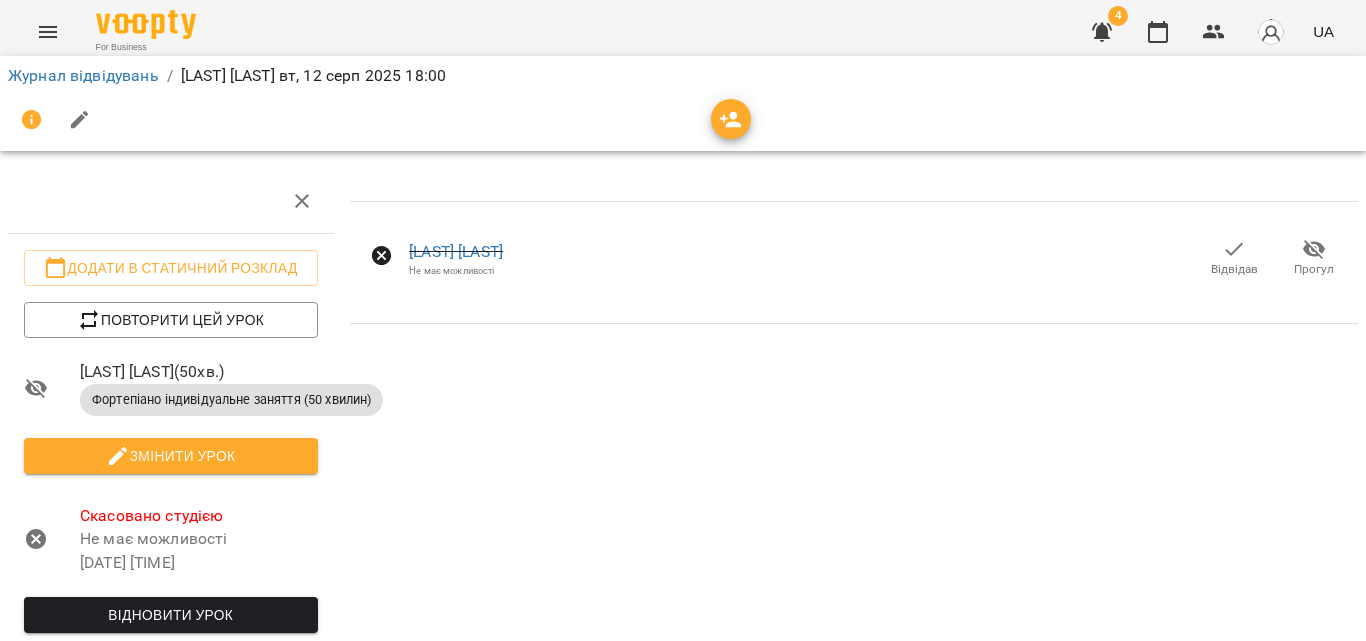 scroll, scrollTop: 200, scrollLeft: 0, axis: vertical 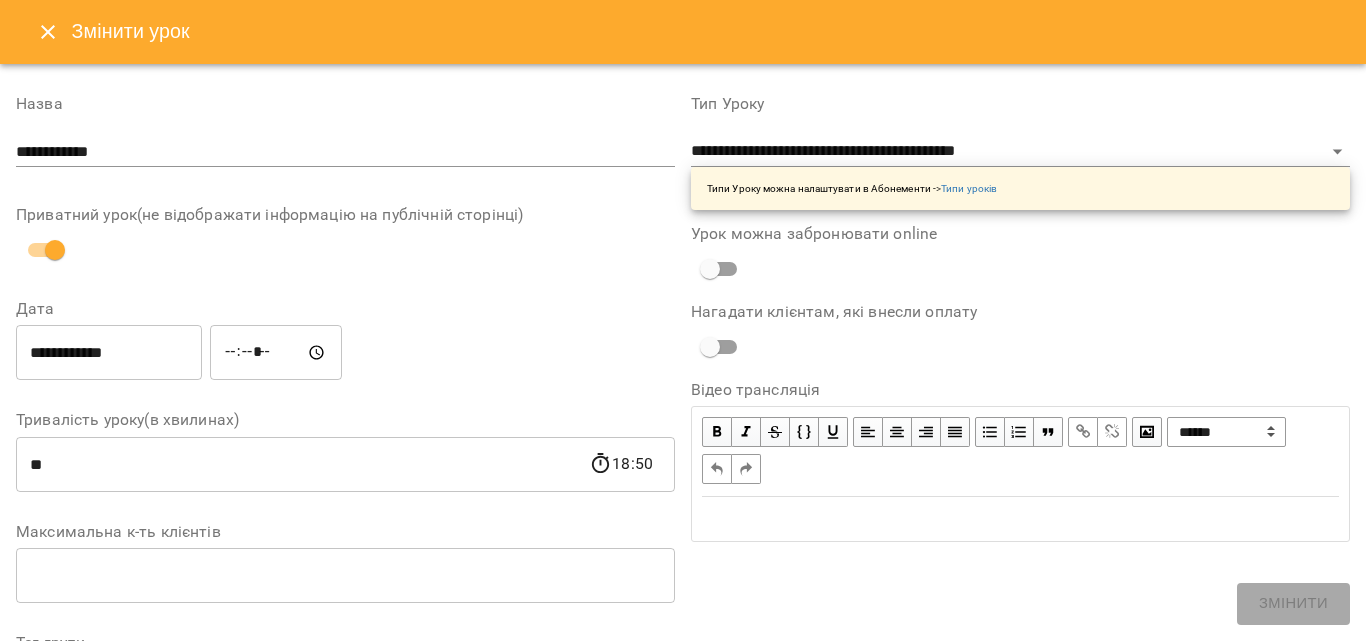 click on "**********" at bounding box center [345, 135] 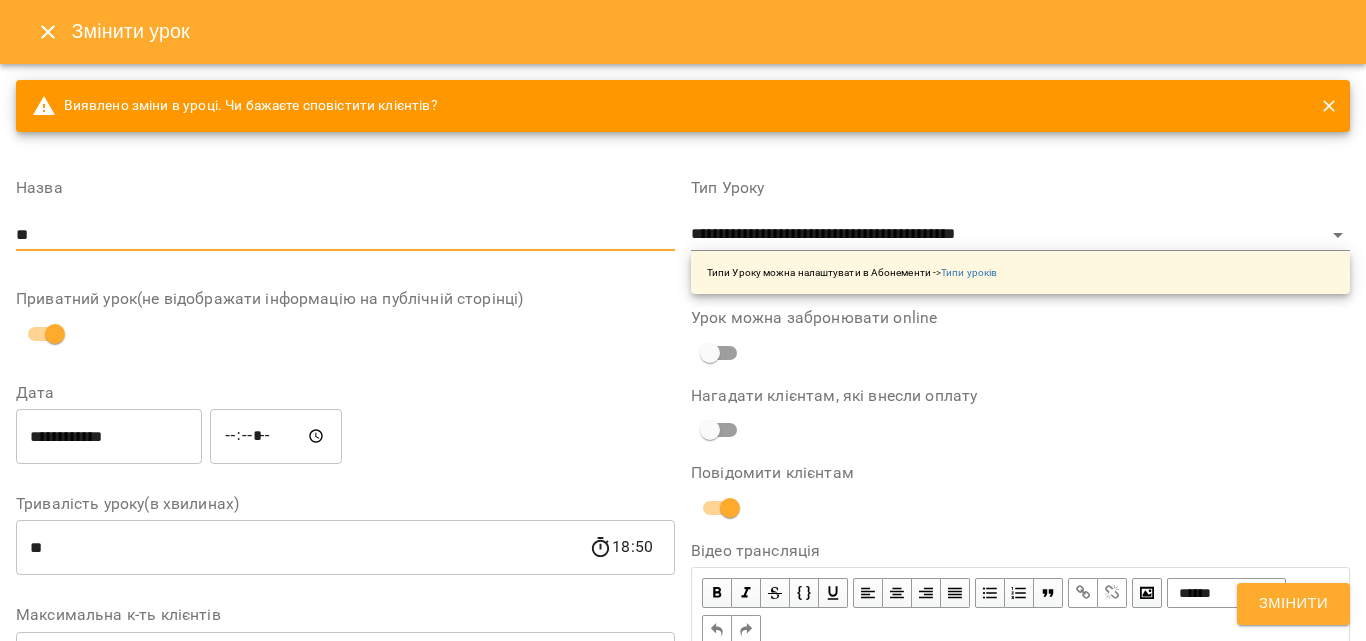 type on "*" 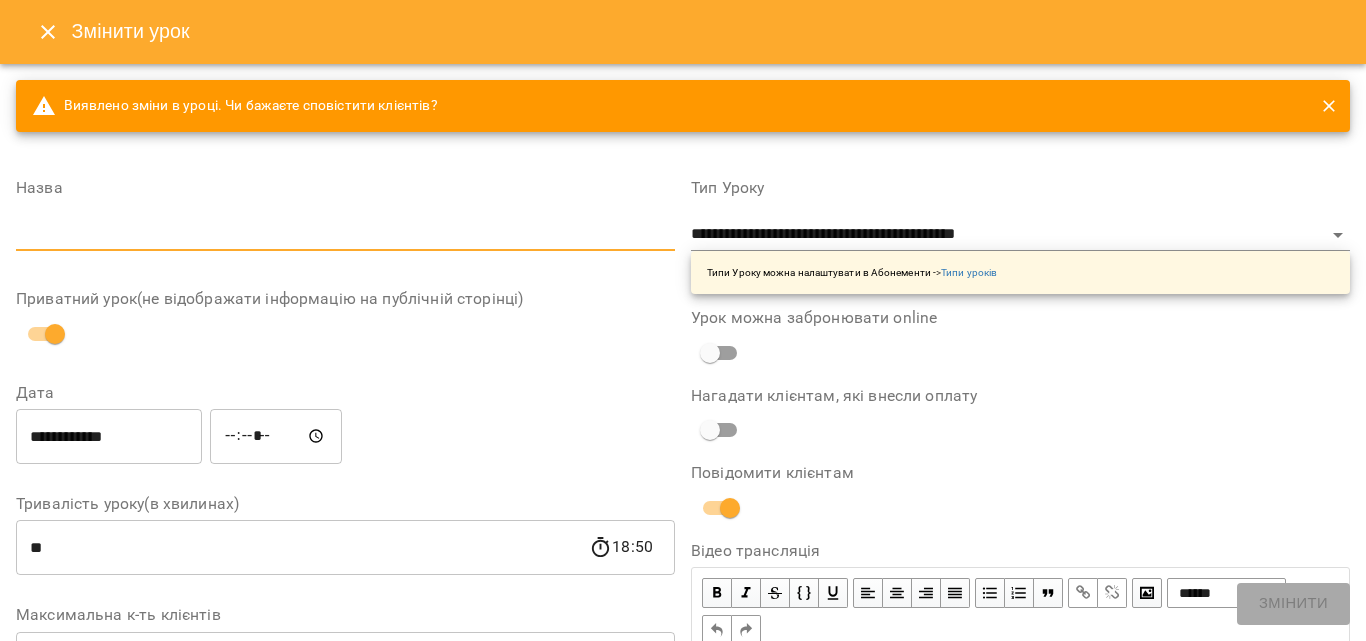 type on "*" 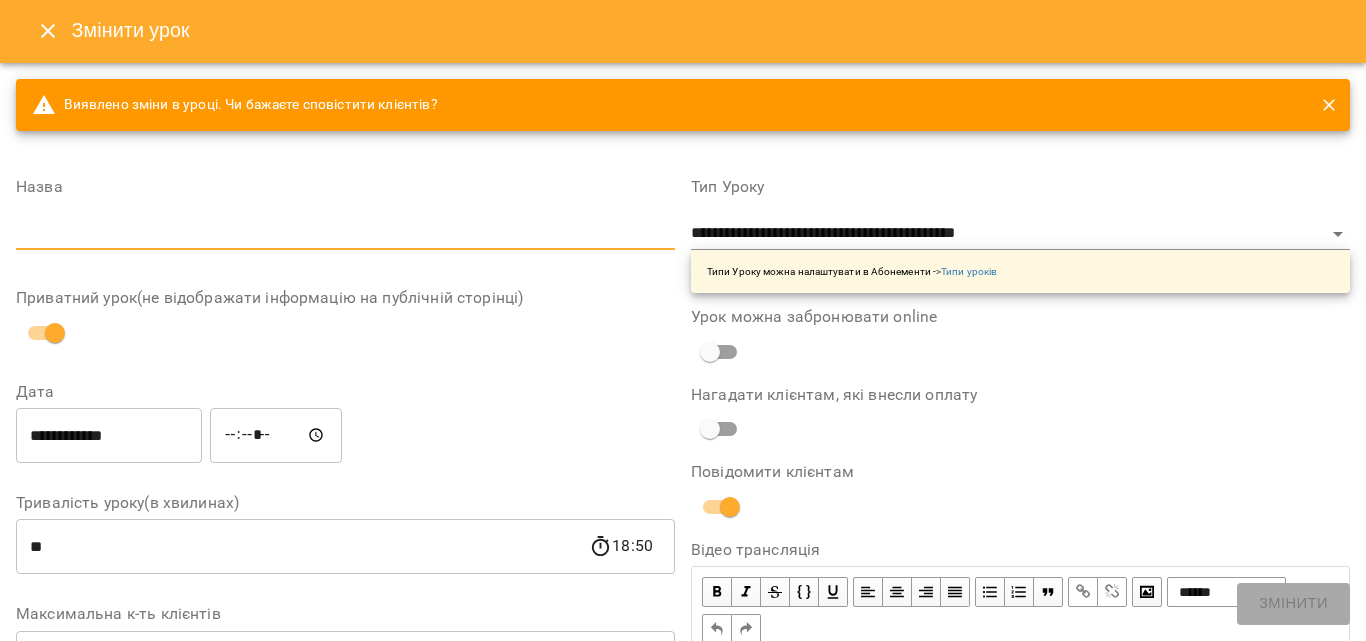 scroll, scrollTop: 0, scrollLeft: 0, axis: both 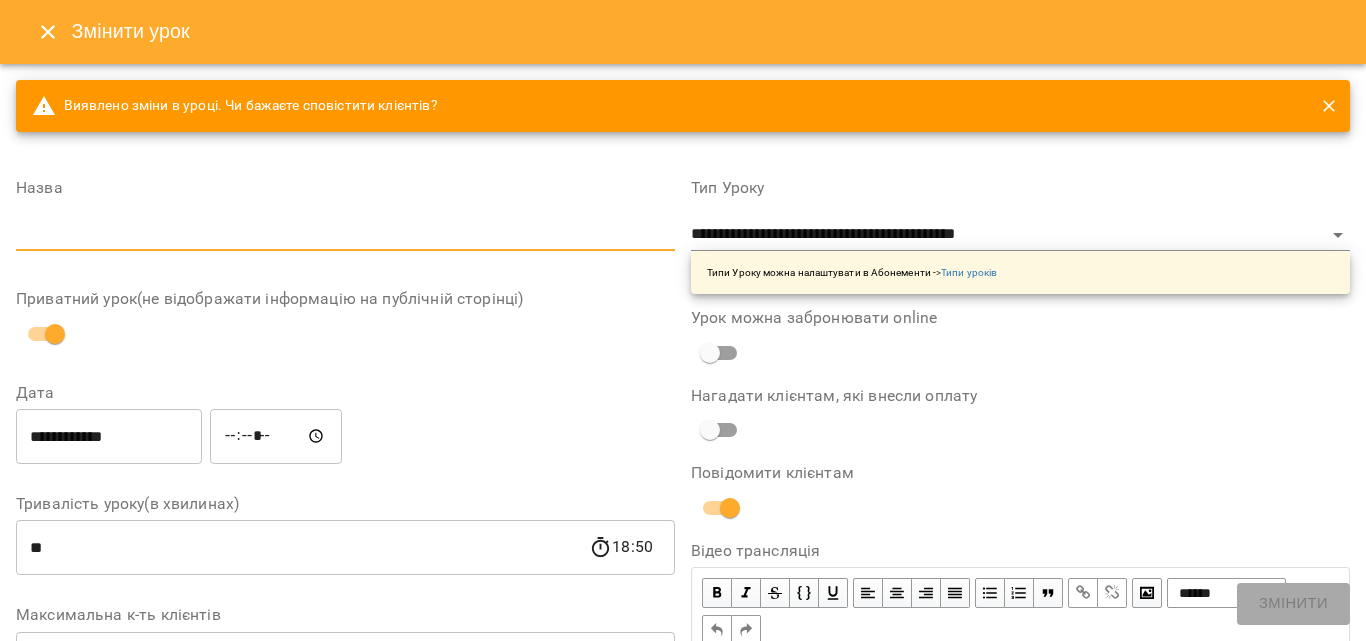 type 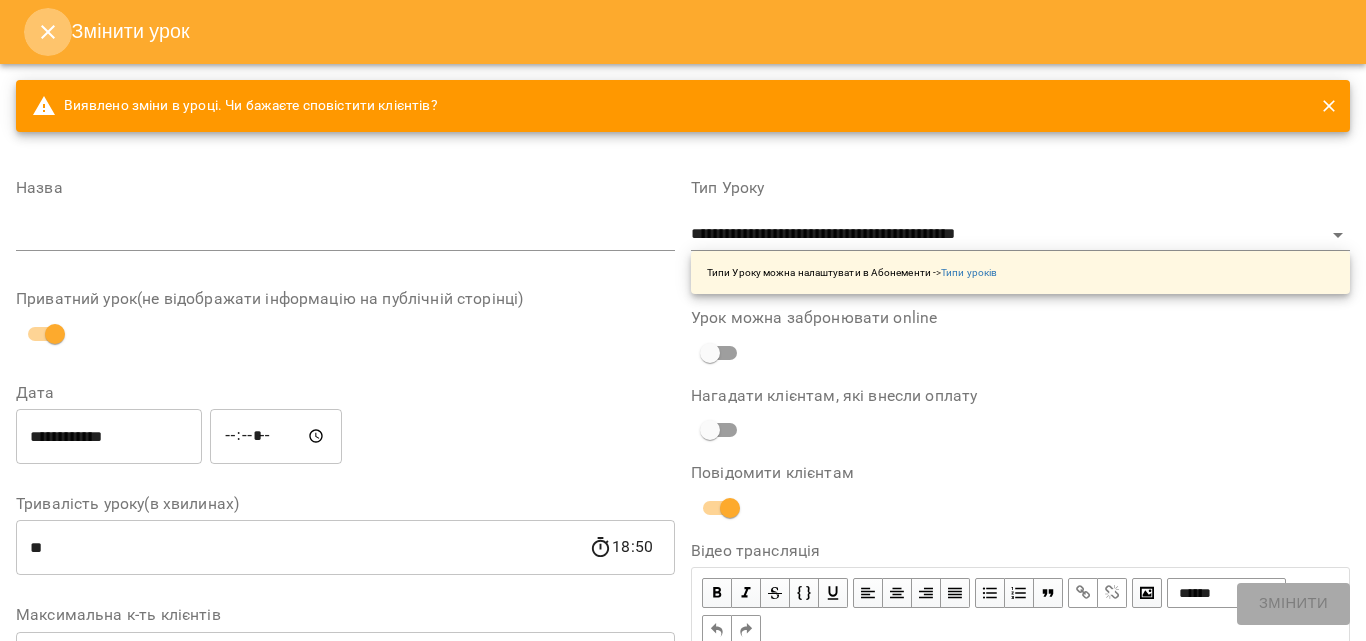 click 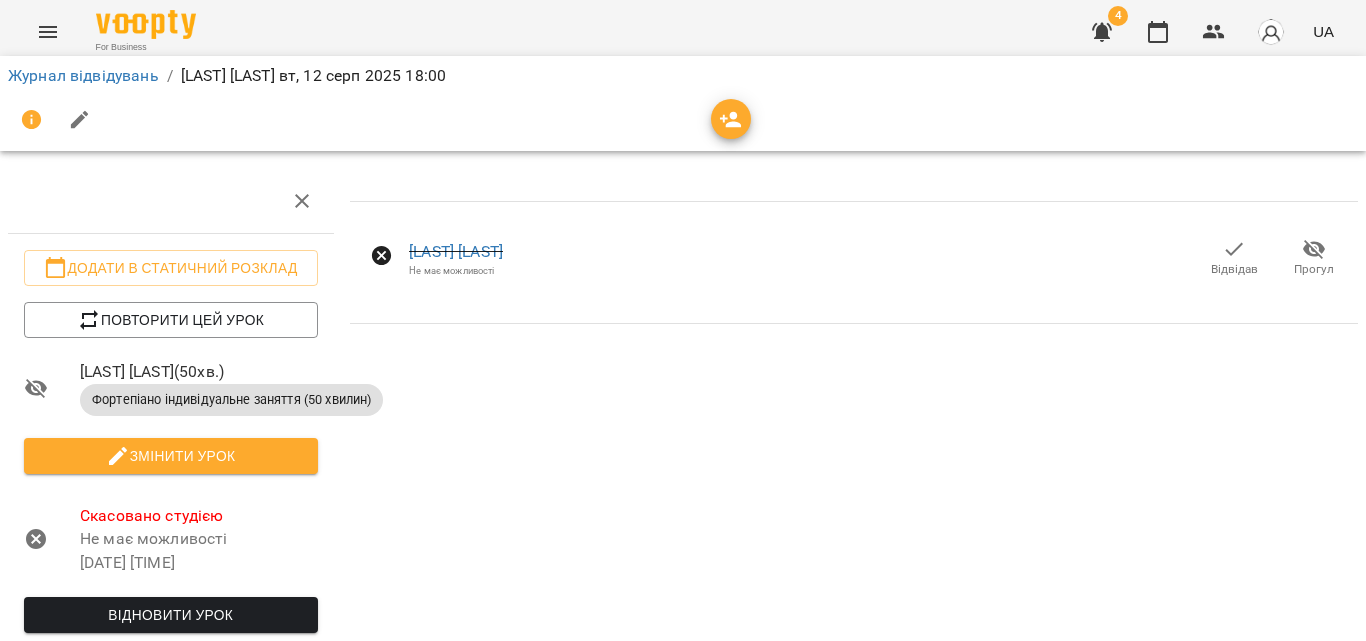 scroll, scrollTop: 0, scrollLeft: 0, axis: both 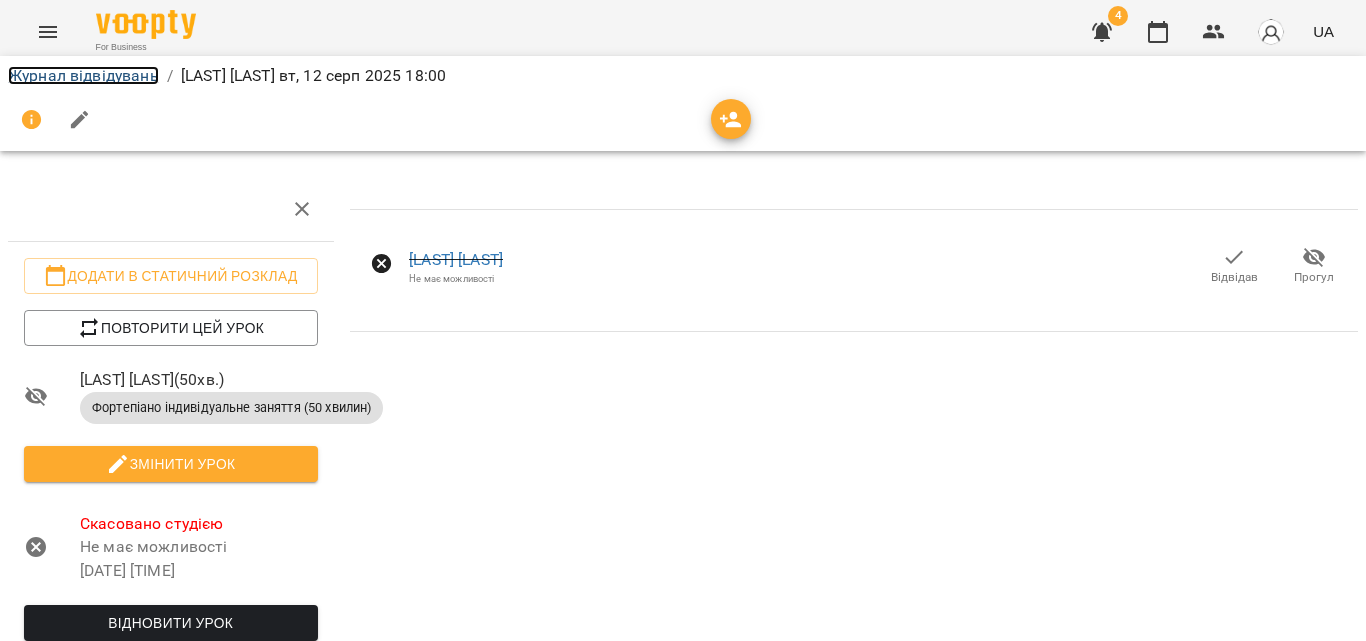 click on "Журнал відвідувань" at bounding box center [83, 75] 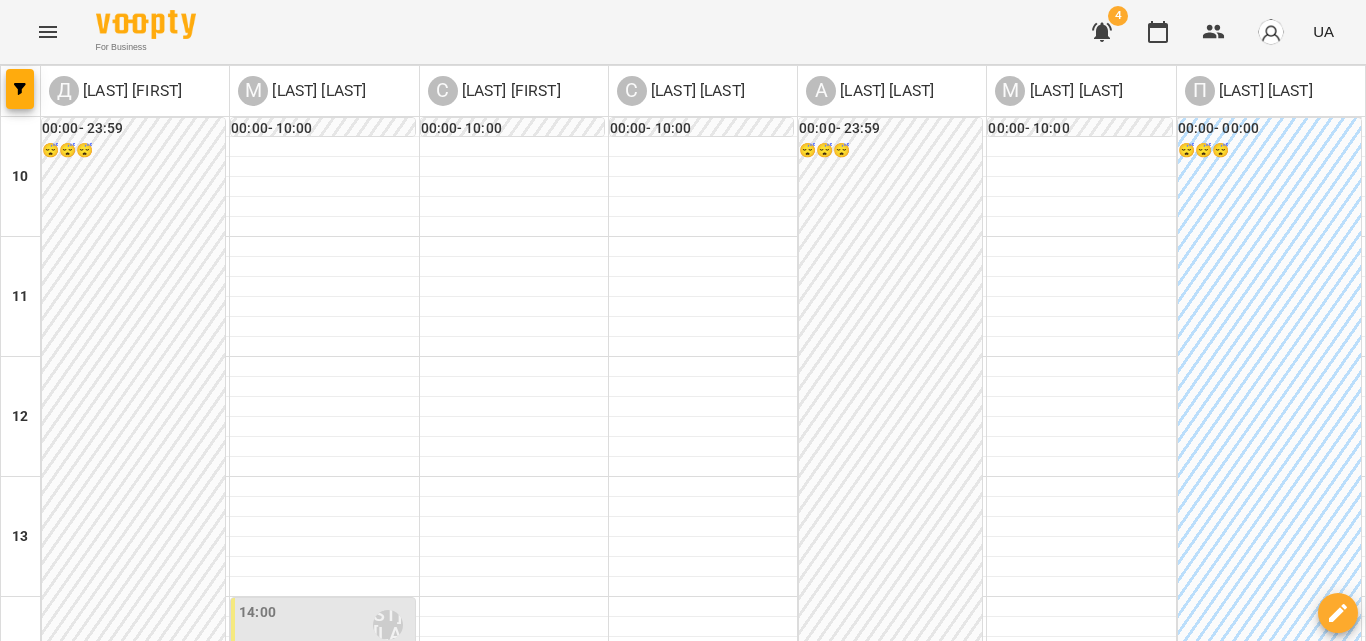 scroll, scrollTop: 809, scrollLeft: 0, axis: vertical 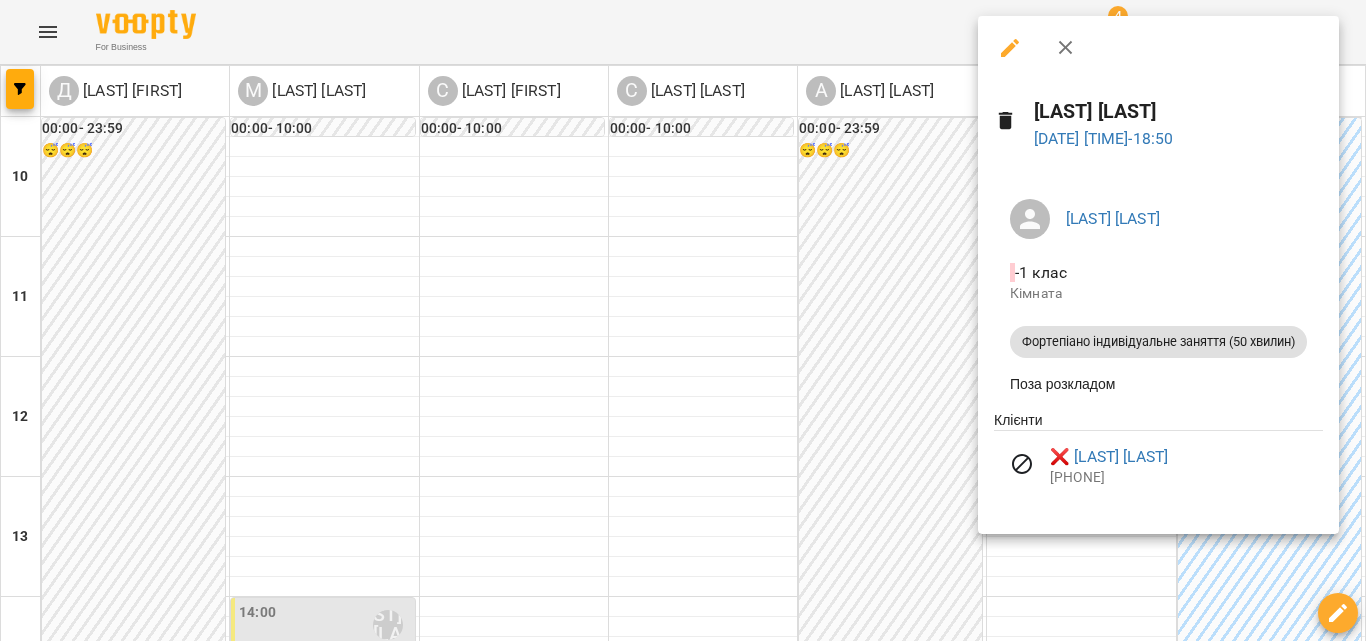 click 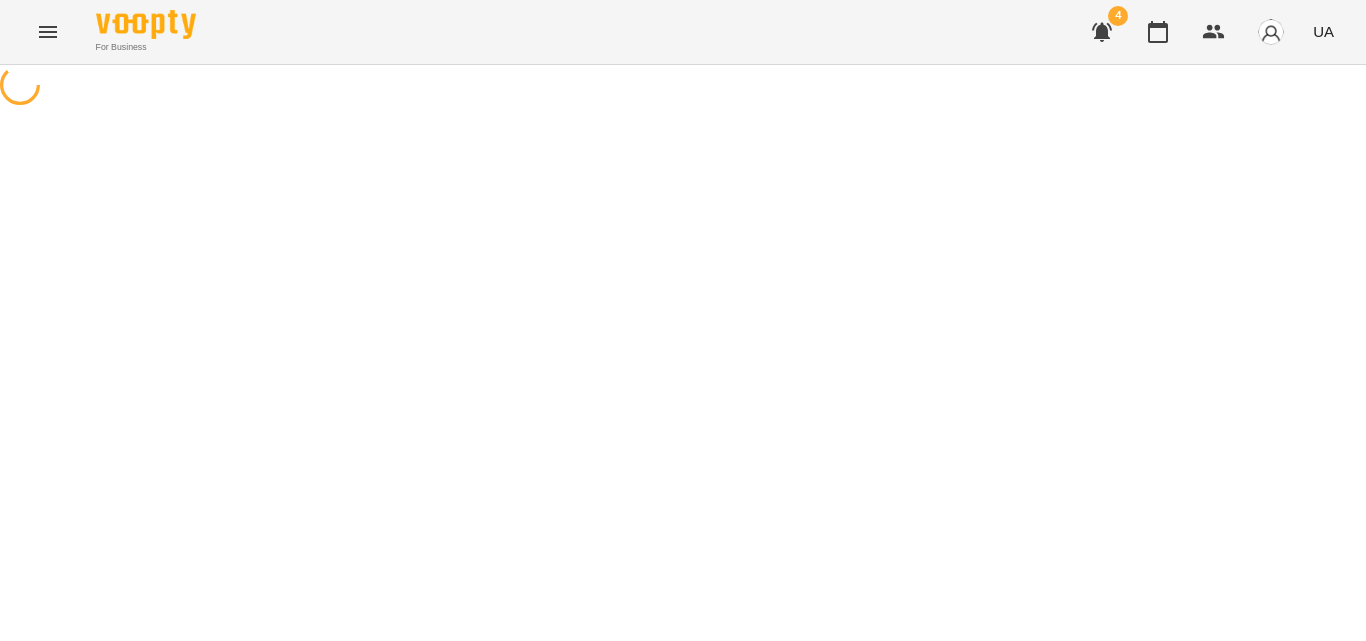 select on "**********" 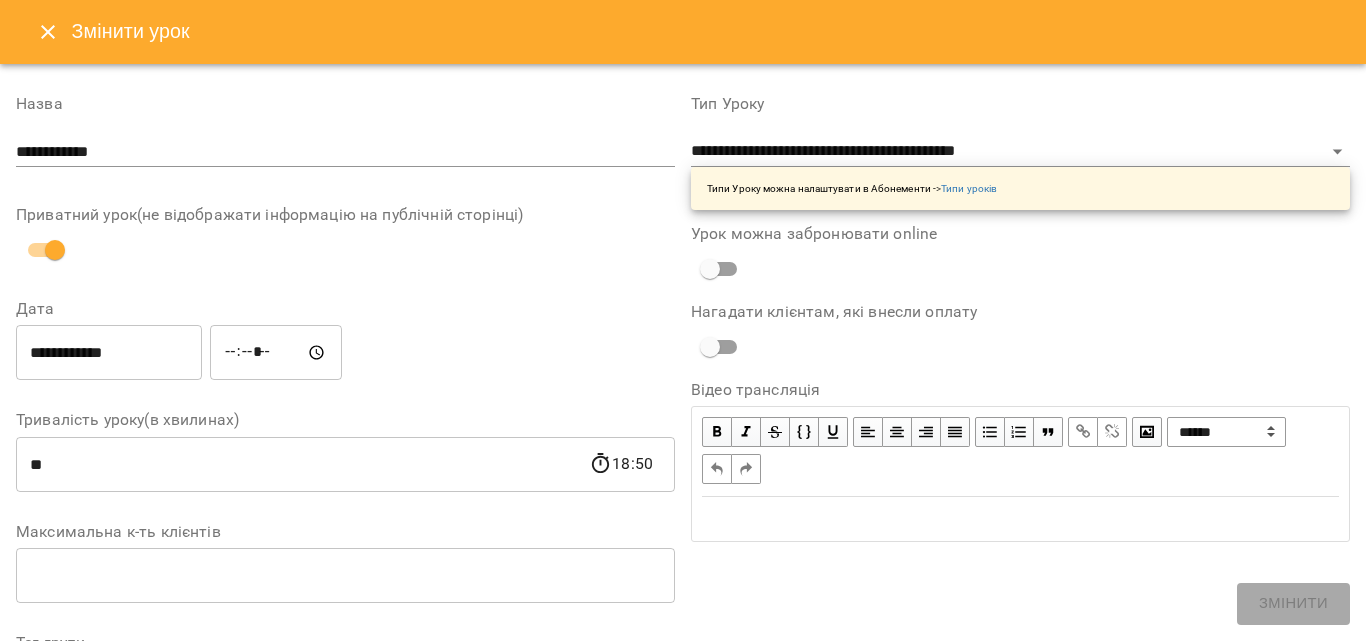 click on "*****" at bounding box center (276, 353) 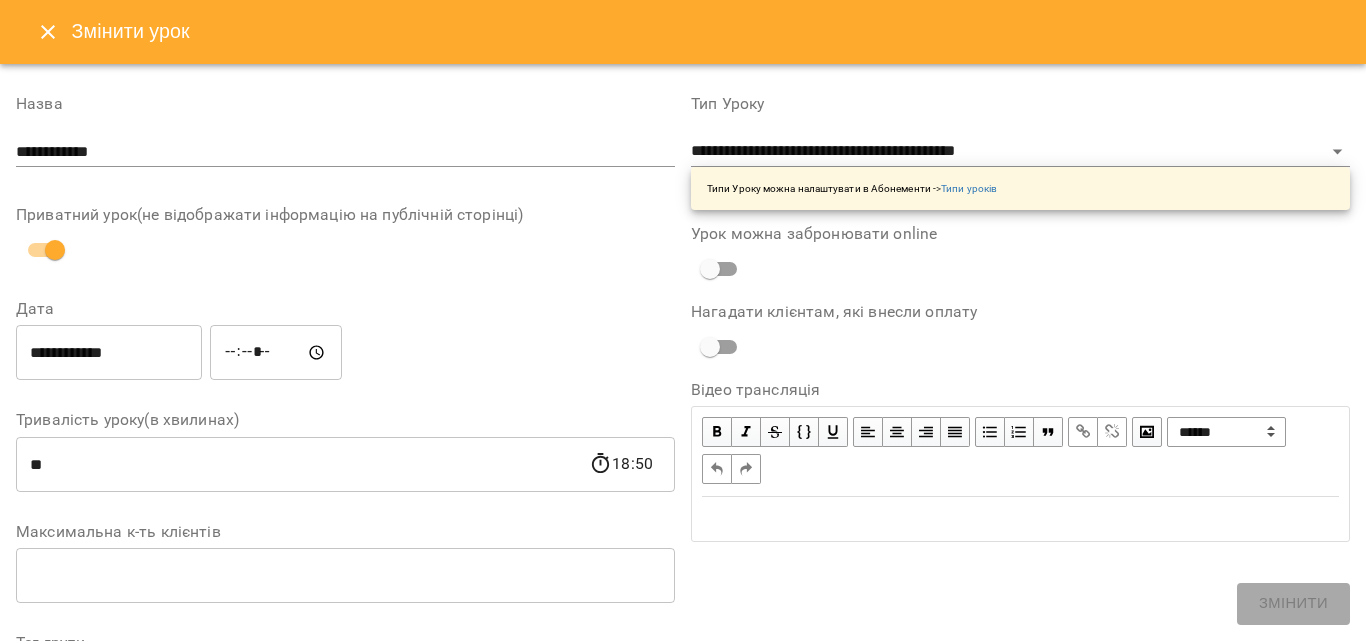 click on "**********" at bounding box center (345, 353) 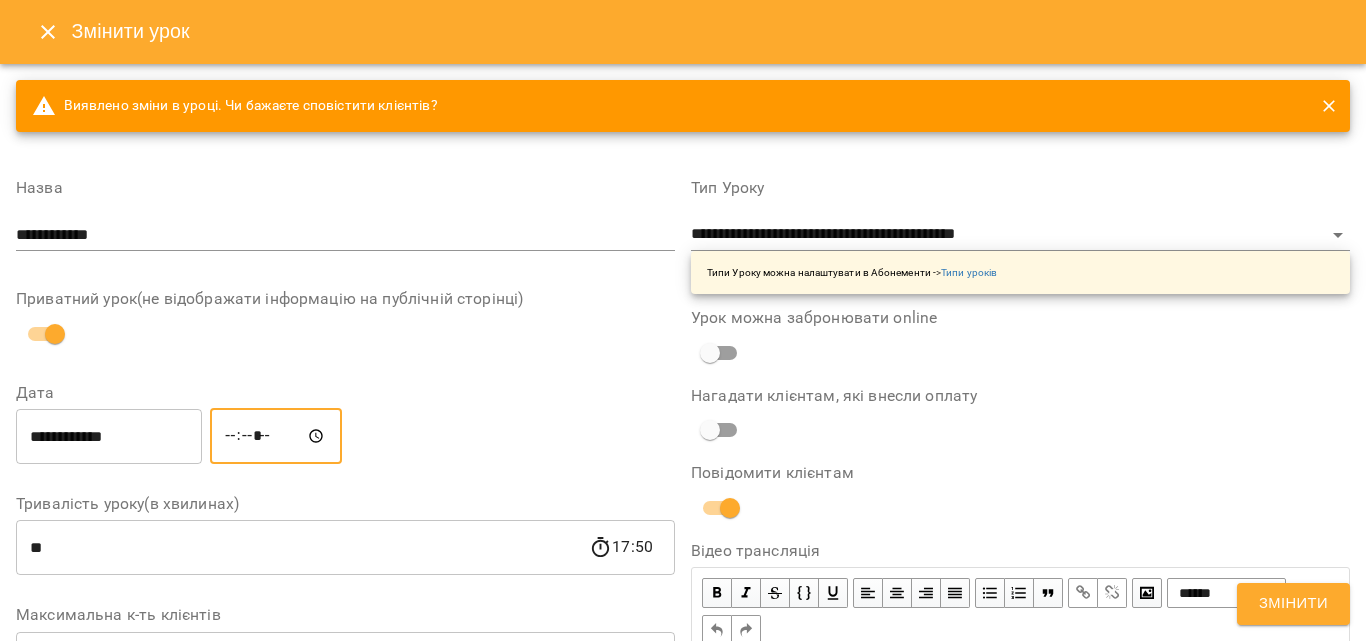type on "*****" 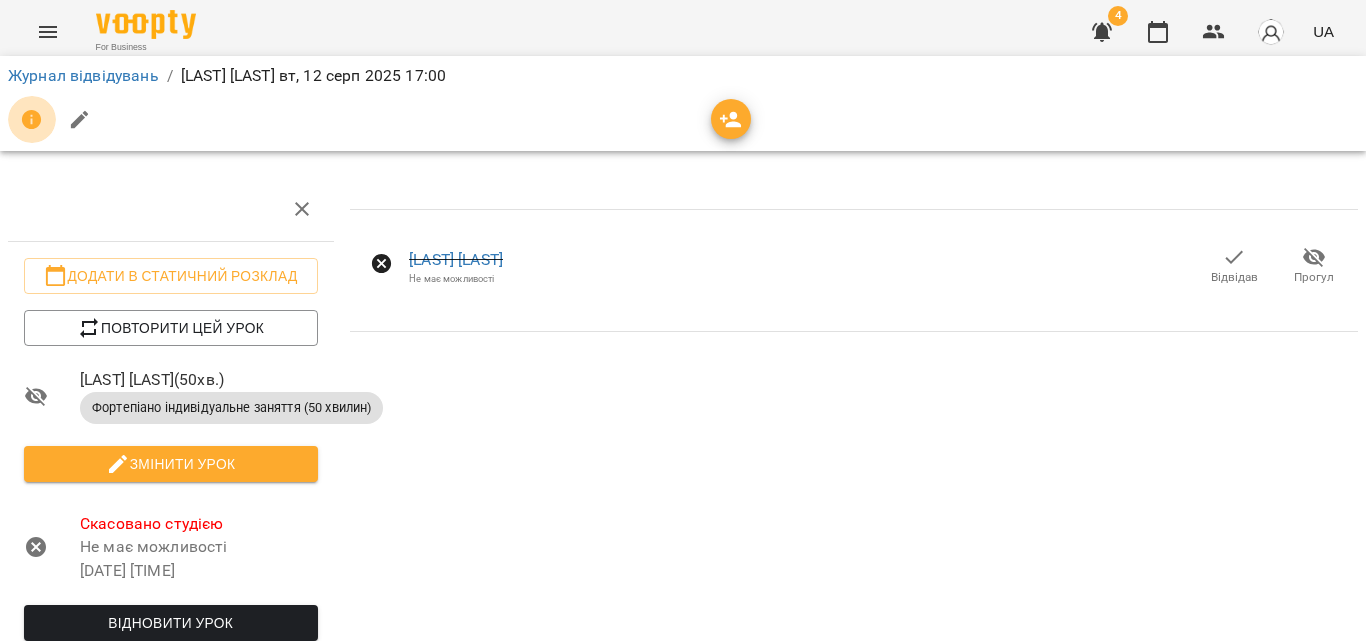 click 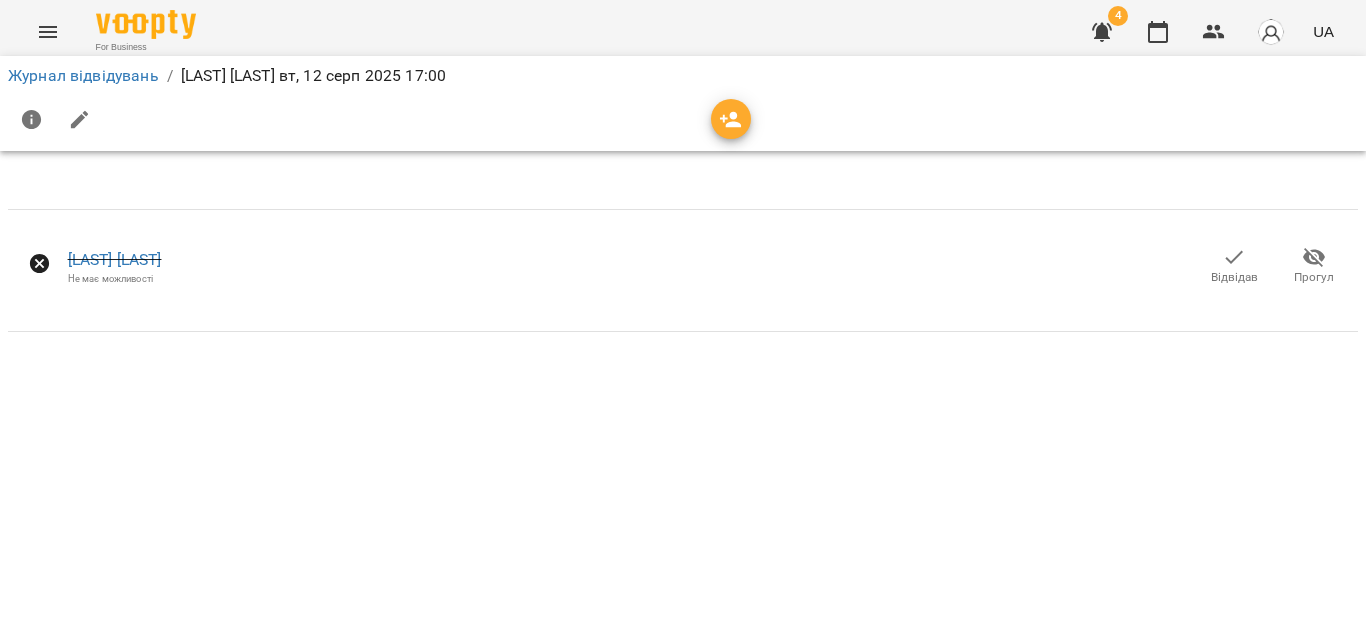 click at bounding box center (731, 120) 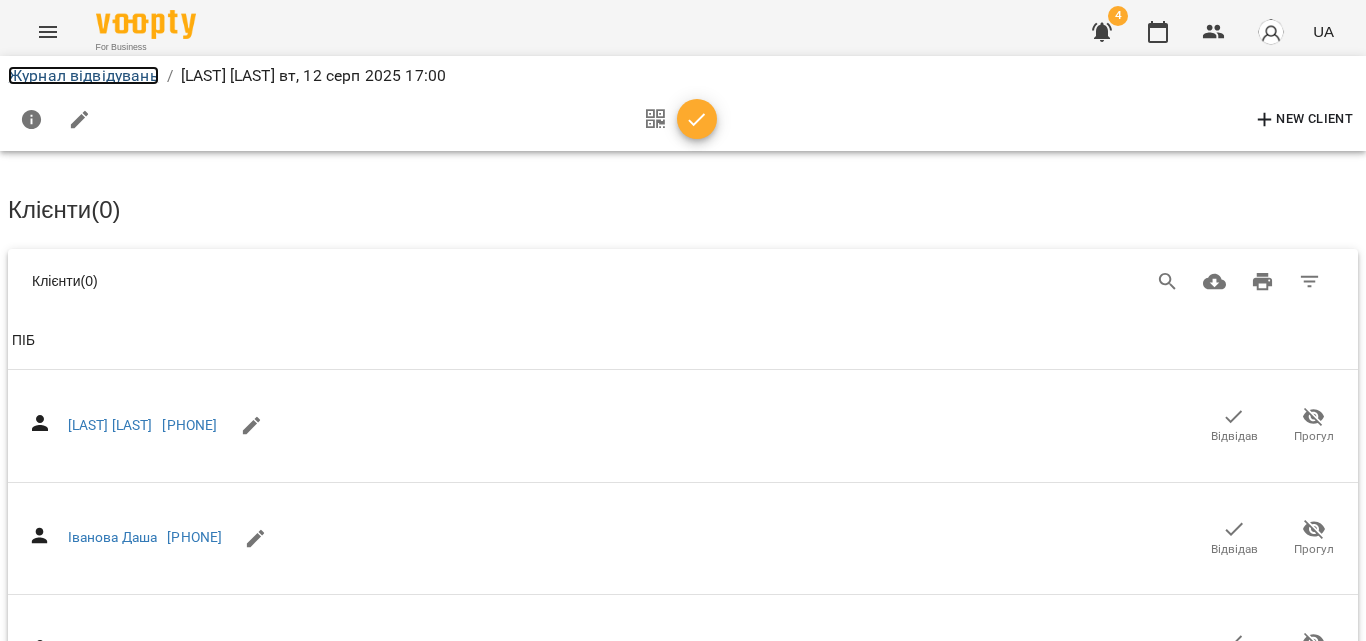 click on "Журнал відвідувань" at bounding box center (83, 75) 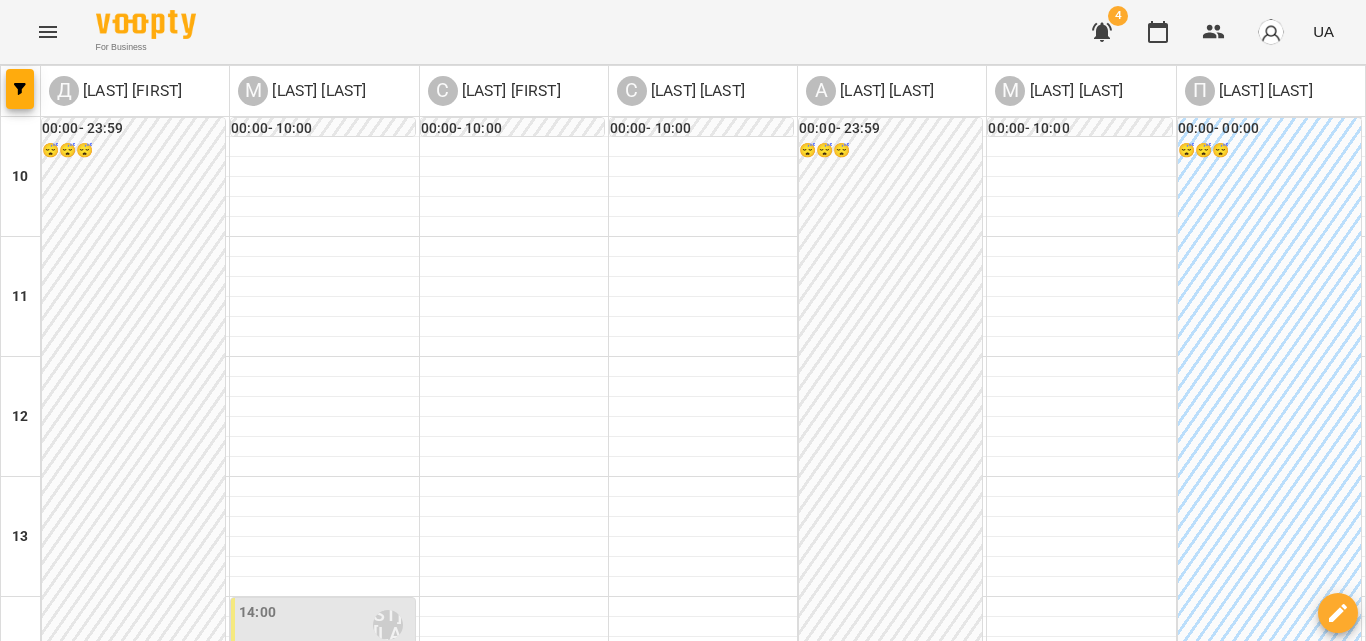 scroll, scrollTop: 809, scrollLeft: 0, axis: vertical 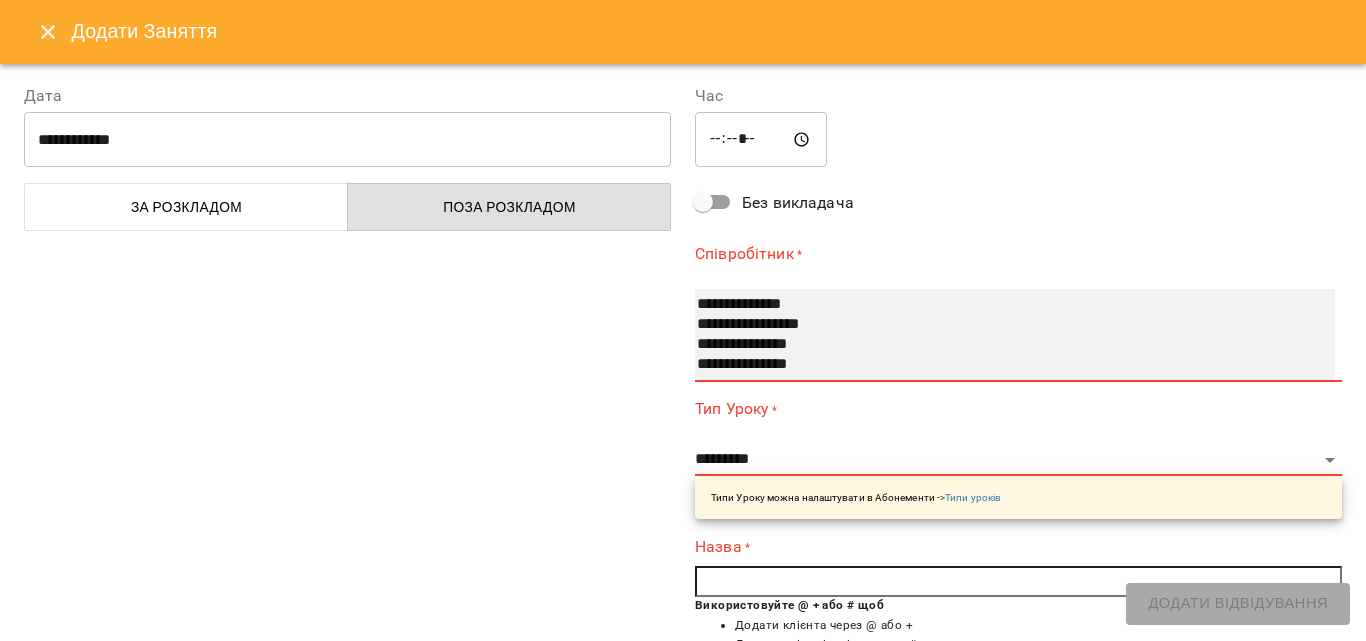 select on "**********" 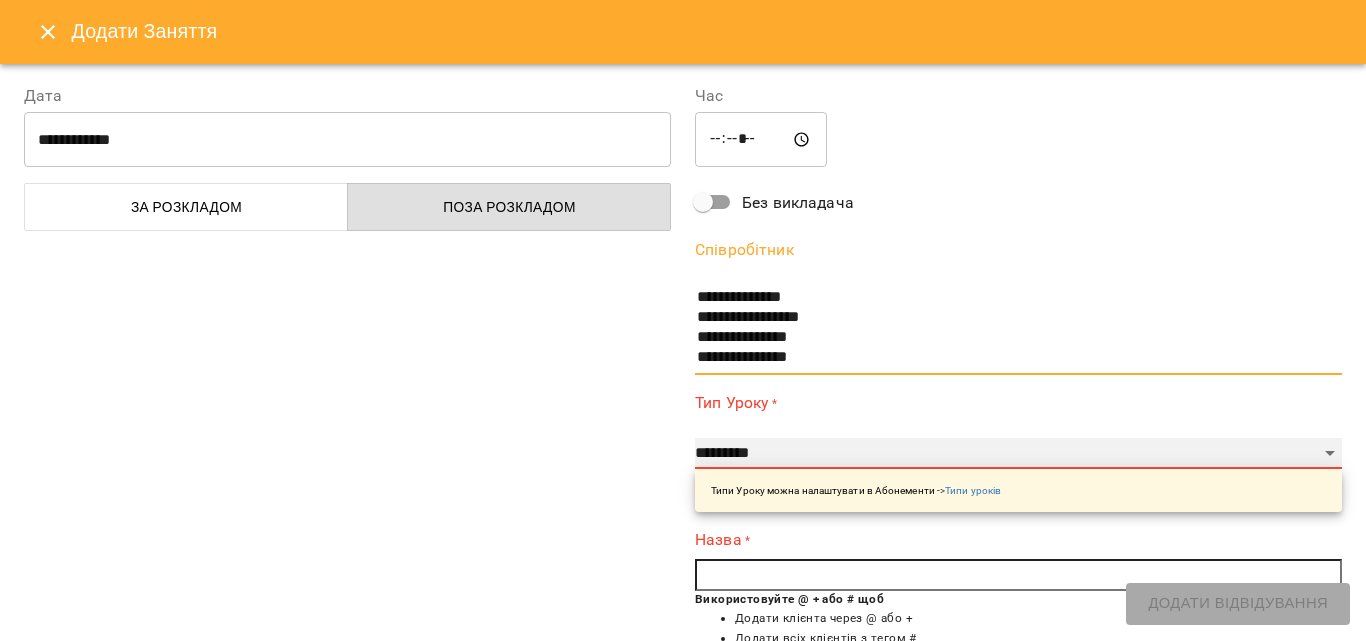 click on "**********" at bounding box center (1018, 454) 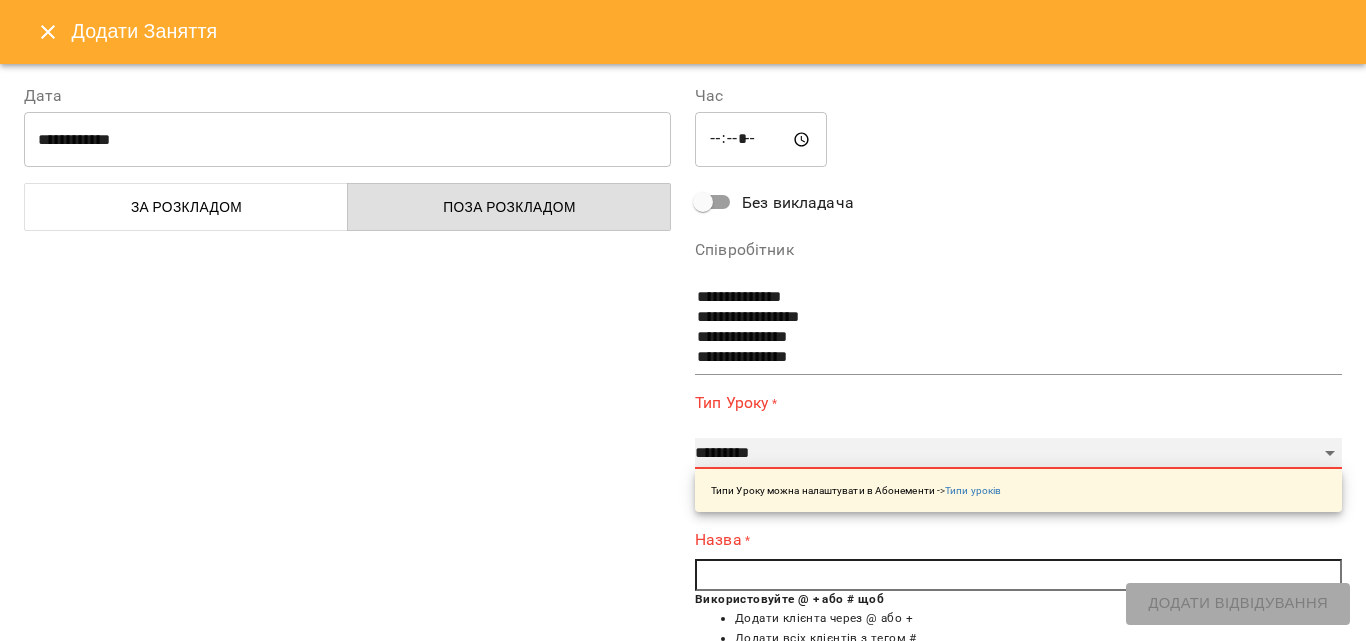select on "**********" 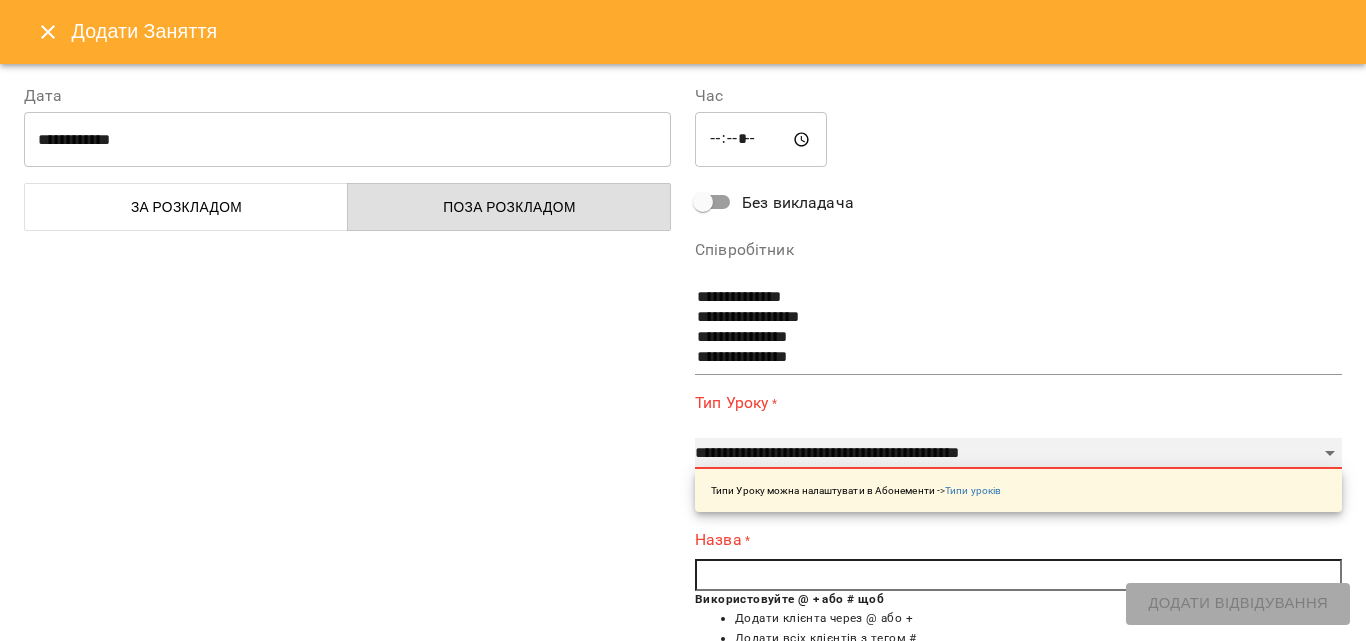 click on "**********" at bounding box center [1018, 454] 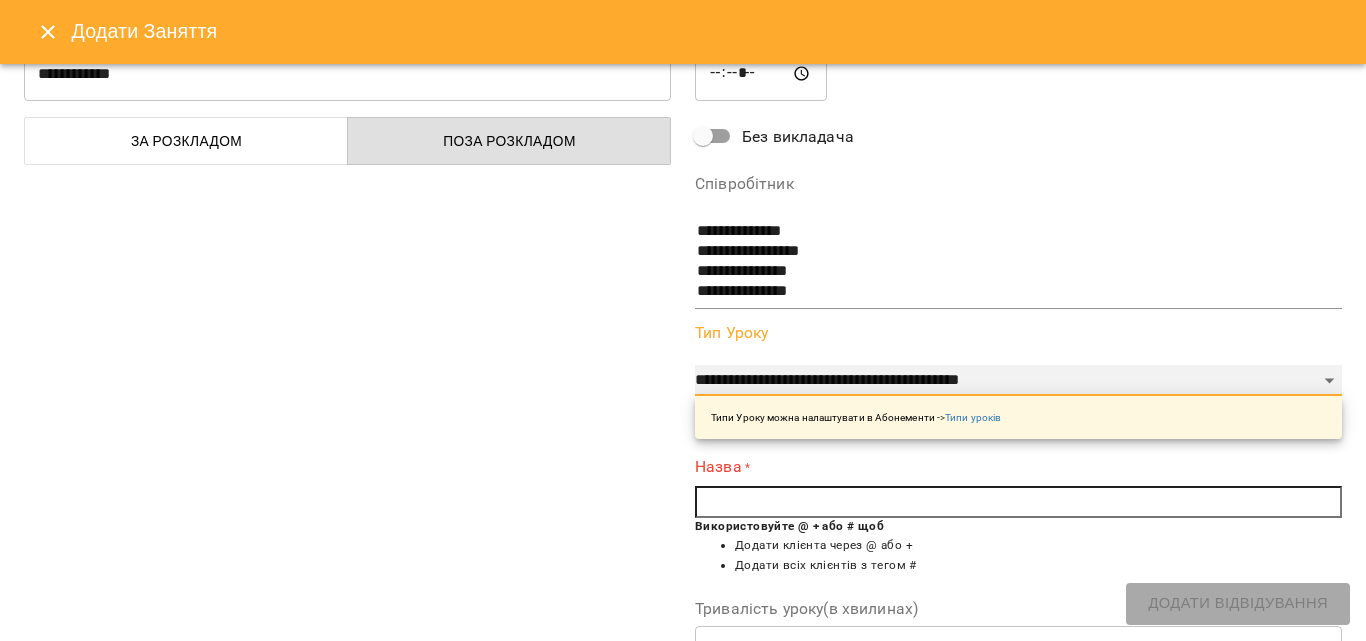scroll, scrollTop: 100, scrollLeft: 0, axis: vertical 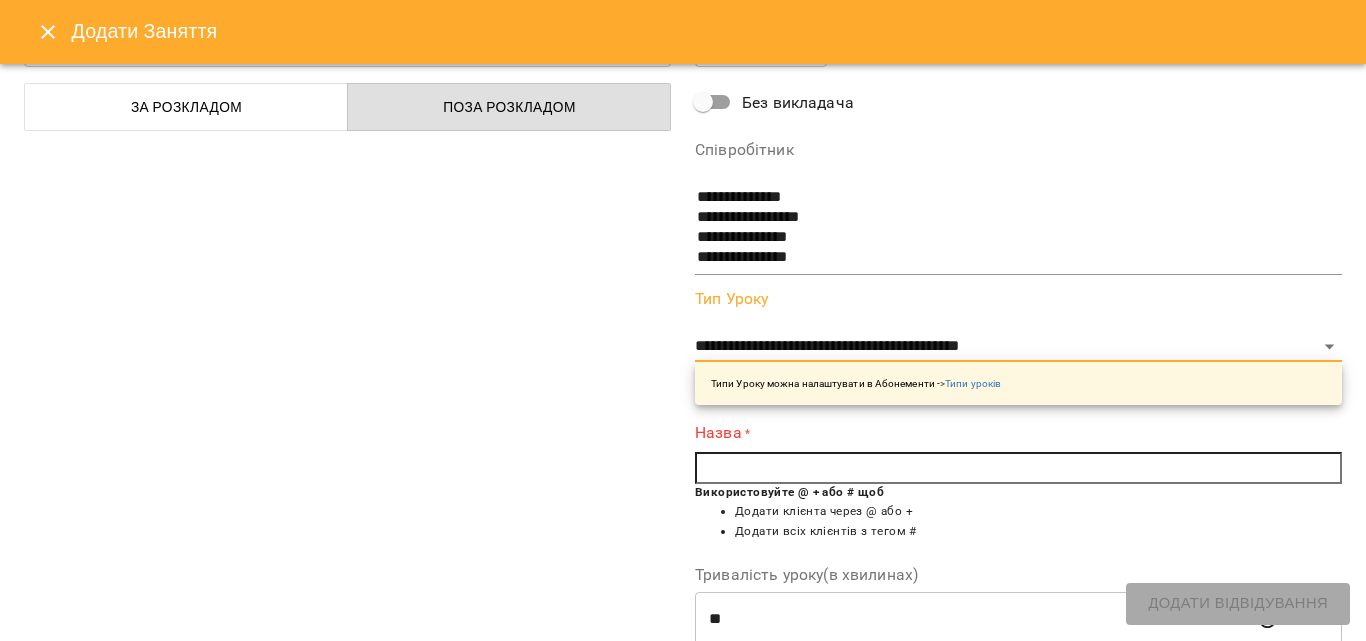click at bounding box center (1018, 468) 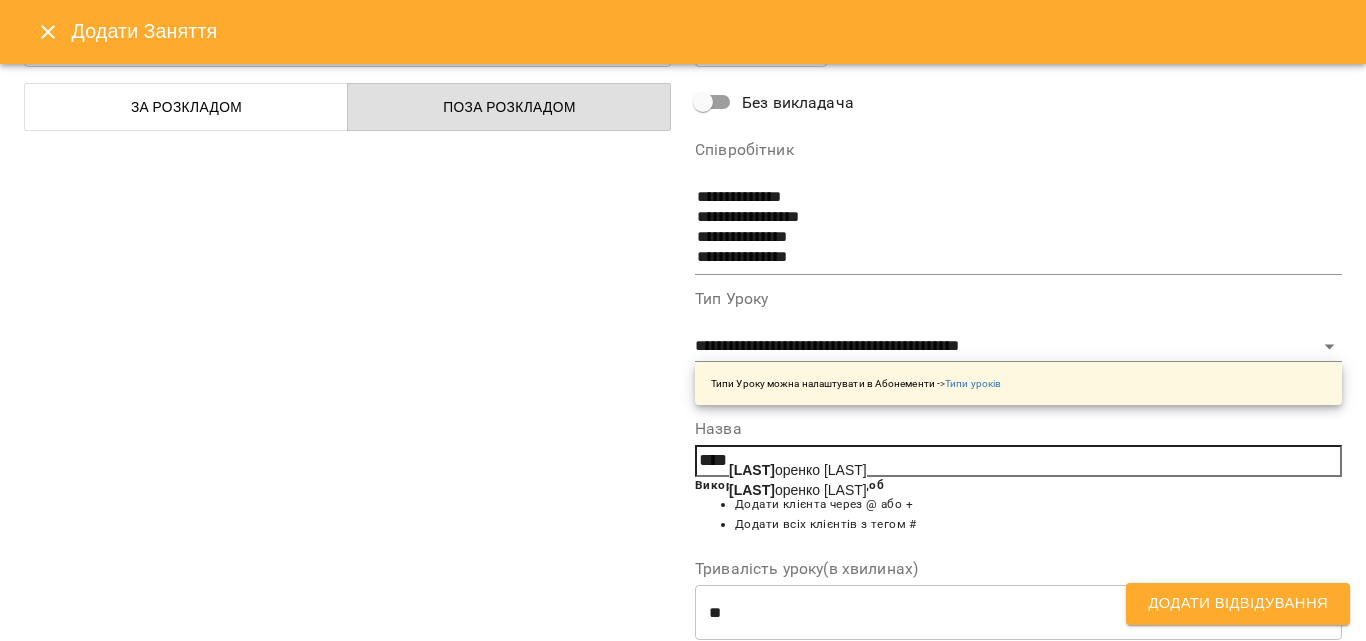 click on "[LAST] [FIRST]" at bounding box center [798, 490] 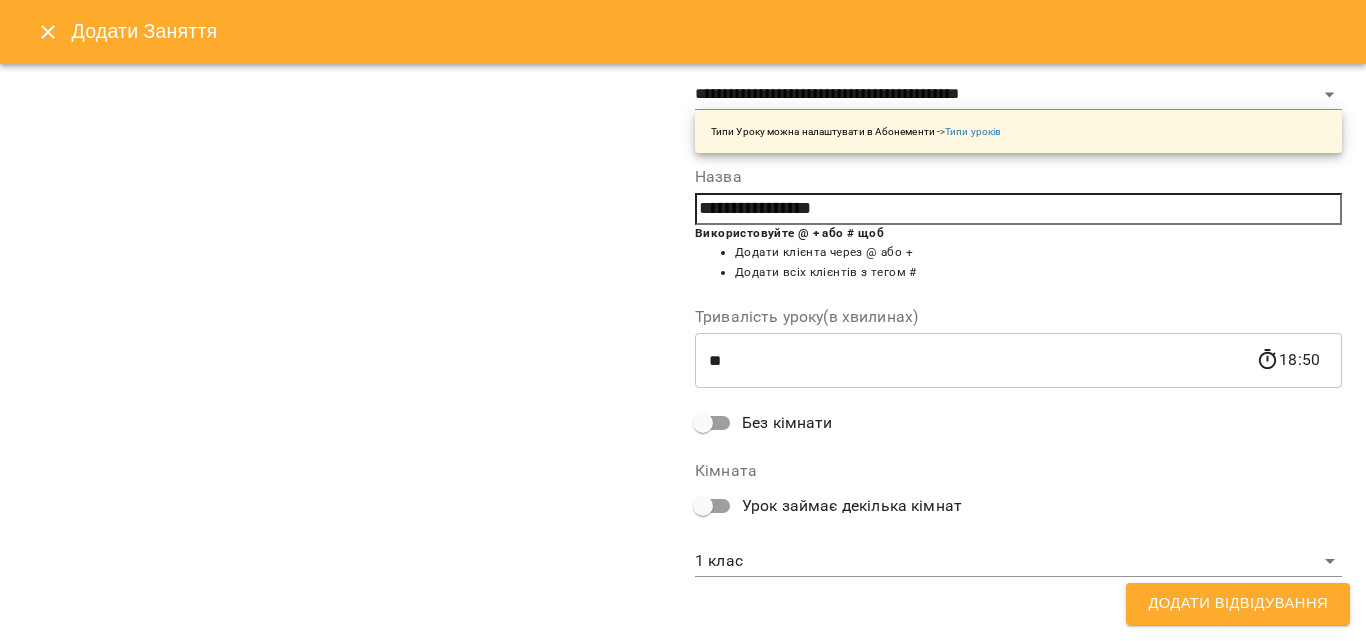 scroll, scrollTop: 356, scrollLeft: 0, axis: vertical 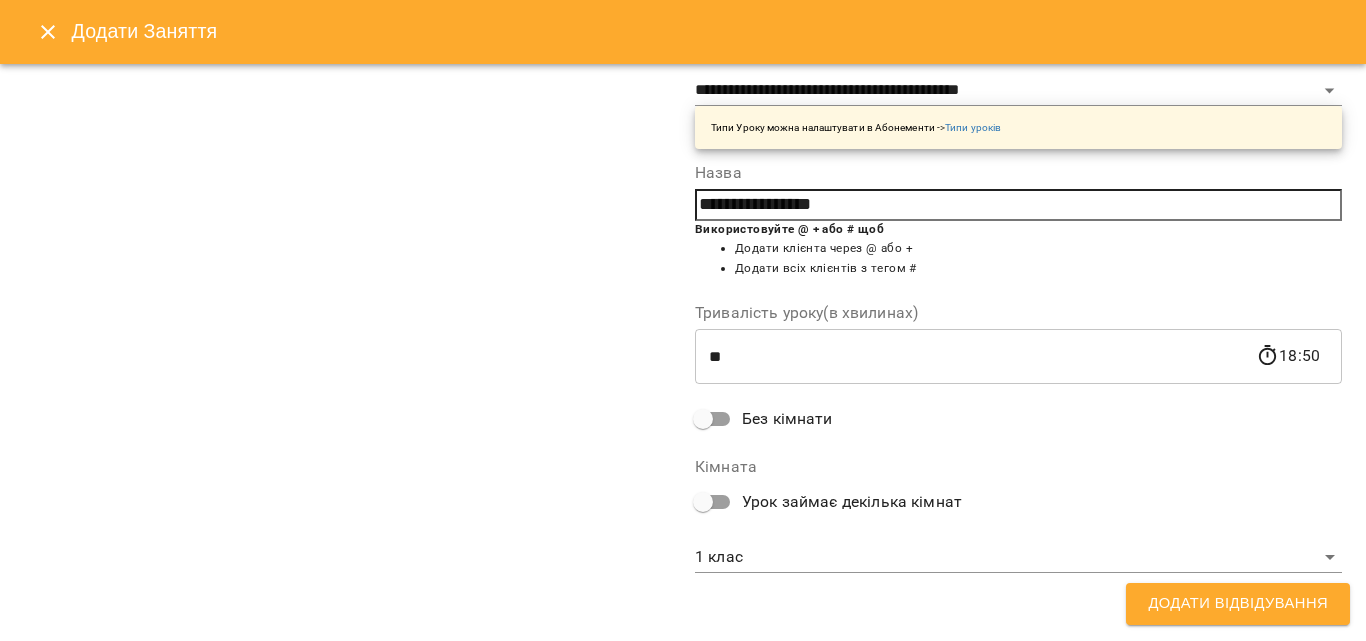 click on "Додати Відвідування" at bounding box center (1238, 604) 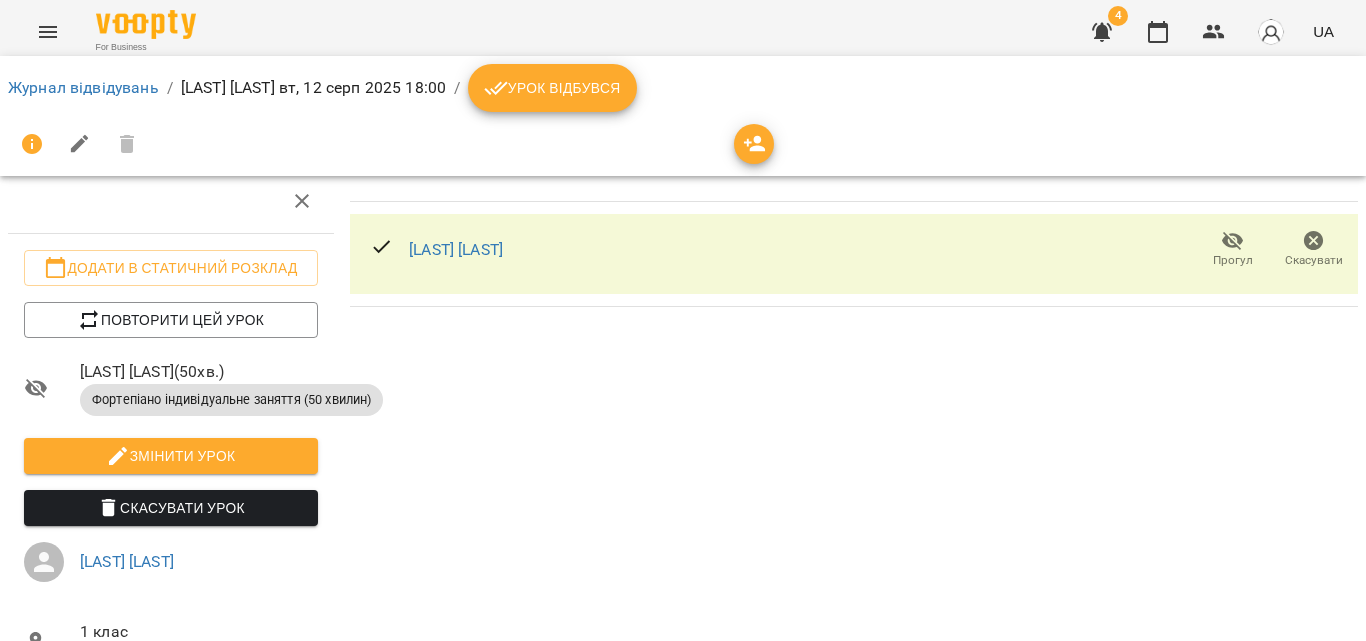 scroll, scrollTop: 179, scrollLeft: 0, axis: vertical 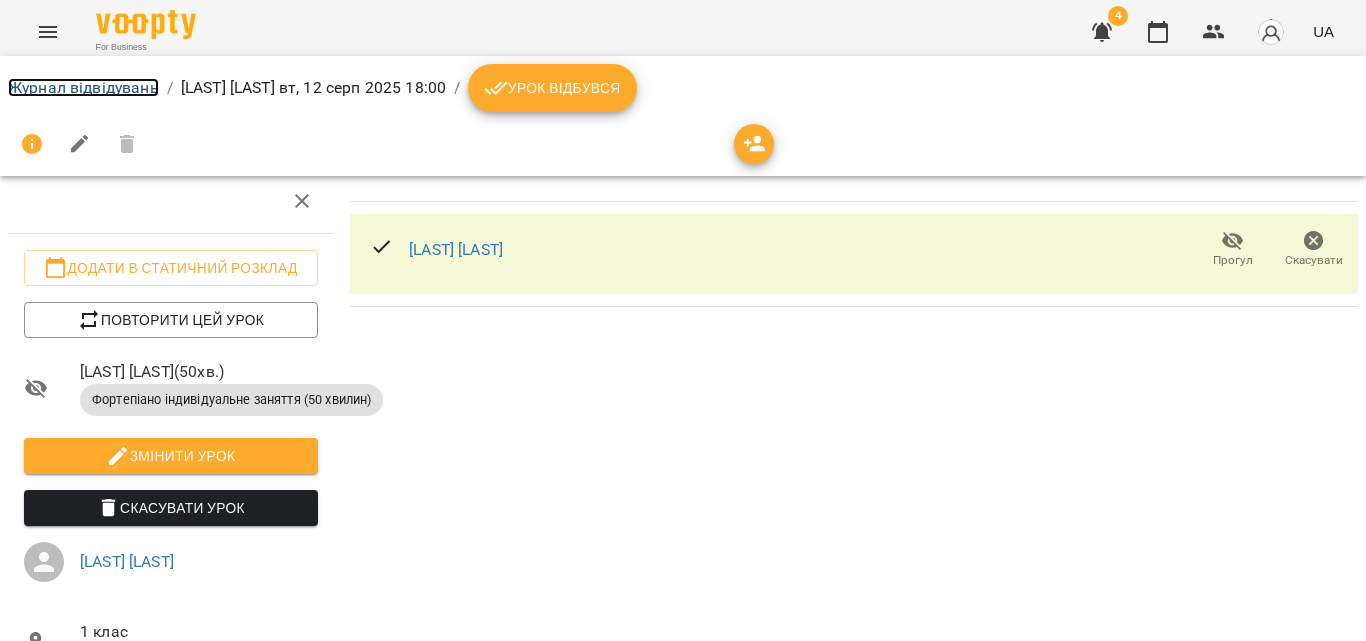 click on "Журнал відвідувань" at bounding box center [83, 87] 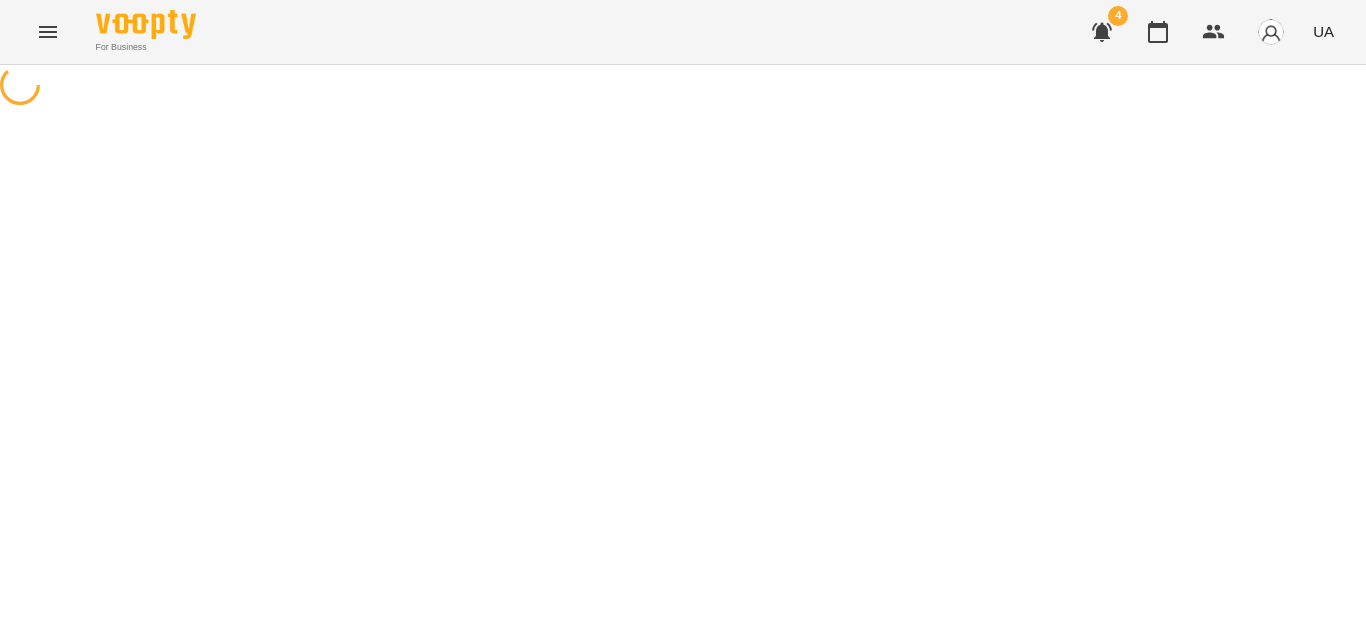 scroll, scrollTop: 0, scrollLeft: 0, axis: both 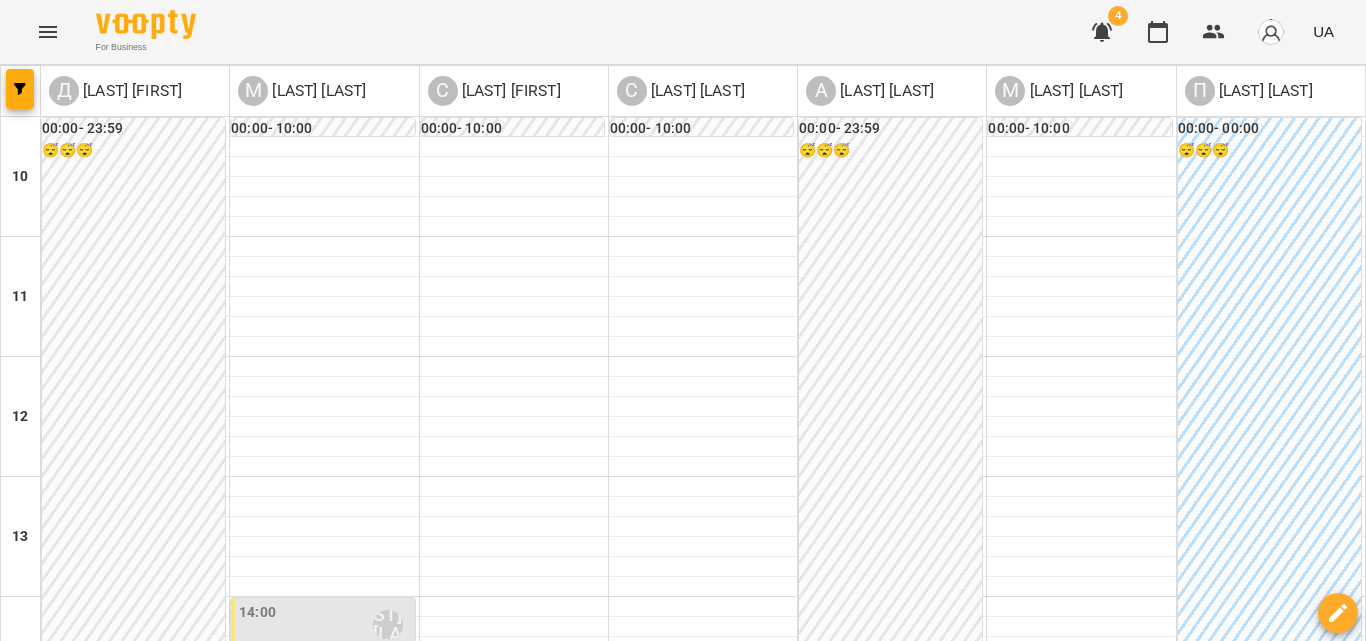 click at bounding box center [583, 1408] 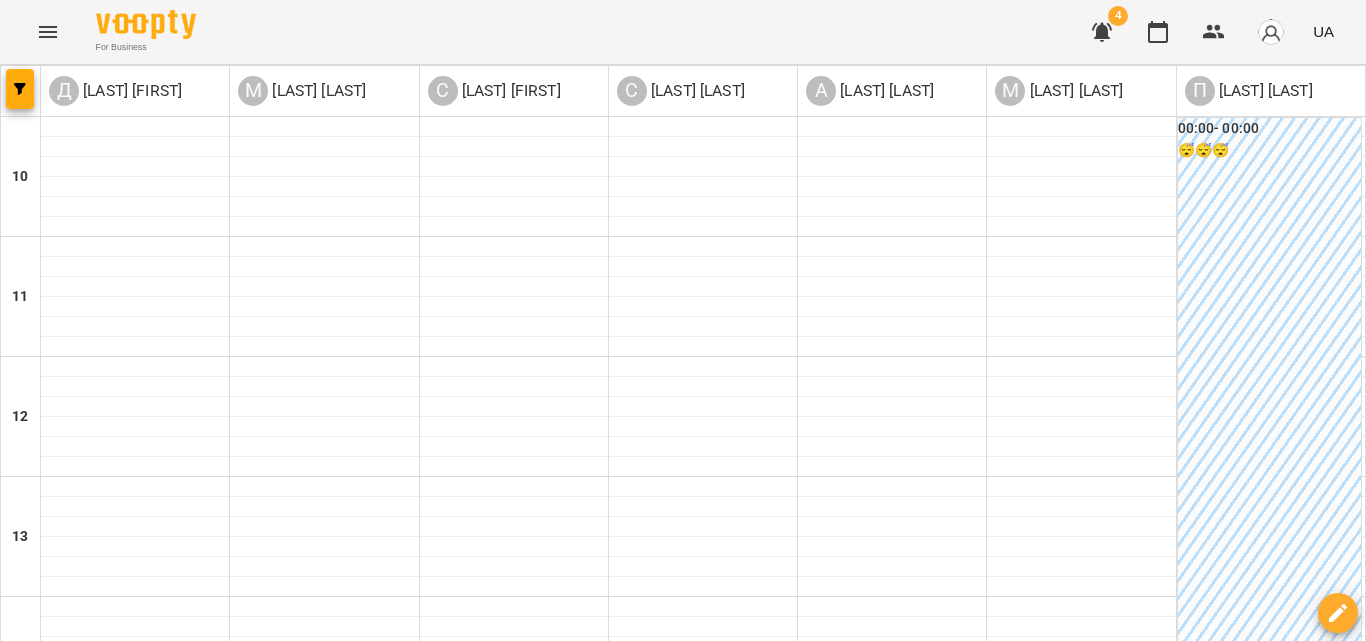 click on "**********" at bounding box center (683, 757) 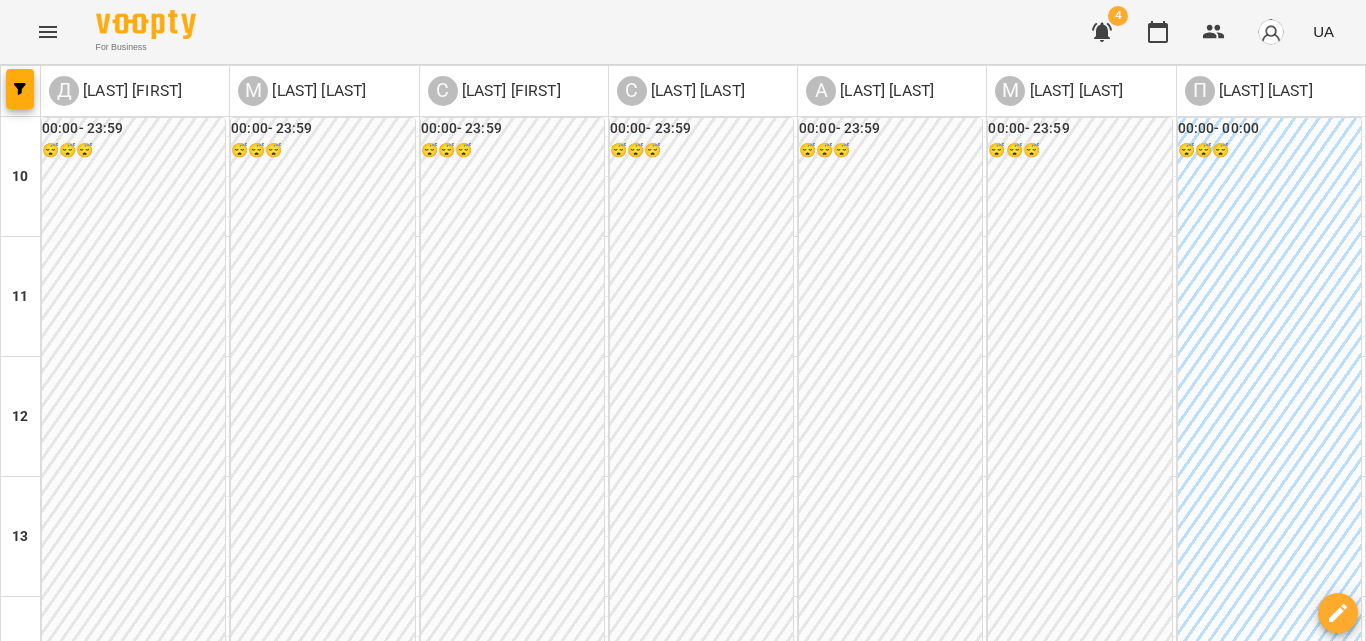 scroll, scrollTop: 800, scrollLeft: 0, axis: vertical 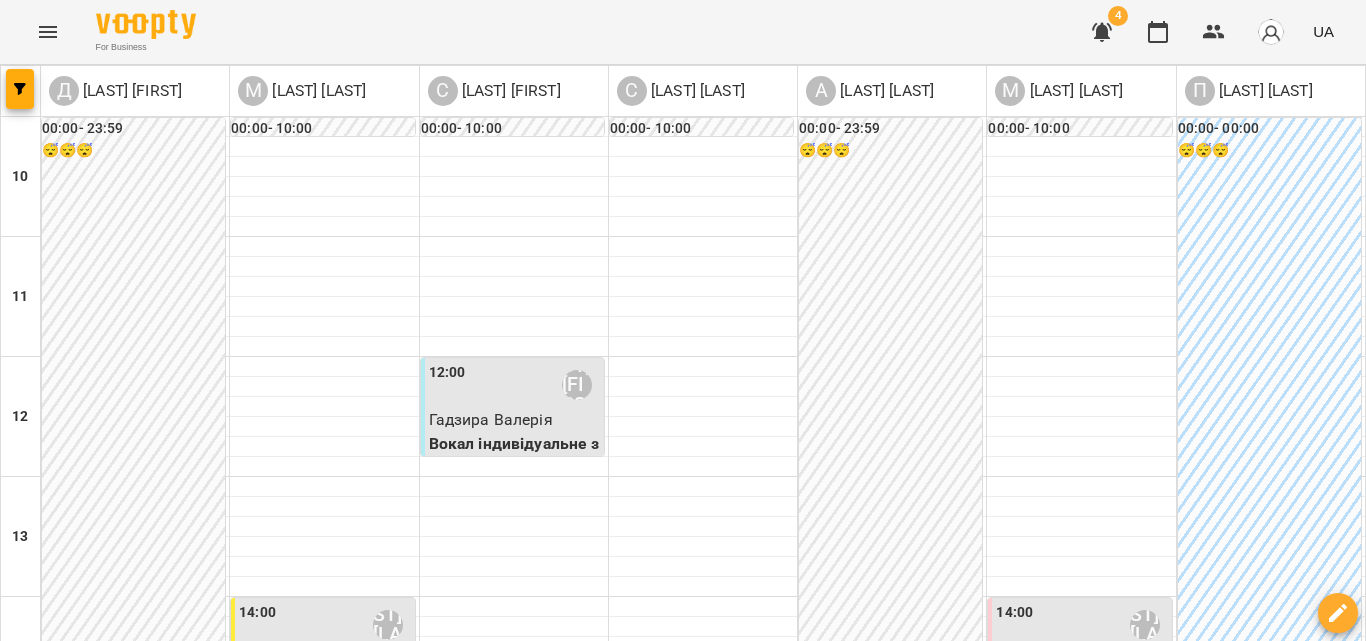 click at bounding box center [782, 1408] 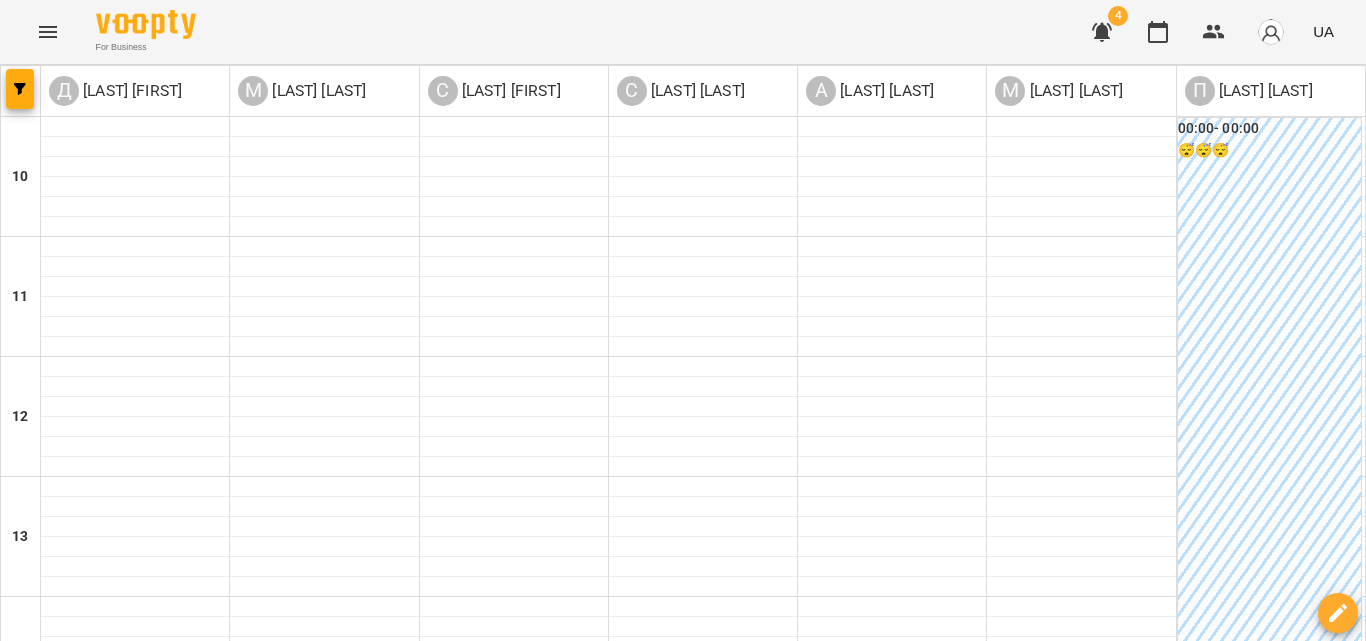 click on "**********" at bounding box center [683, 757] 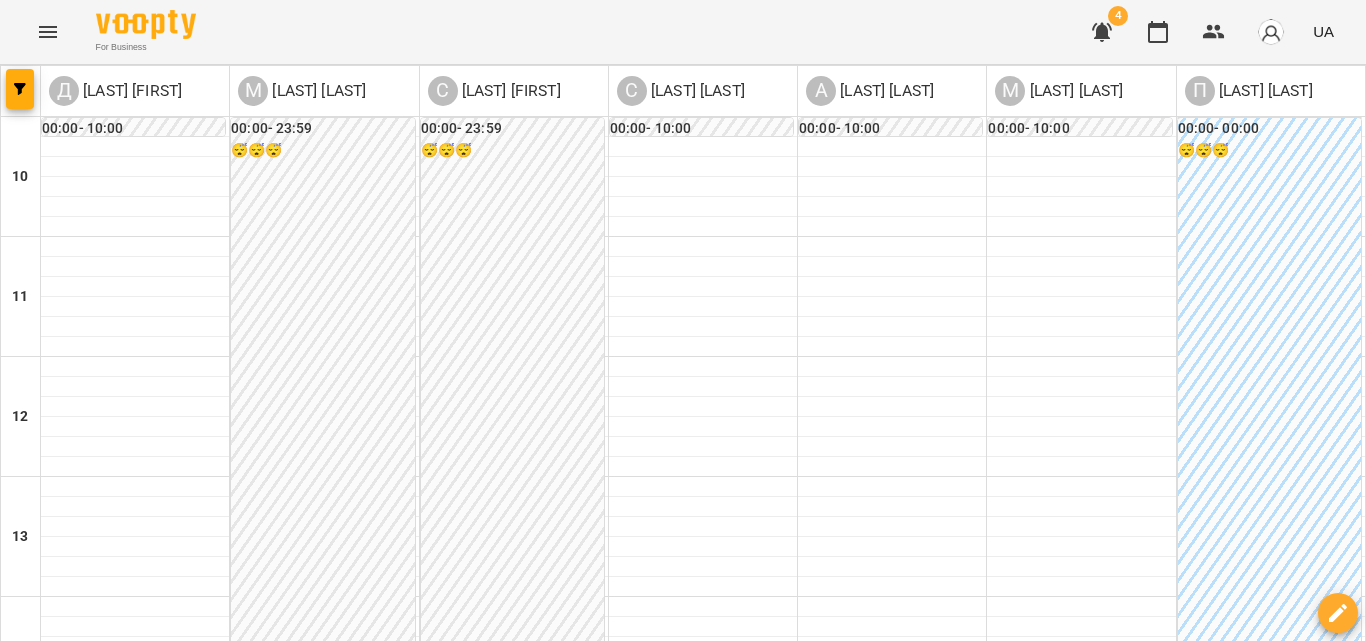 click on "вт" at bounding box center (439, 1343) 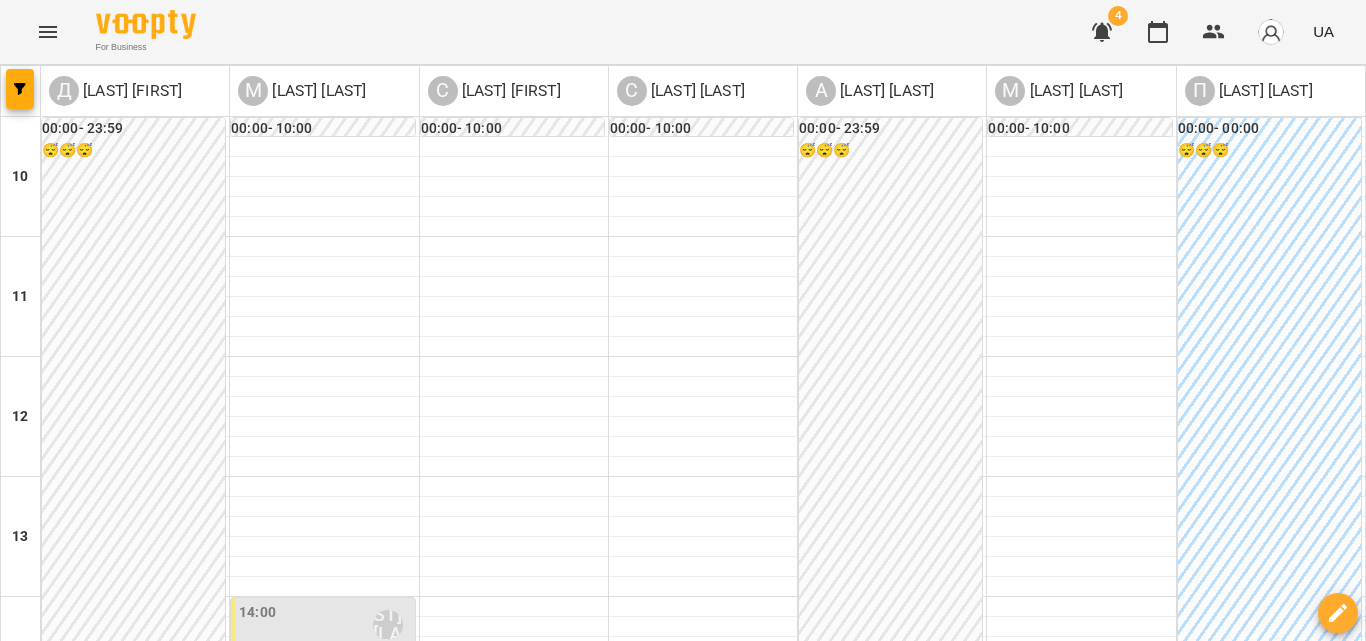 scroll, scrollTop: 600, scrollLeft: 0, axis: vertical 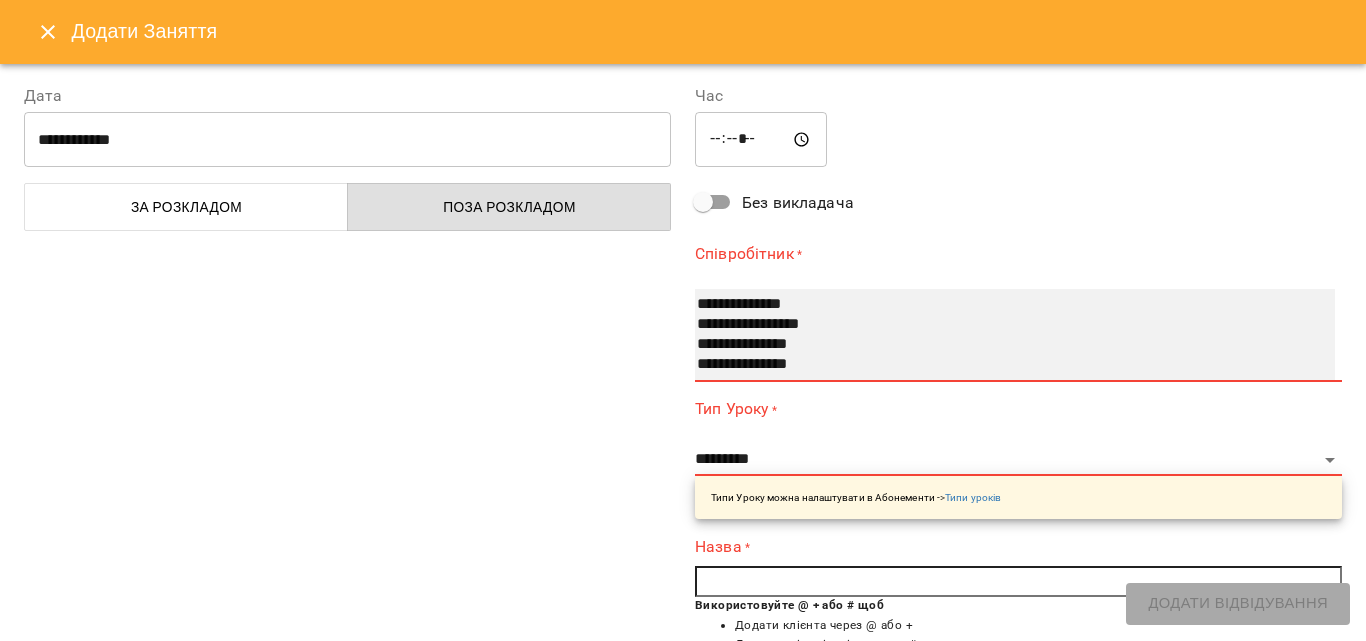 select on "**********" 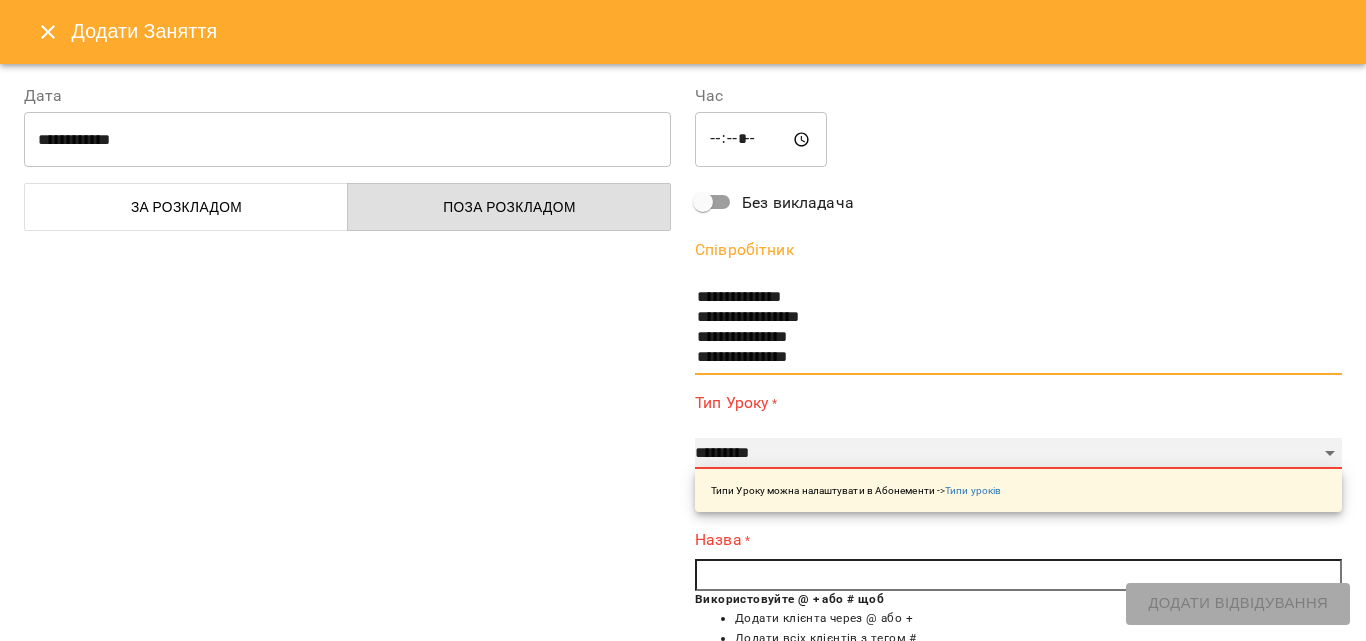 click on "**********" at bounding box center (1018, 454) 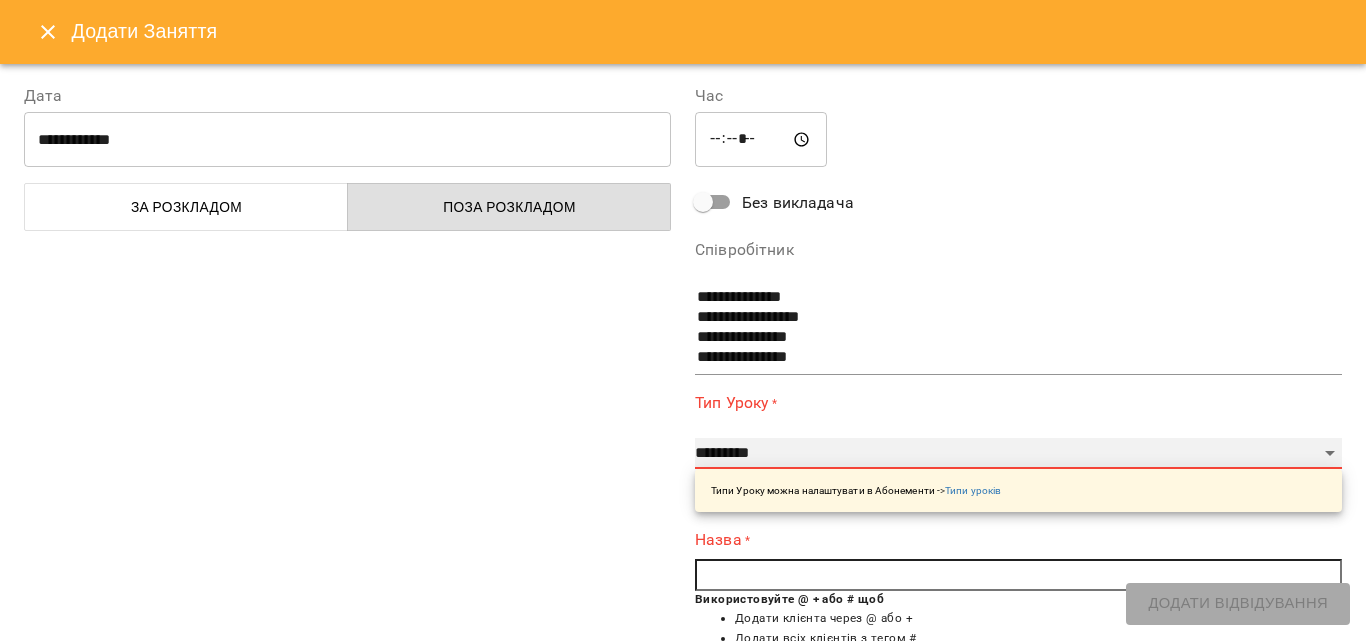 select on "**********" 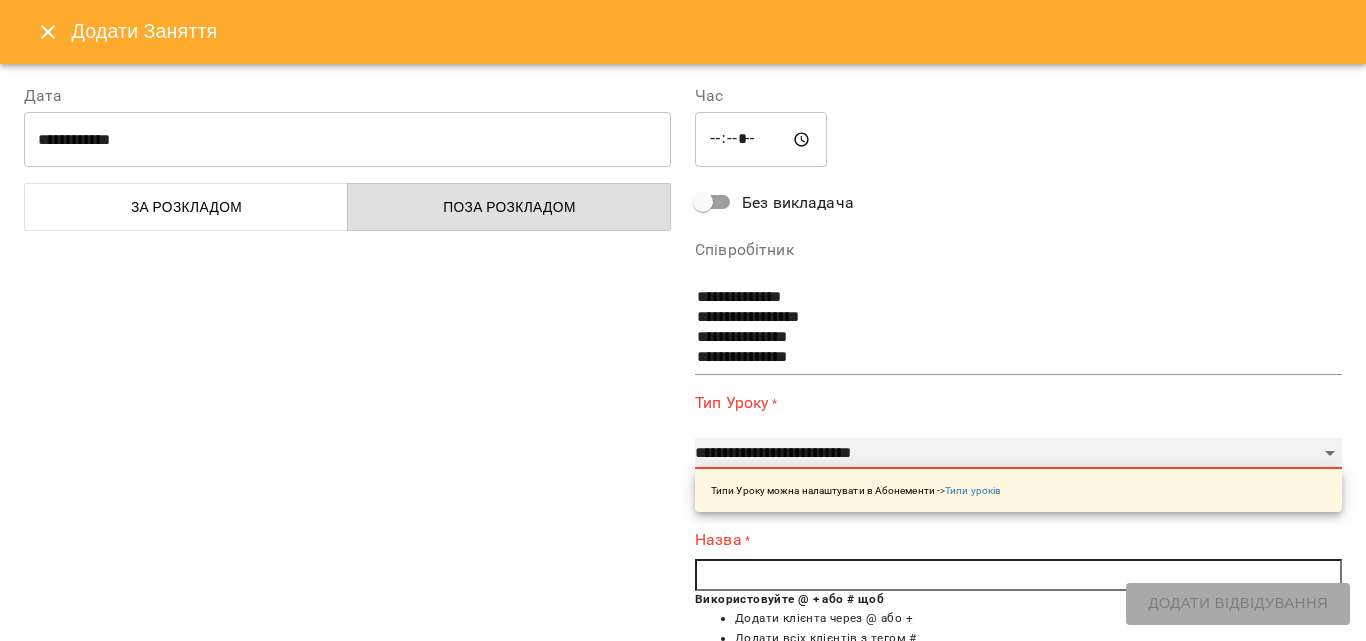 click on "**********" at bounding box center (1018, 454) 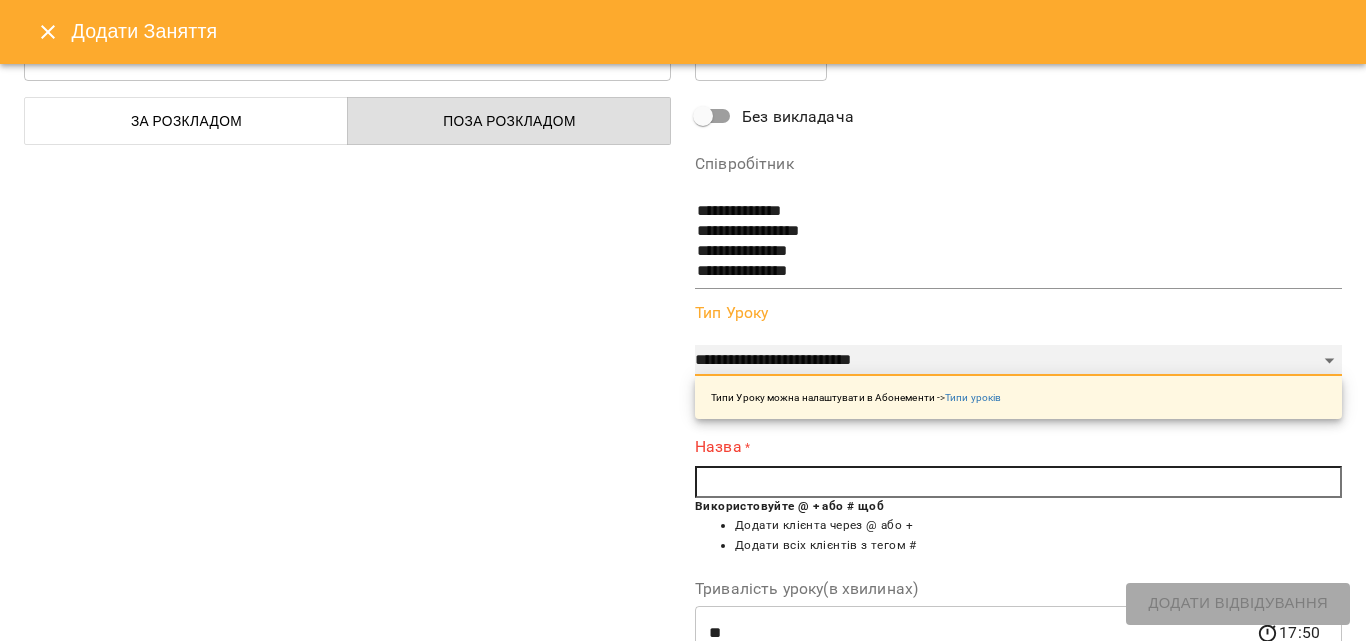scroll, scrollTop: 200, scrollLeft: 0, axis: vertical 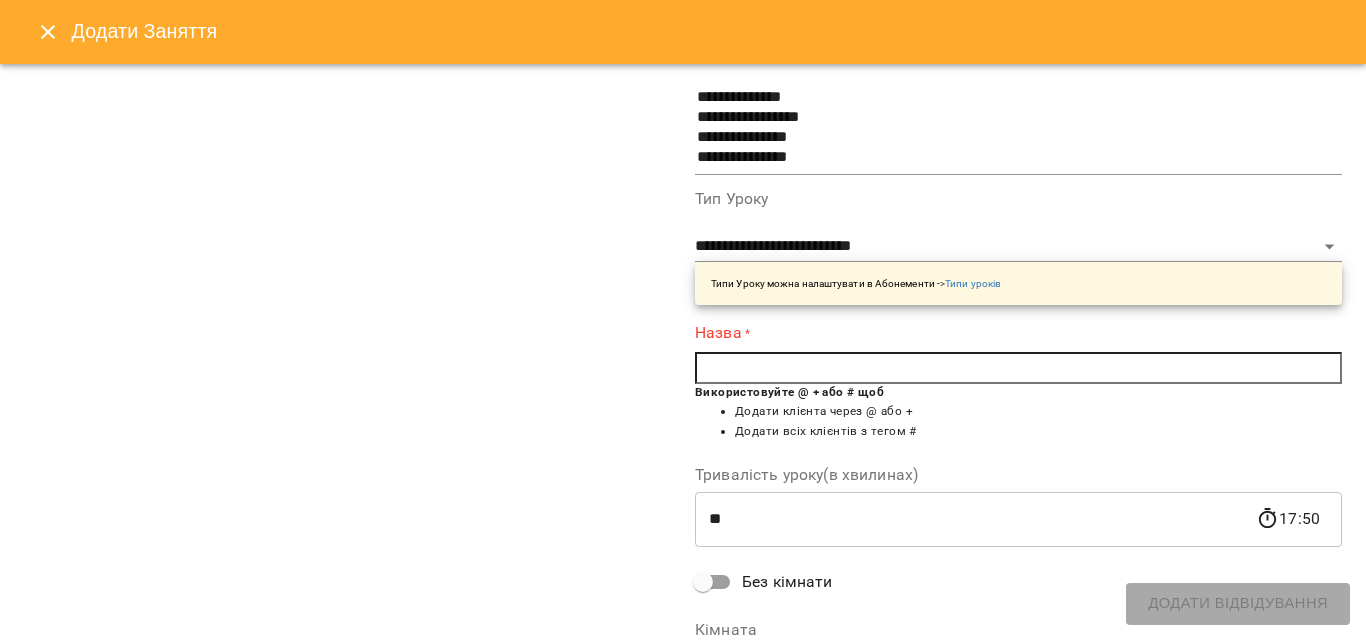 click at bounding box center [1018, 368] 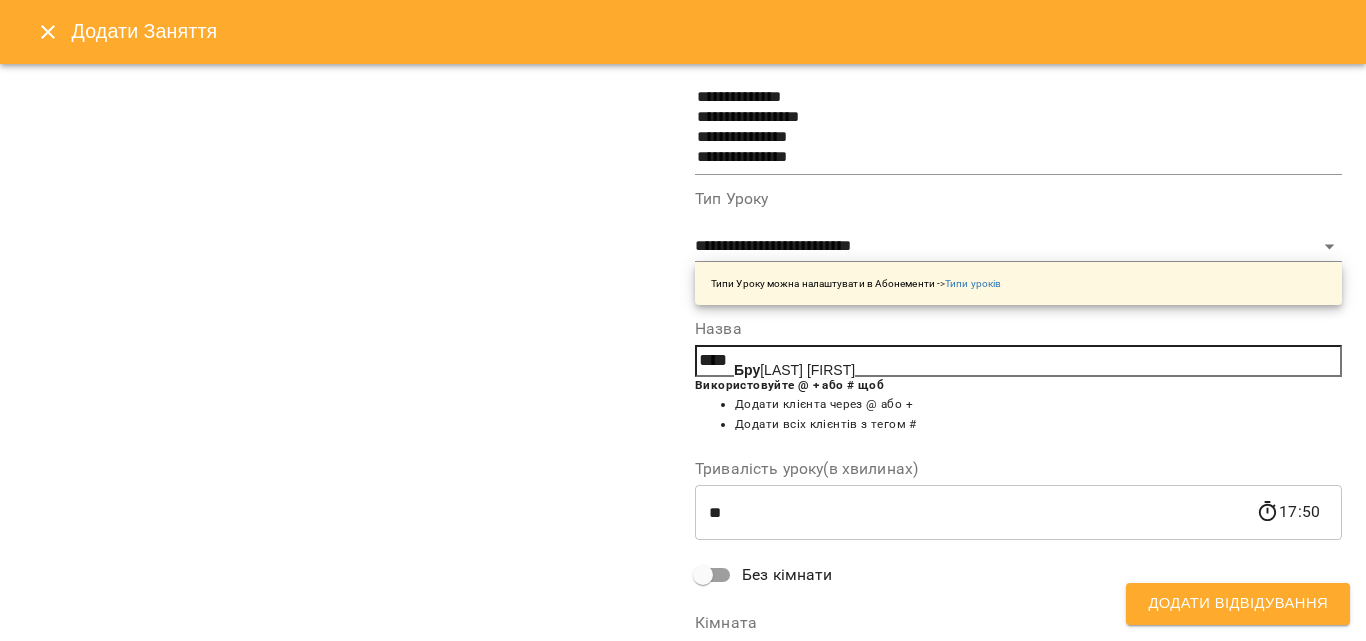 click on "[LAST] [FIRST]" at bounding box center [794, 370] 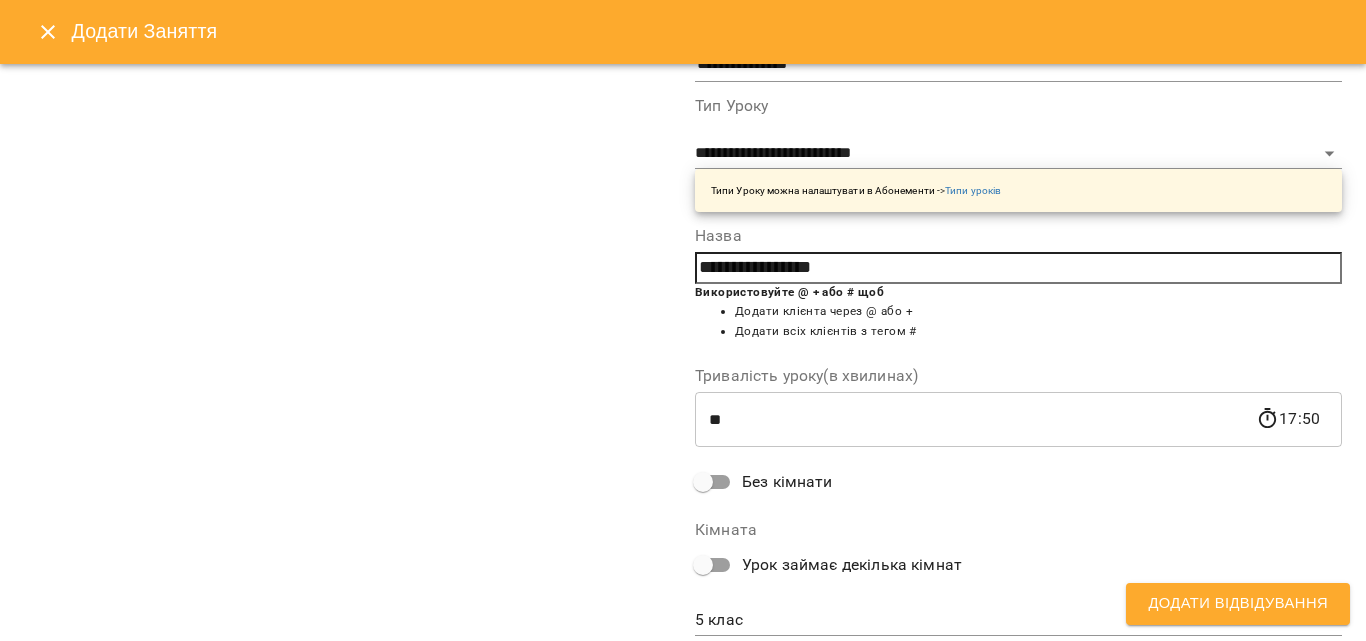 scroll, scrollTop: 356, scrollLeft: 0, axis: vertical 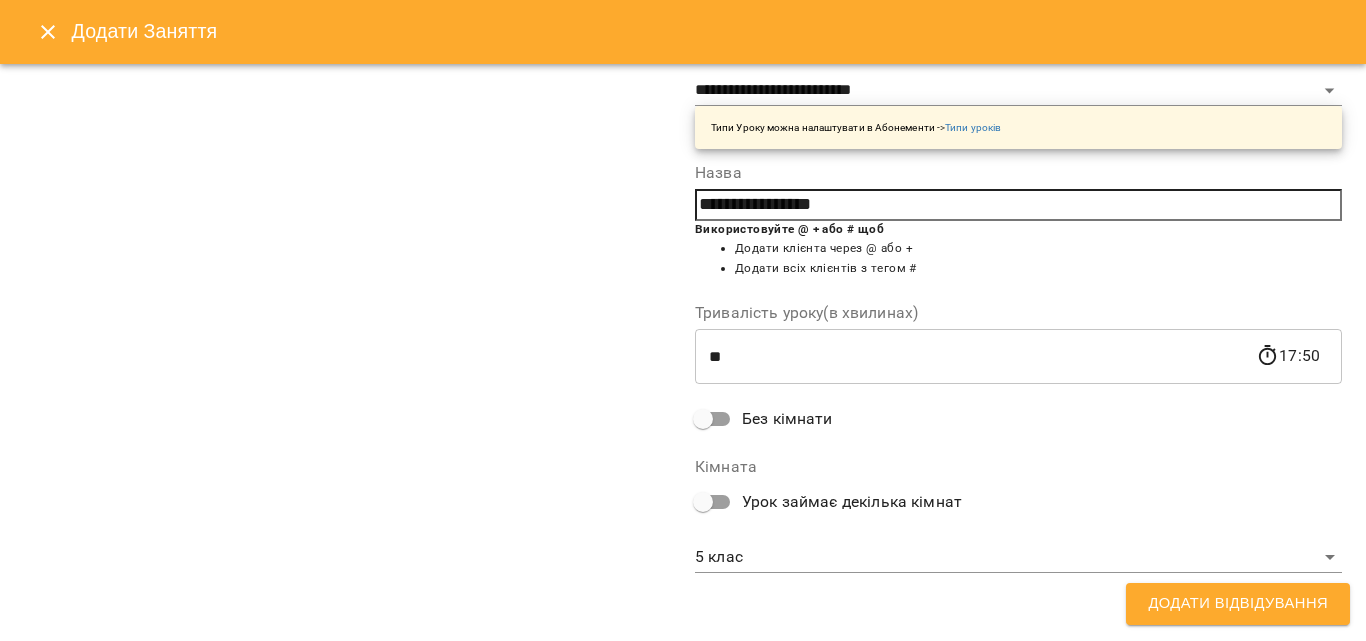 click on "Додати Відвідування" at bounding box center (1238, 604) 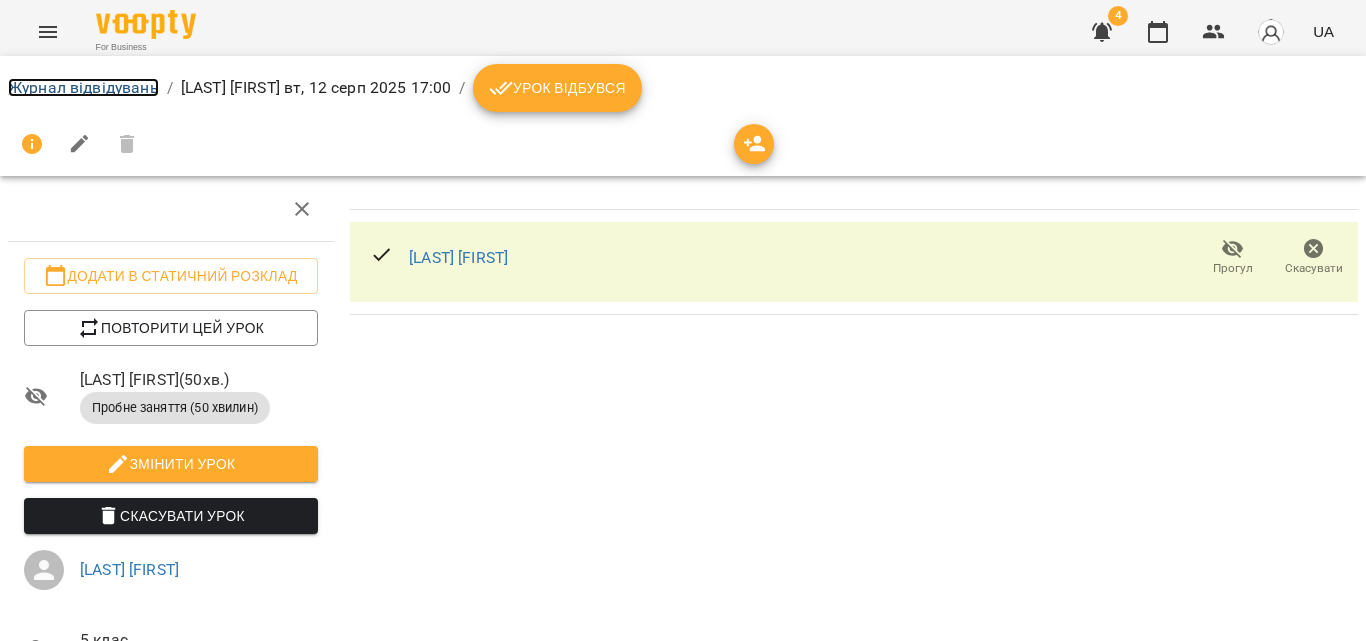 click on "Журнал відвідувань" at bounding box center [83, 87] 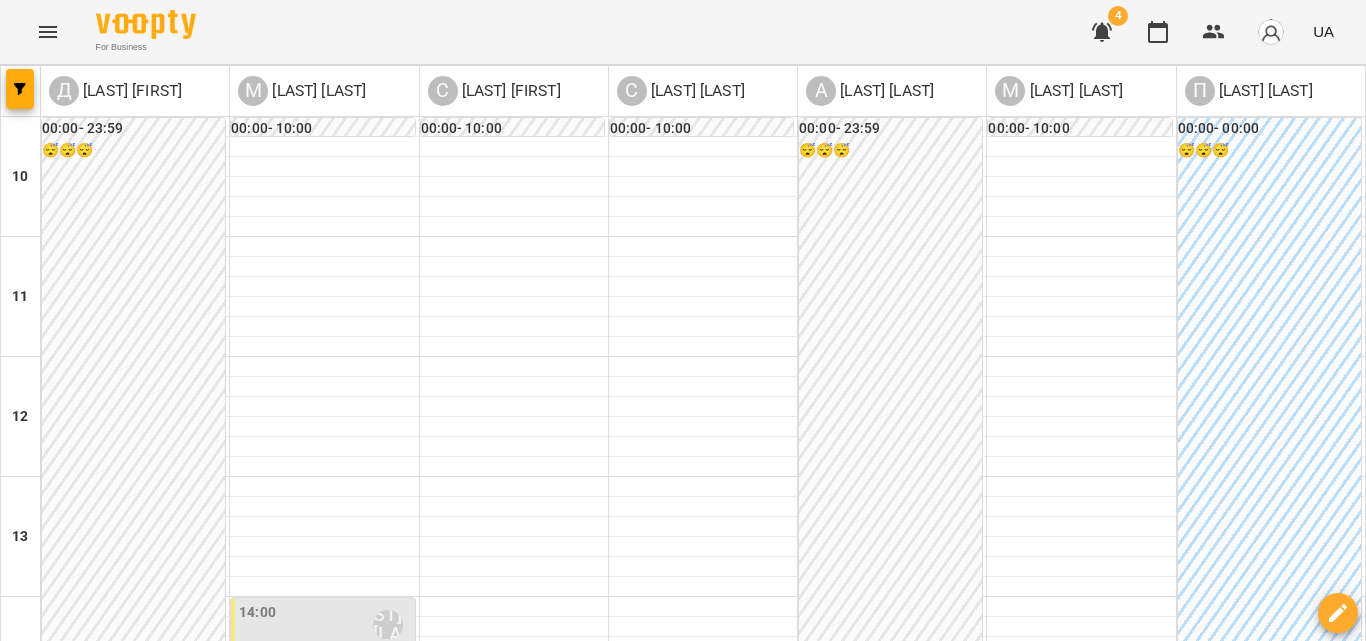 scroll, scrollTop: 809, scrollLeft: 0, axis: vertical 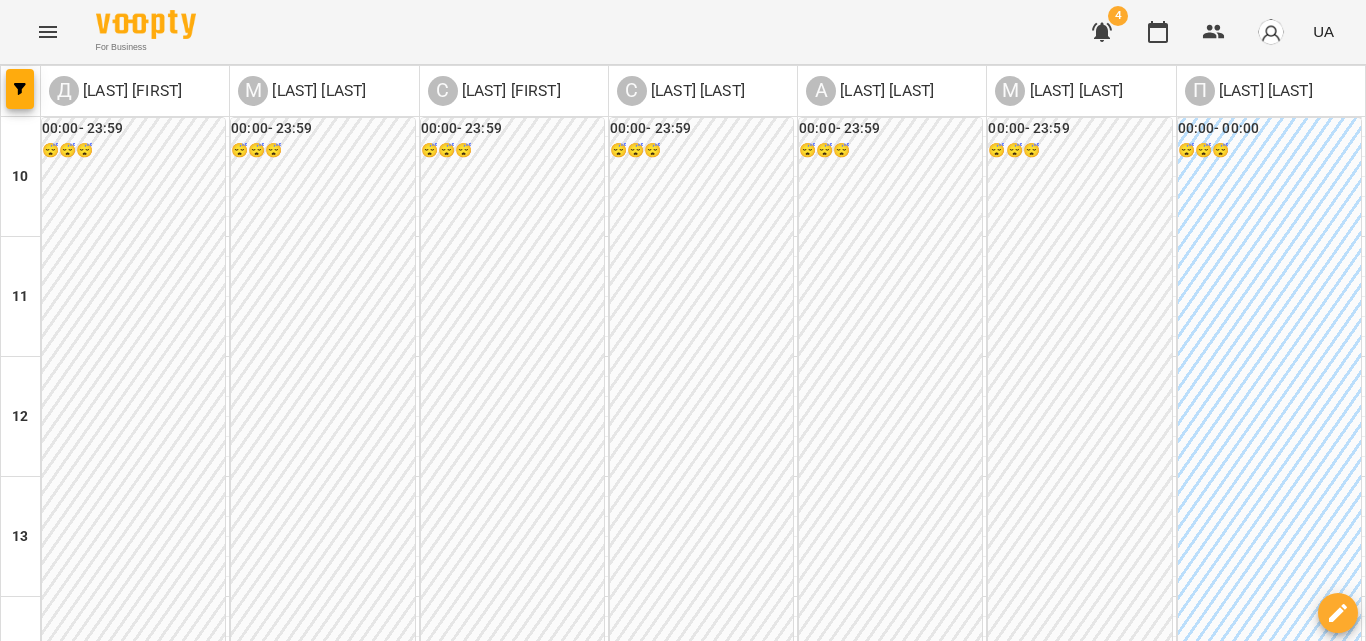 click on "вт 05 серп" at bounding box center [298, 1349] 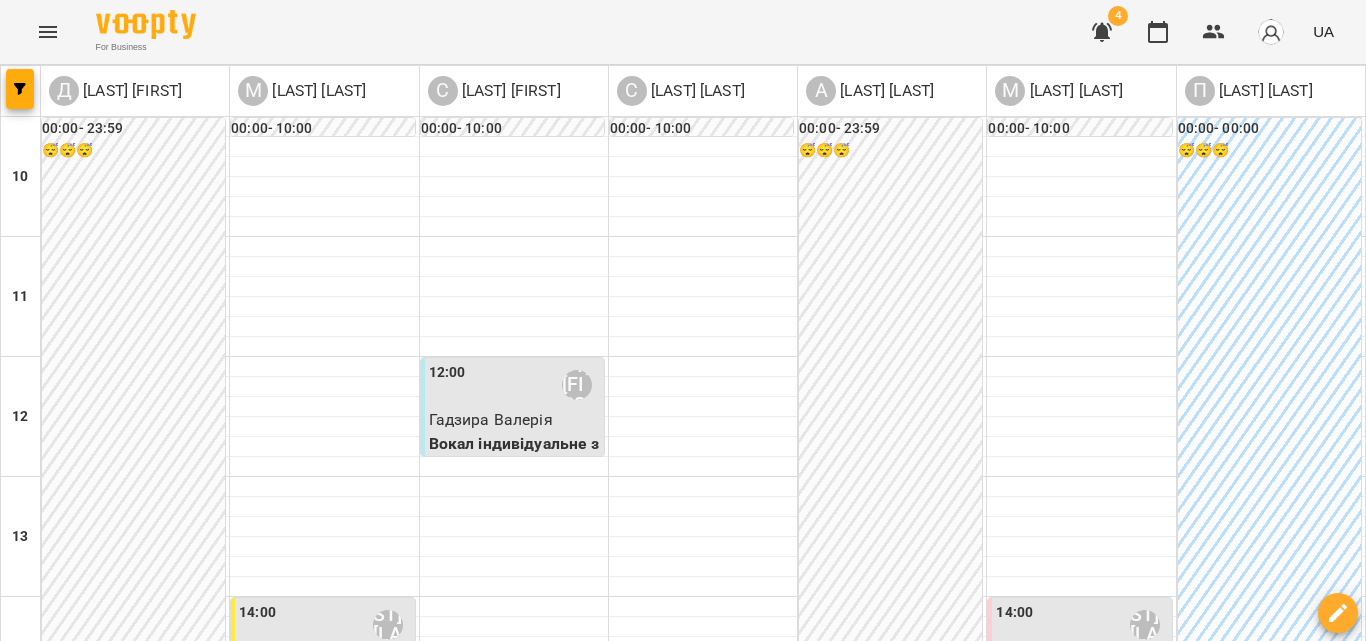 scroll, scrollTop: 500, scrollLeft: 0, axis: vertical 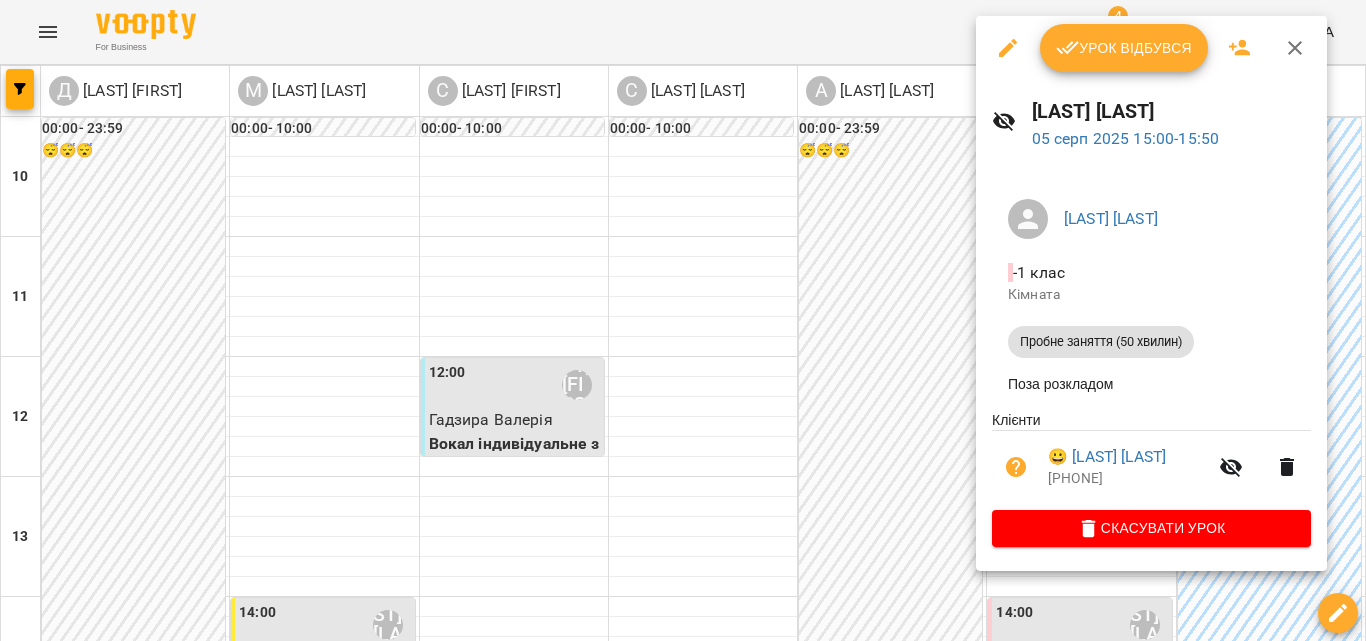 click 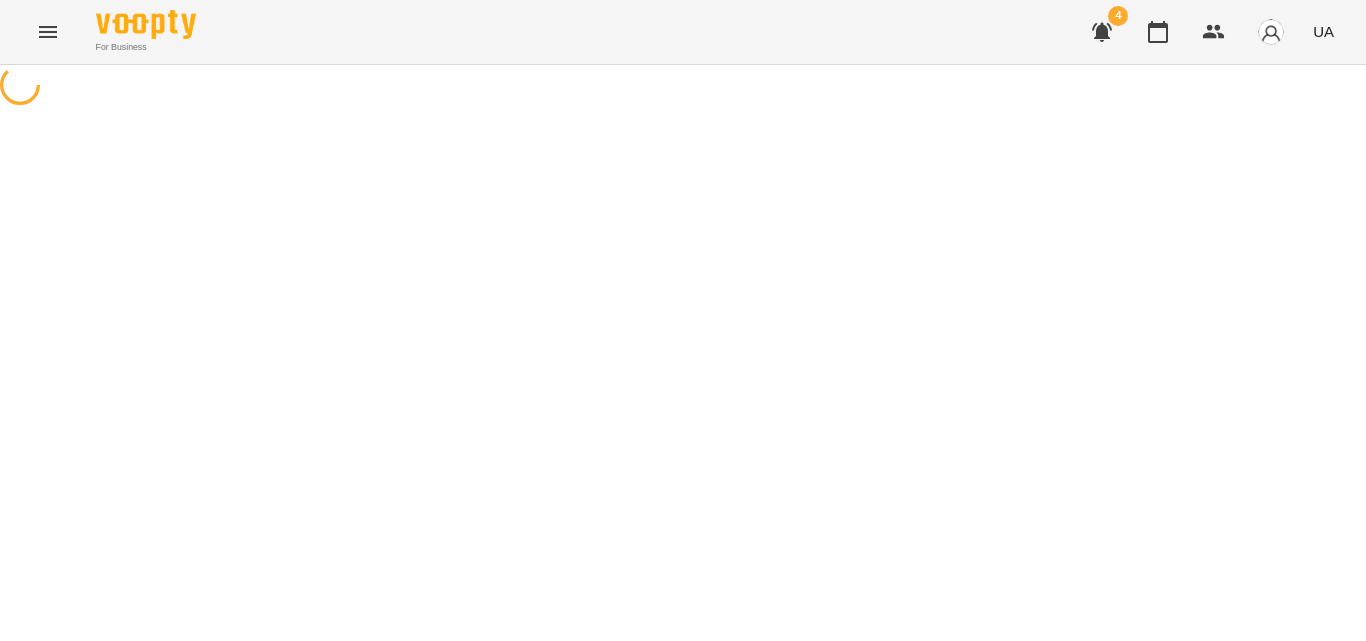 select on "**********" 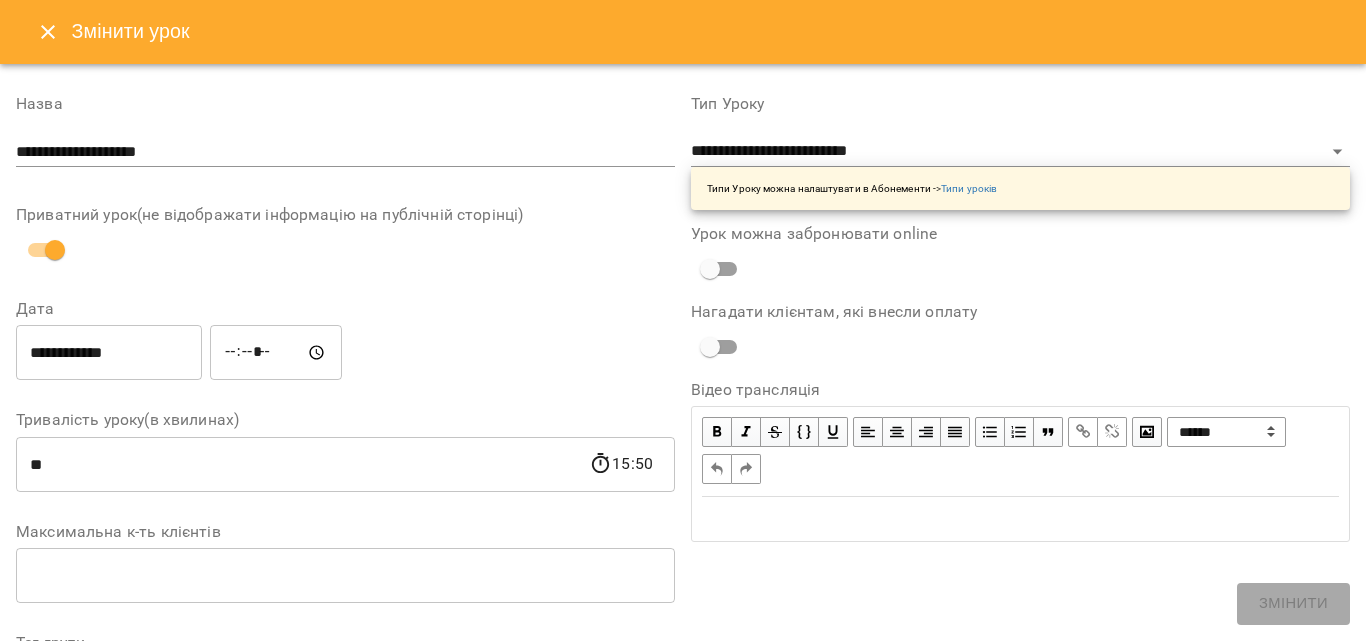 click on "*****" at bounding box center [276, 353] 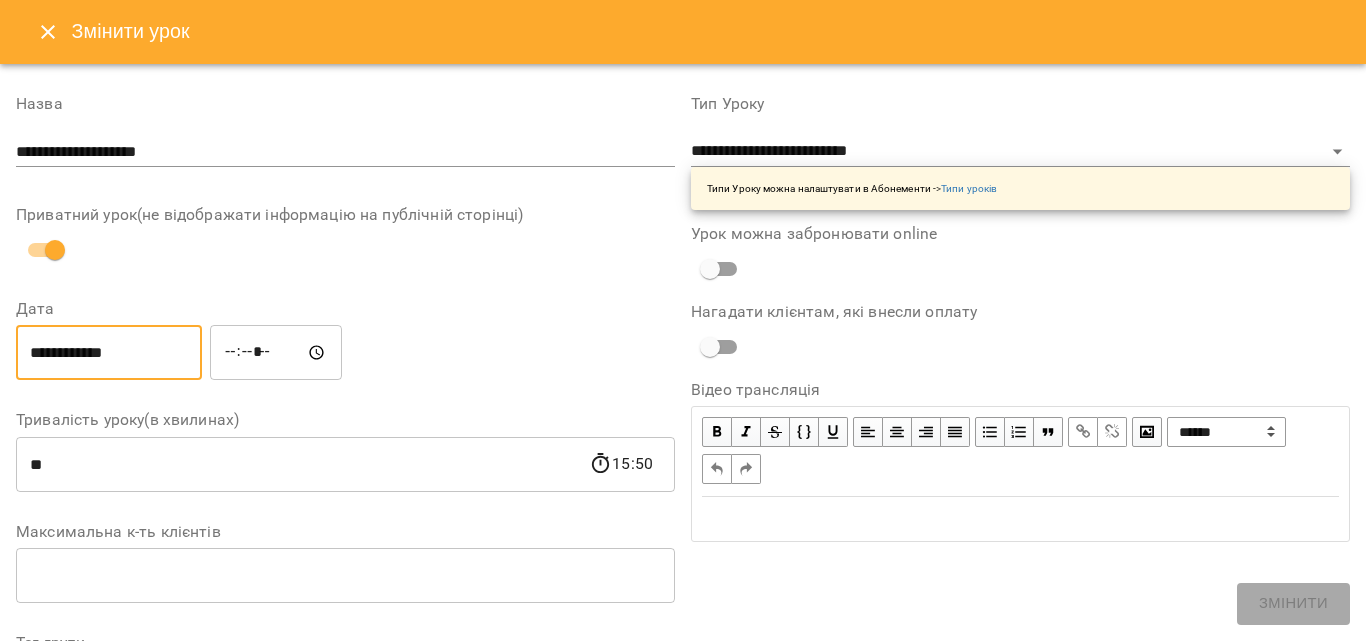 click on "**********" at bounding box center (109, 353) 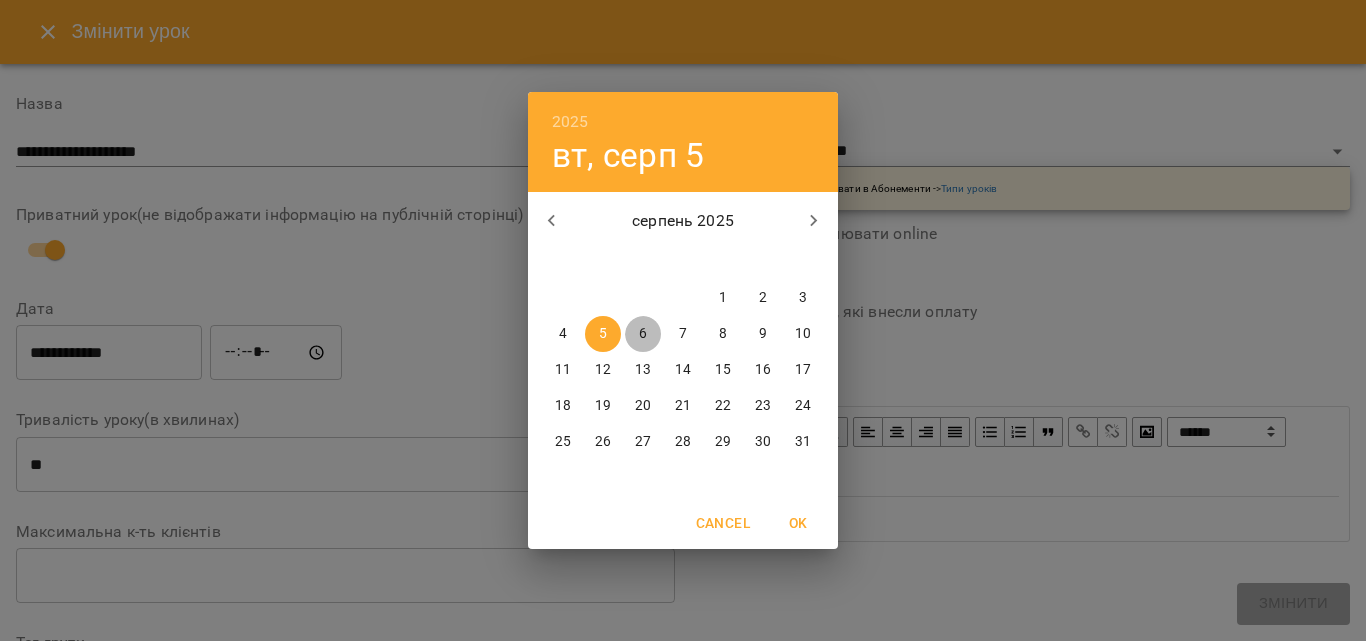 click on "6" at bounding box center [643, 334] 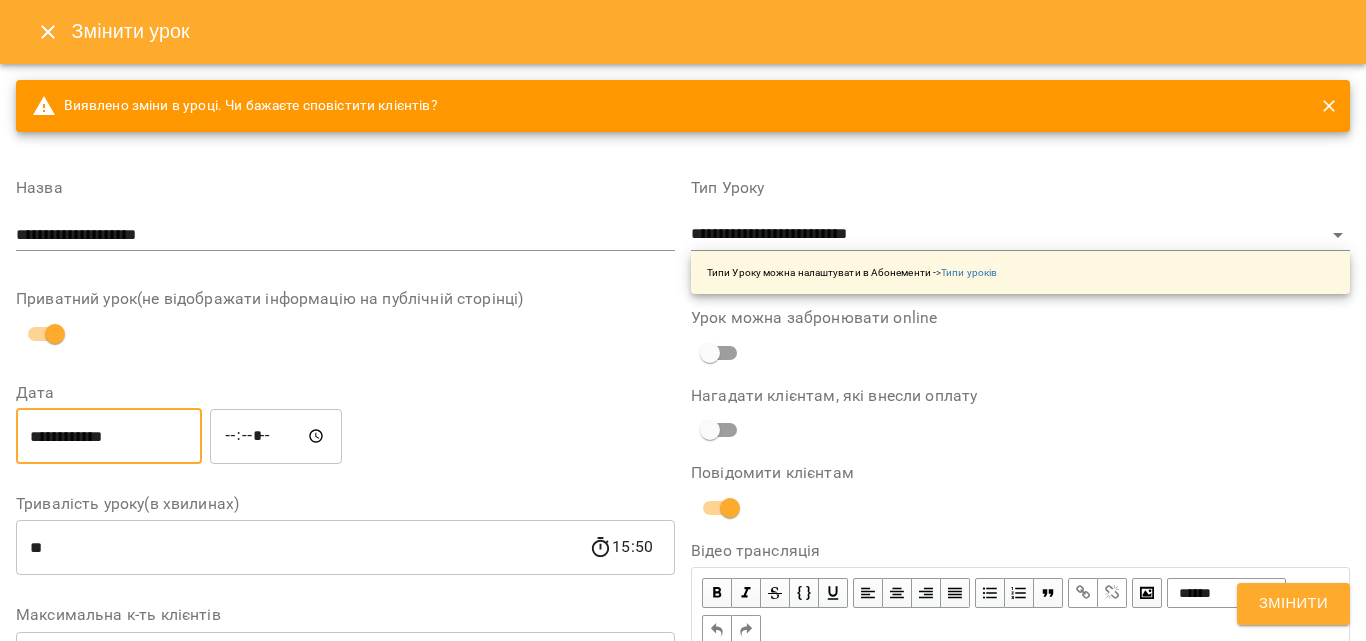 click on "*****" at bounding box center [276, 436] 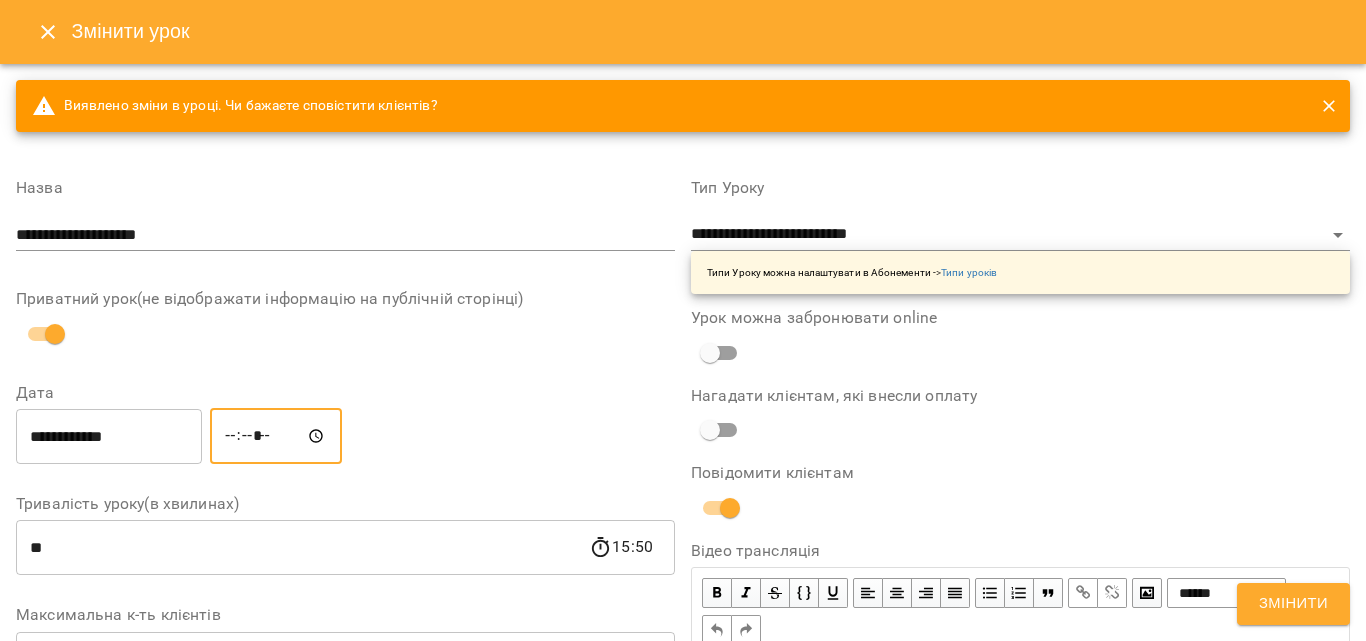 click on "*****" at bounding box center (276, 436) 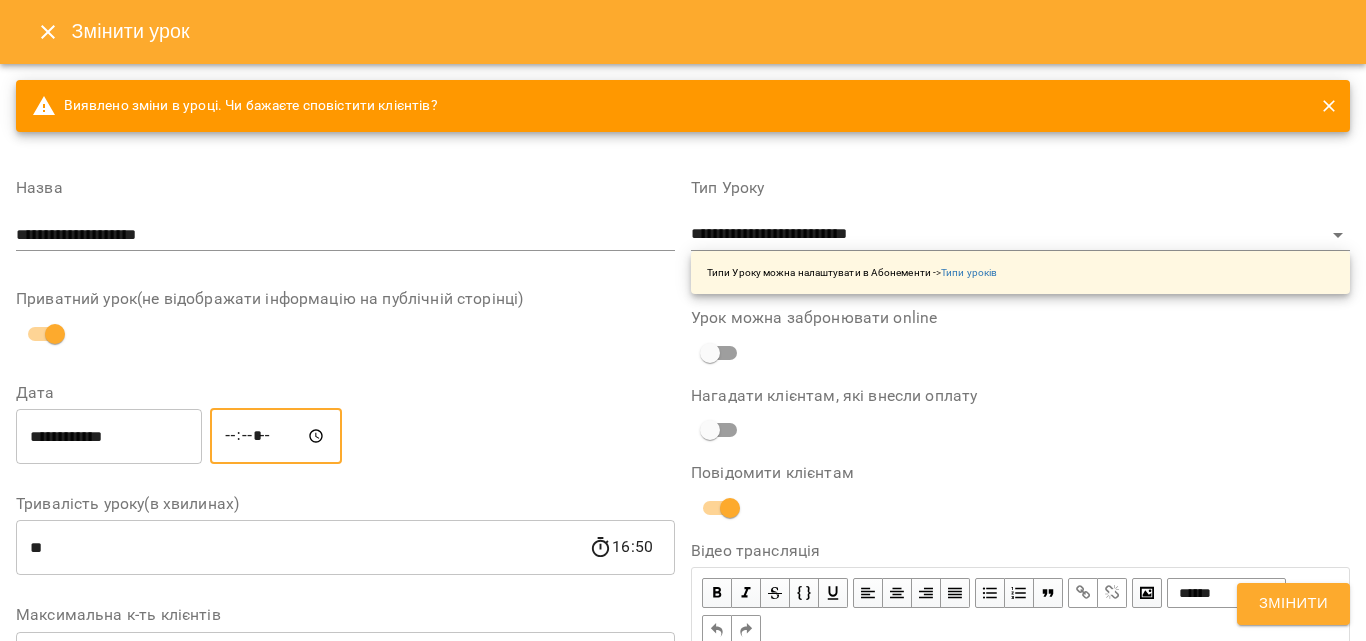 type on "*****" 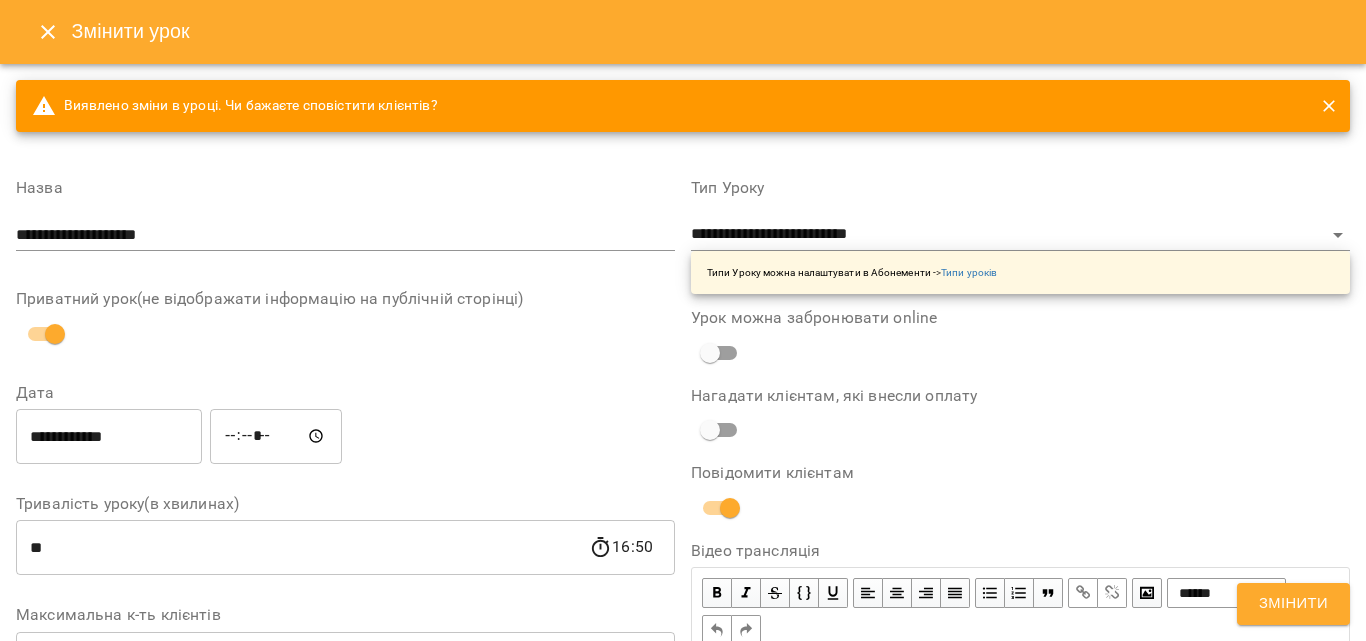 click on "Змінити" at bounding box center [1293, 604] 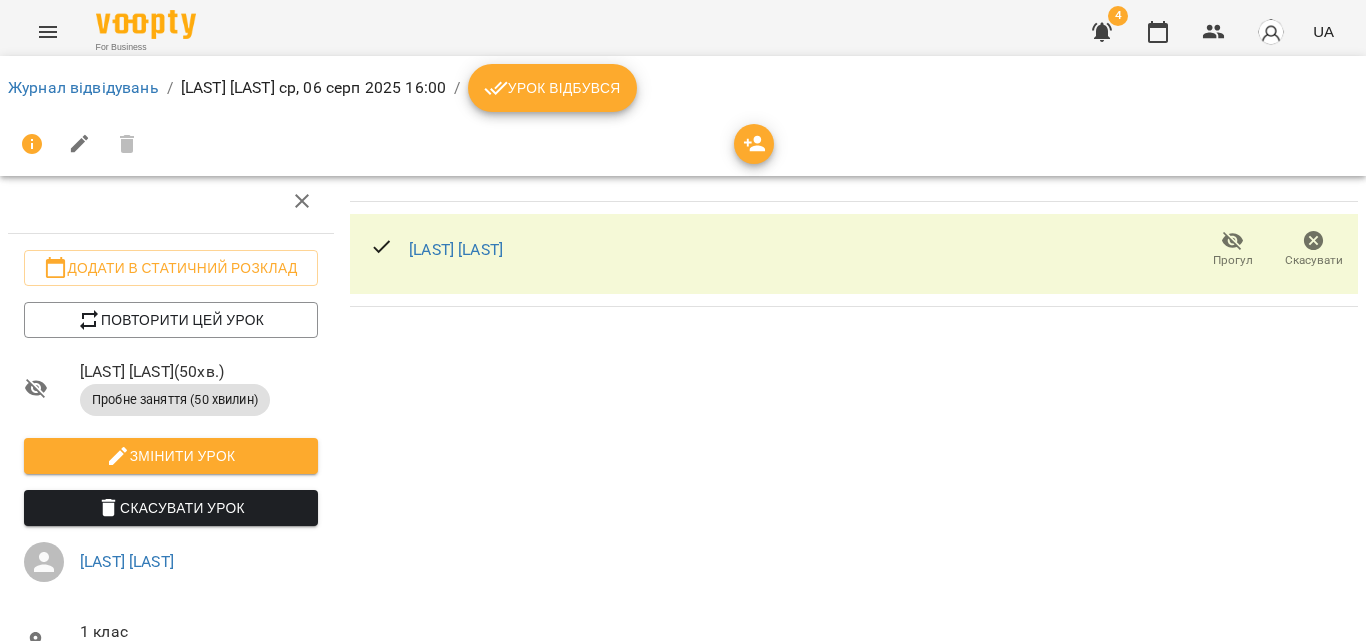 scroll, scrollTop: 0, scrollLeft: 0, axis: both 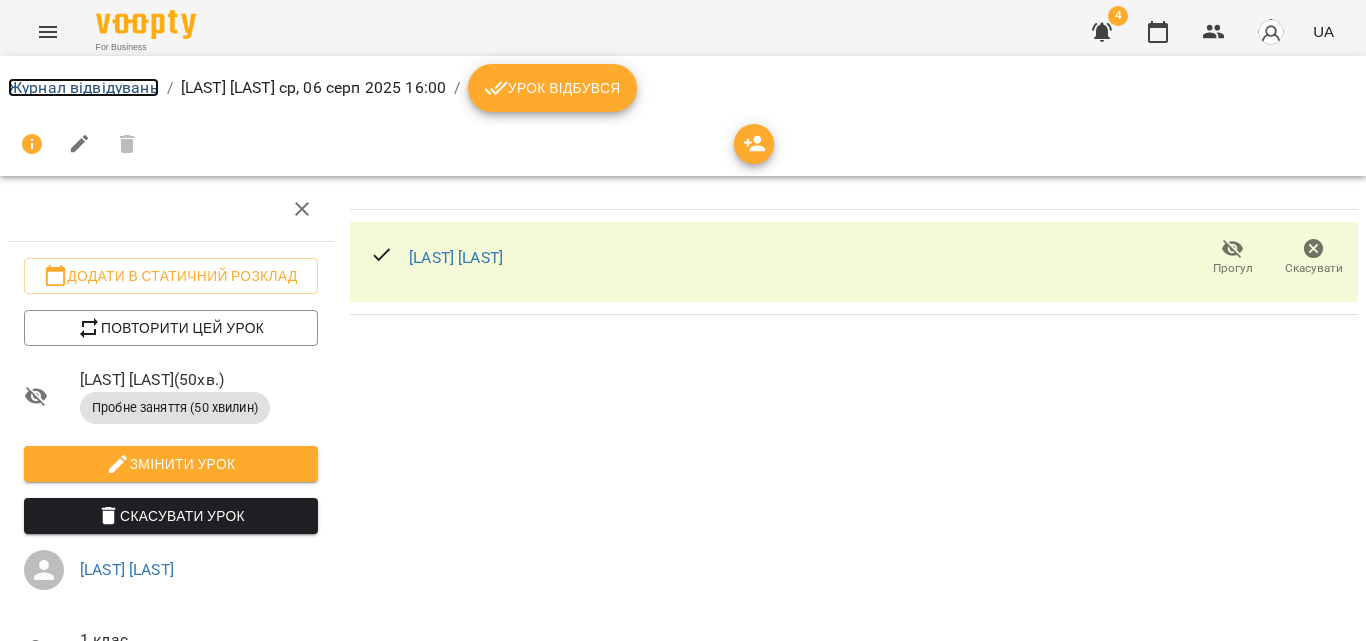 click on "Журнал відвідувань" at bounding box center [83, 87] 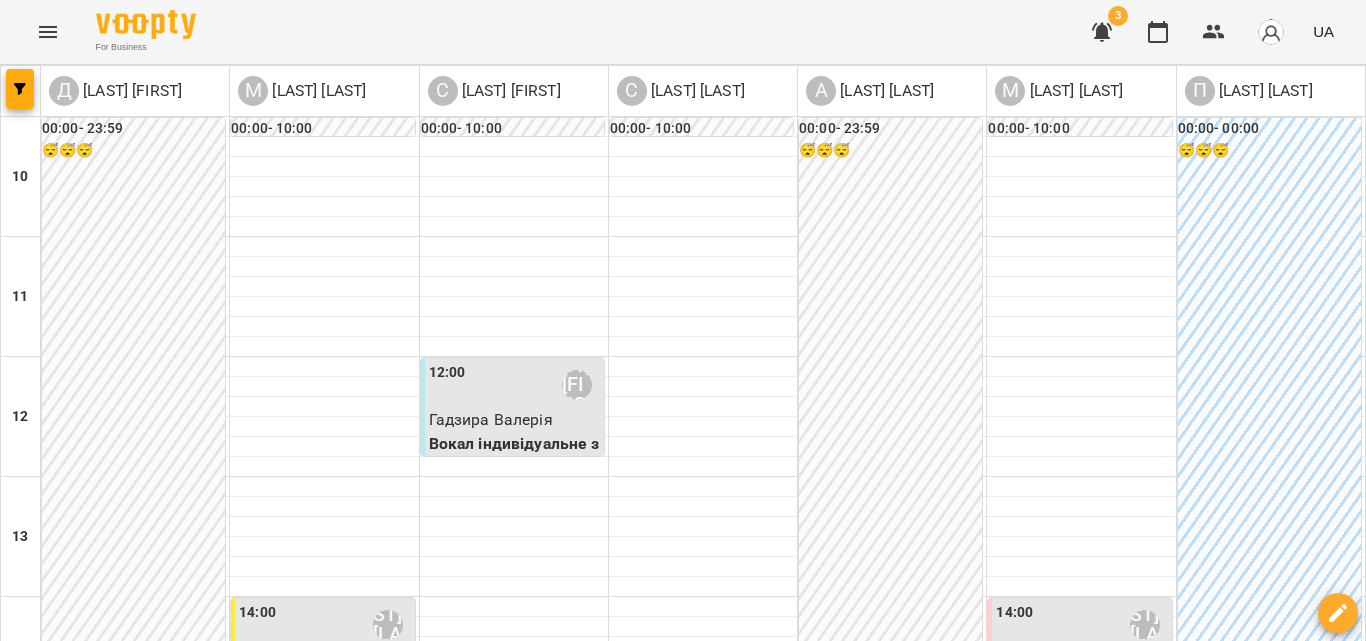 scroll, scrollTop: 400, scrollLeft: 0, axis: vertical 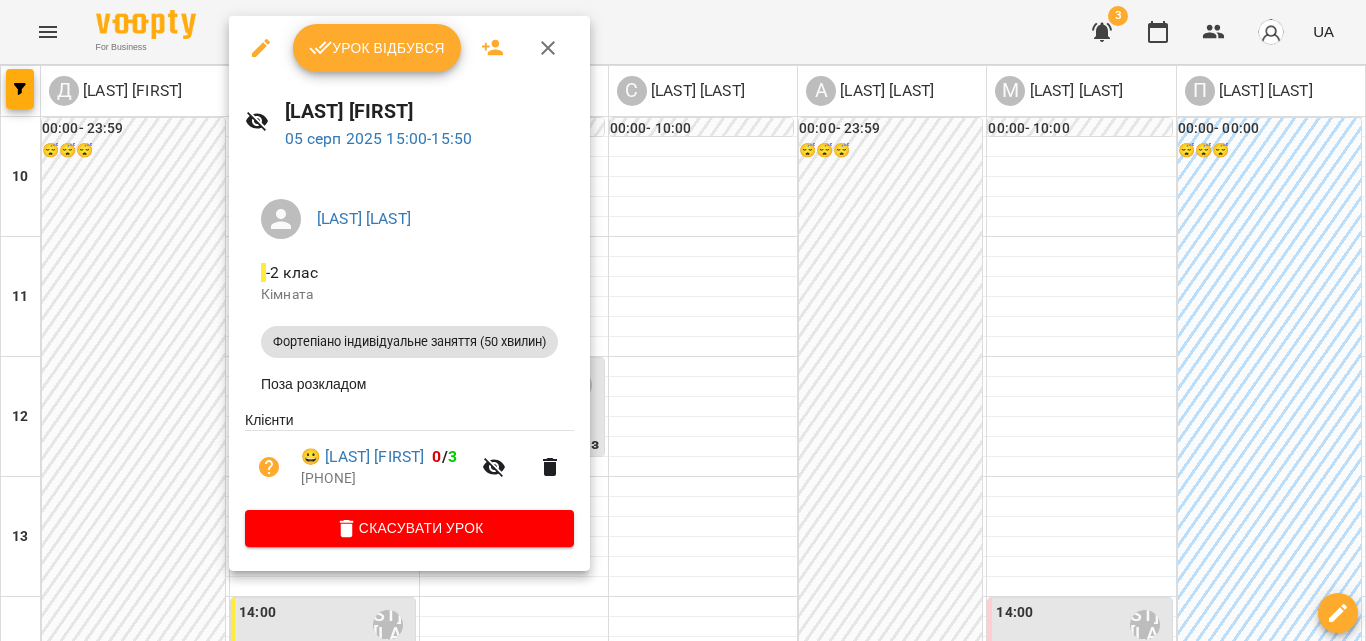 click on "Урок відбувся" at bounding box center (377, 48) 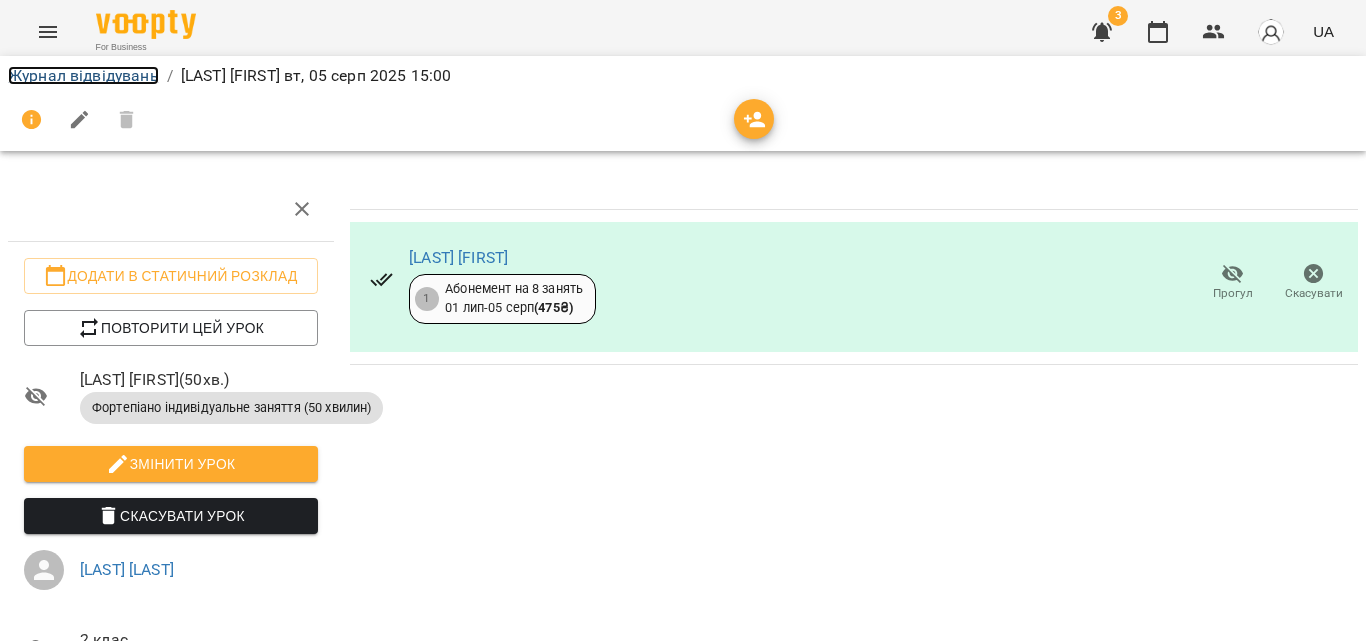 click on "Журнал відвідувань" at bounding box center (83, 75) 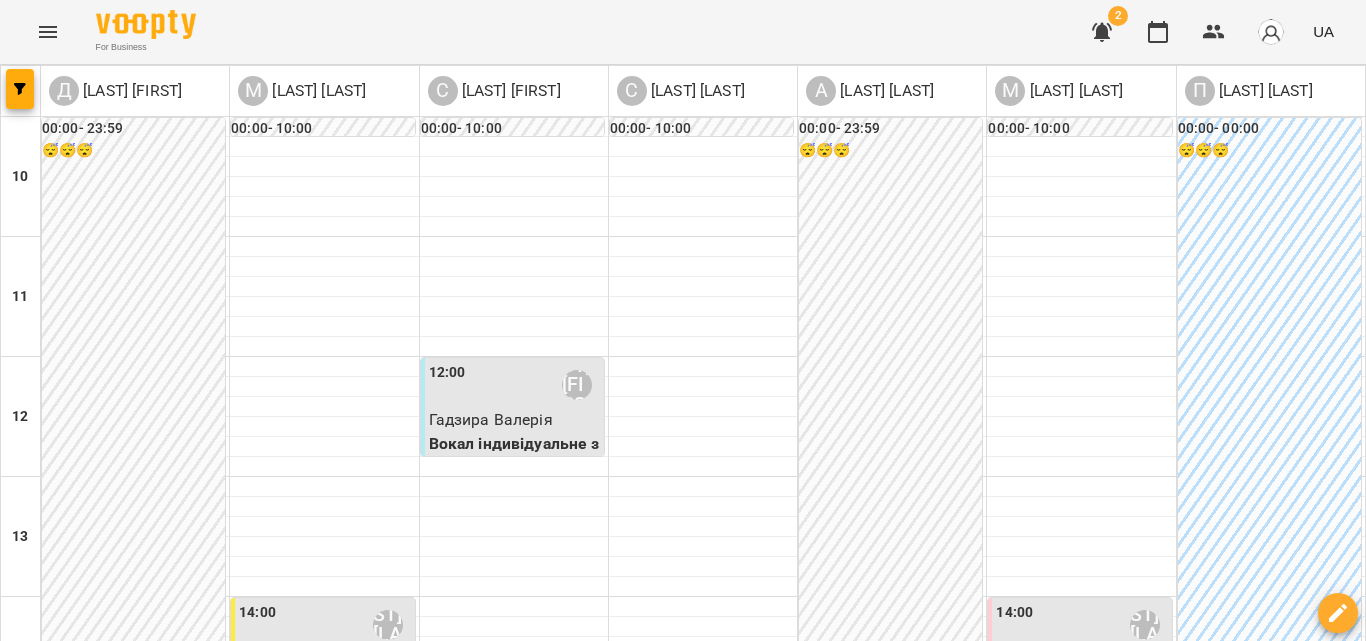 scroll, scrollTop: 509, scrollLeft: 0, axis: vertical 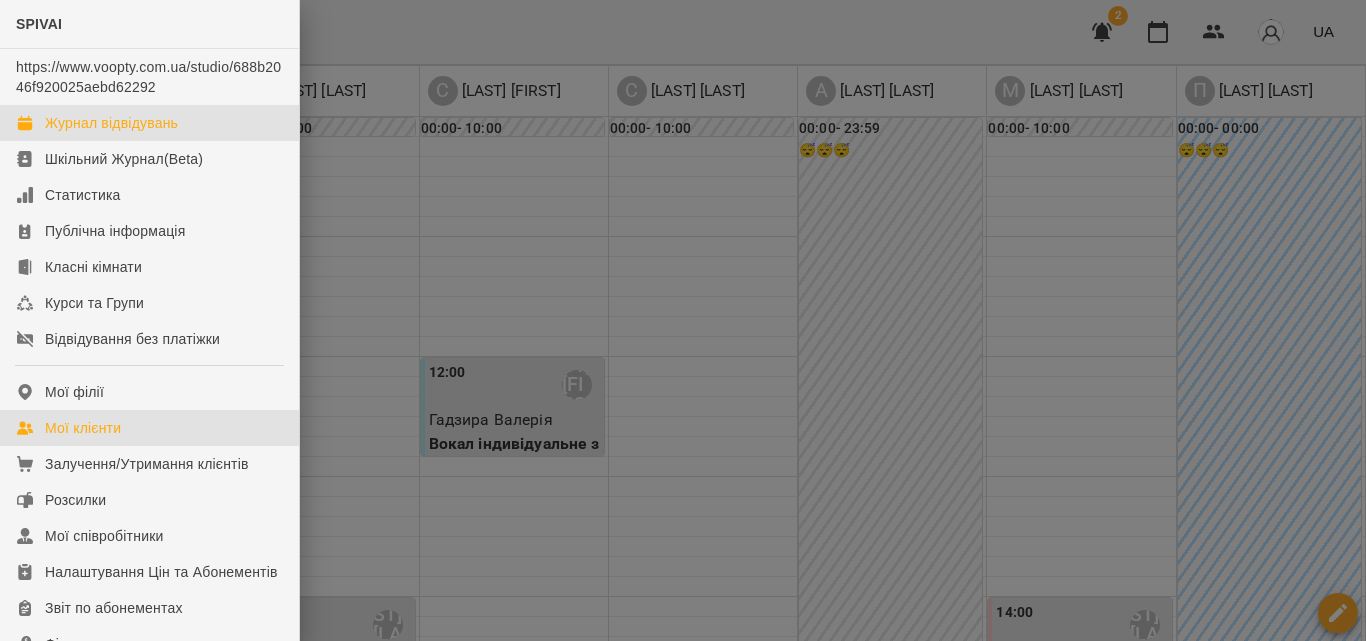 click on "Мої клієнти" at bounding box center (83, 428) 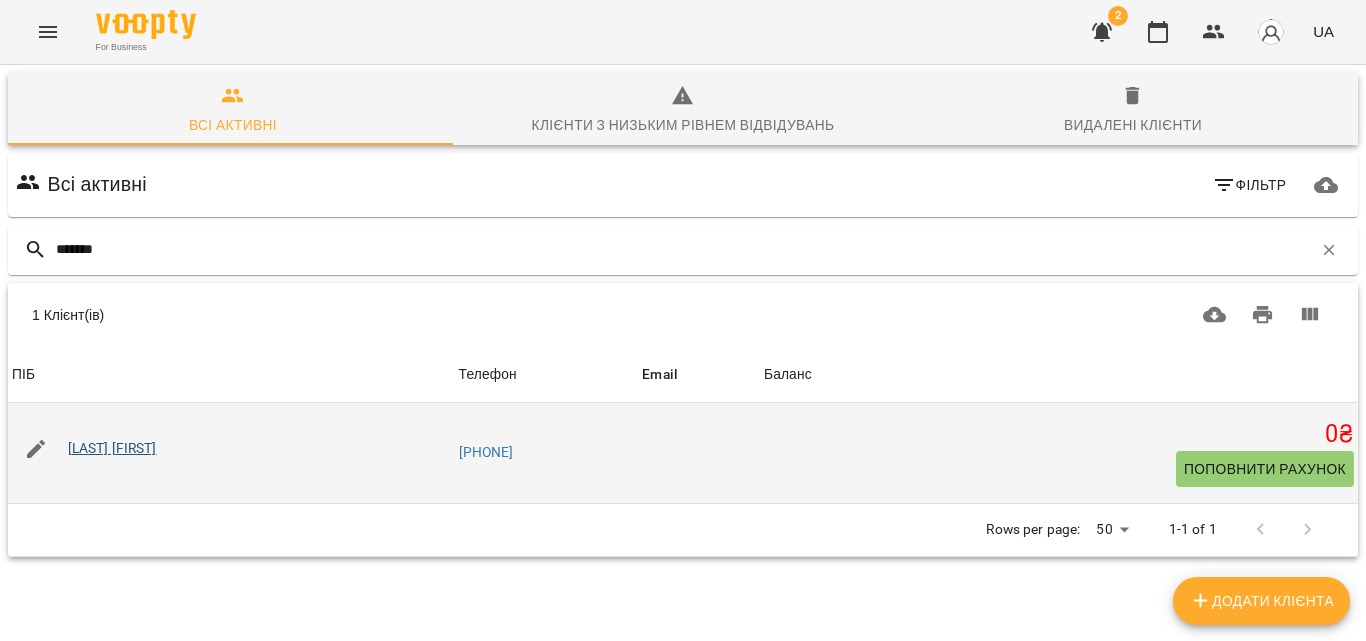 type on "*******" 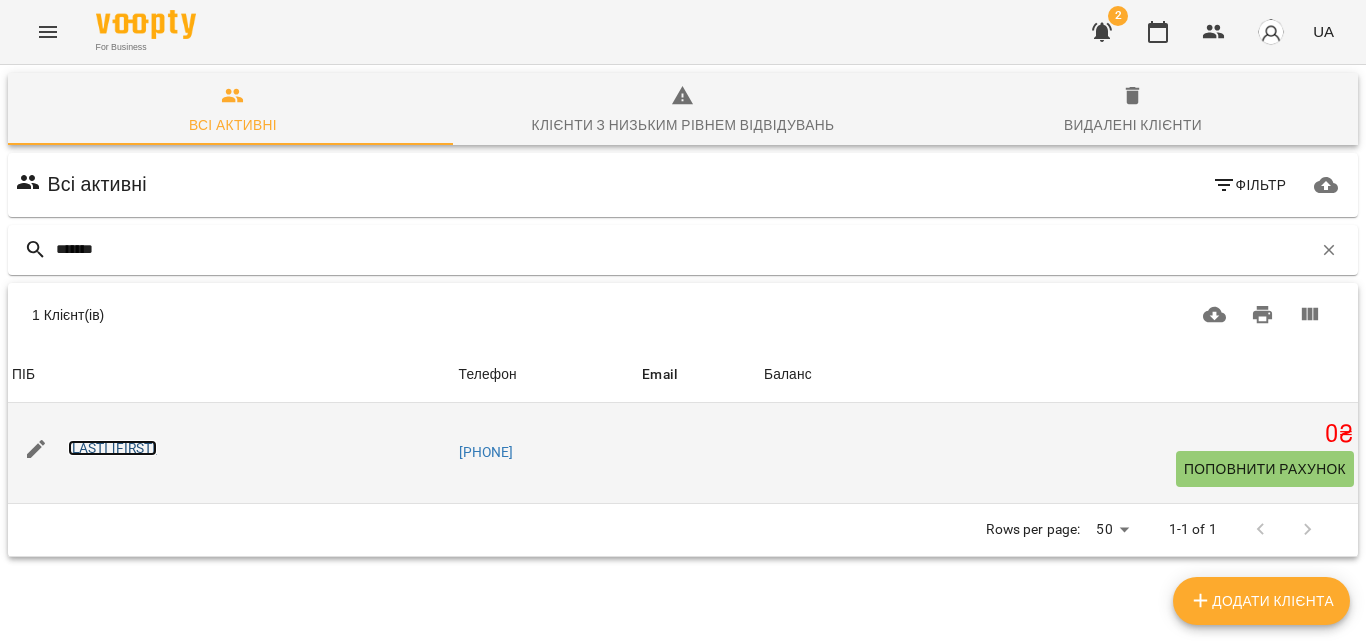 click on "[LAST] [FIRST]" at bounding box center [112, 448] 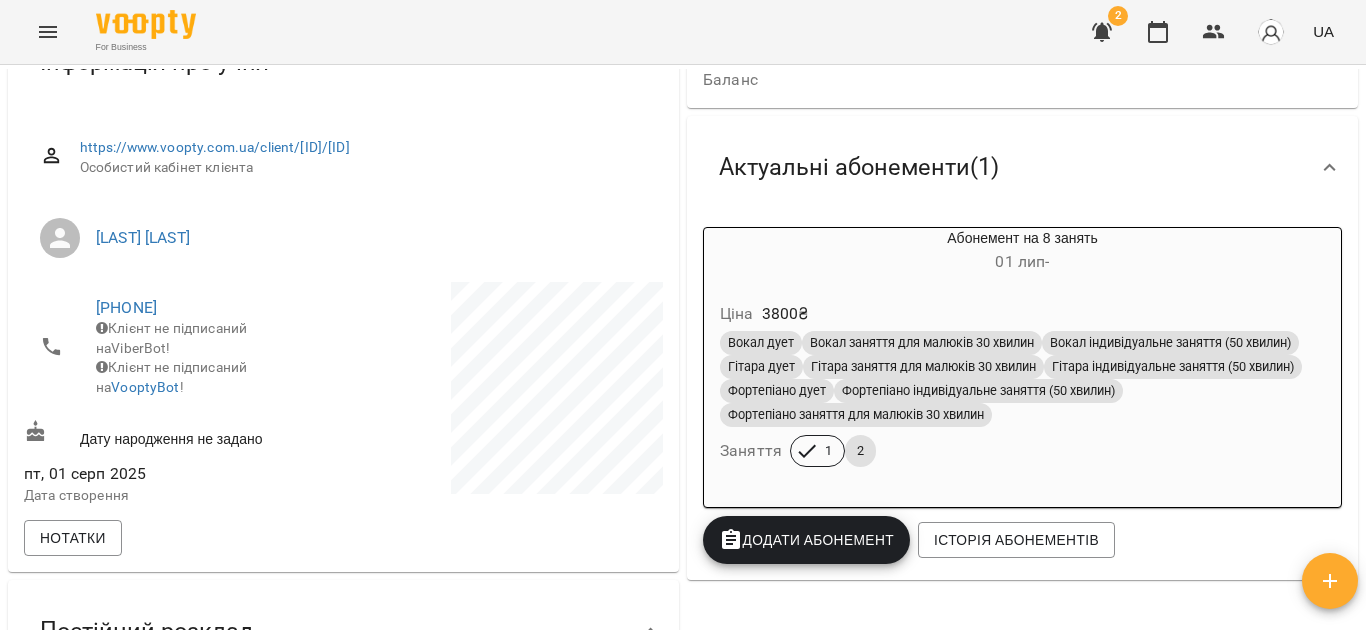 scroll, scrollTop: 153, scrollLeft: 0, axis: vertical 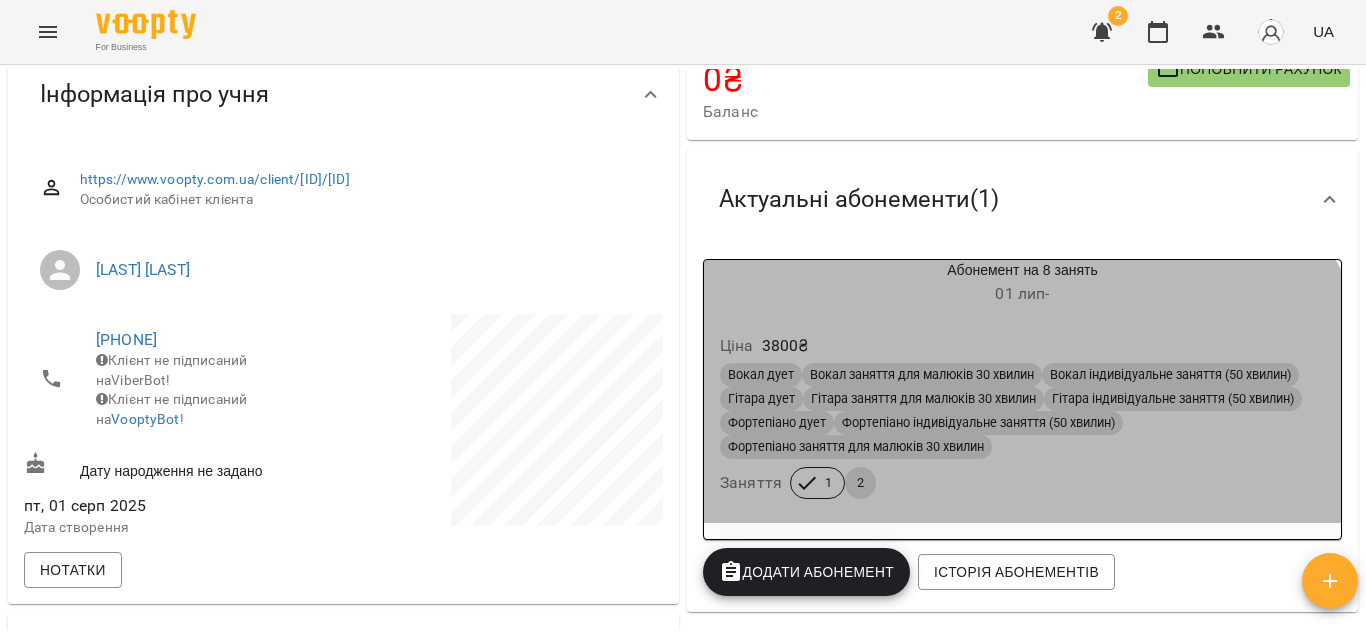 click on "Вокал дует Вокал заняття для малюків 30 хвилин Вокал індивідуальне заняття (50 хвилин) Гітара дует Гітара заняття для малюків 30 хвилин Гітара індивідуальне заняття (50 хвилин) Фортепіано дует Фортепіано індивідуальне заняття (50 хвилин) Фортепіано заняття для малюків 30 хвилин Заняття 1 2" at bounding box center [1022, 431] 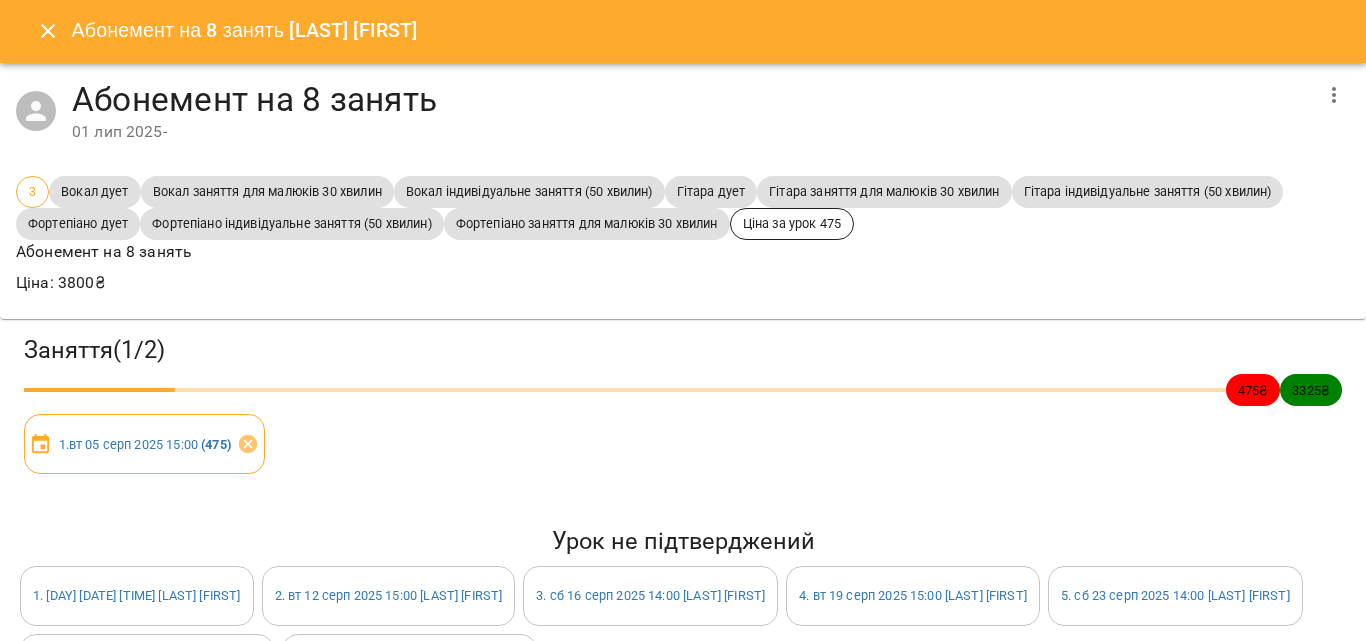scroll, scrollTop: 0, scrollLeft: 0, axis: both 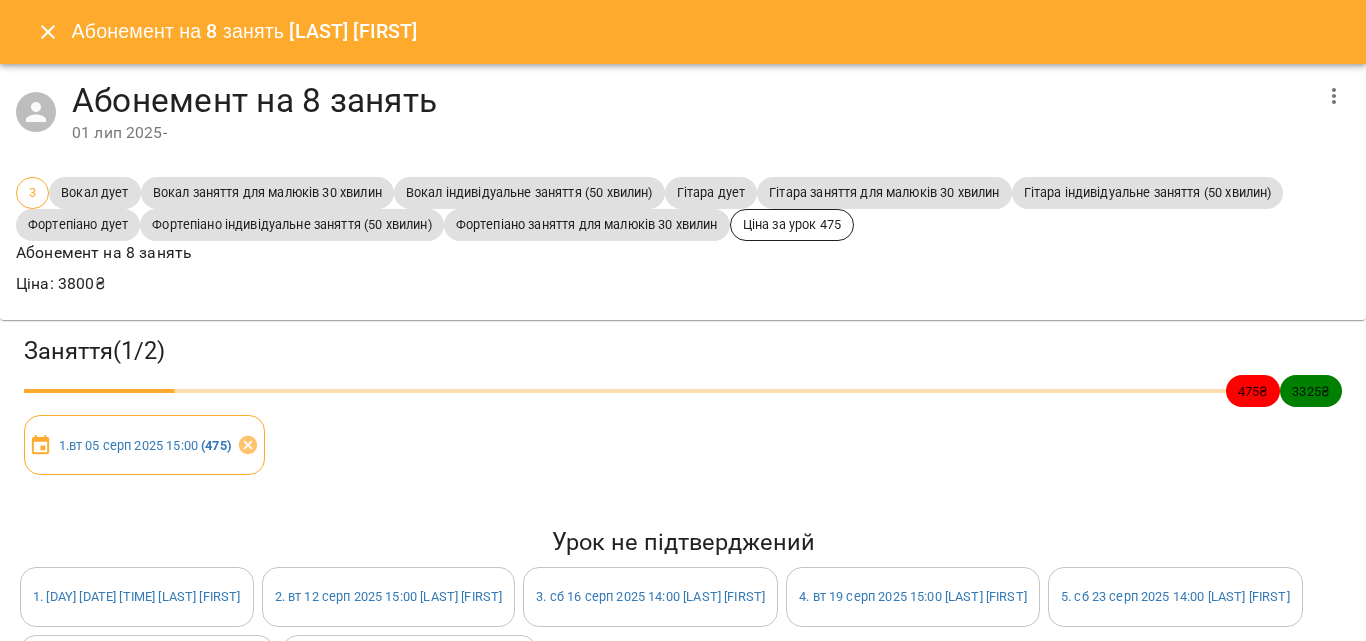 click at bounding box center (1334, 96) 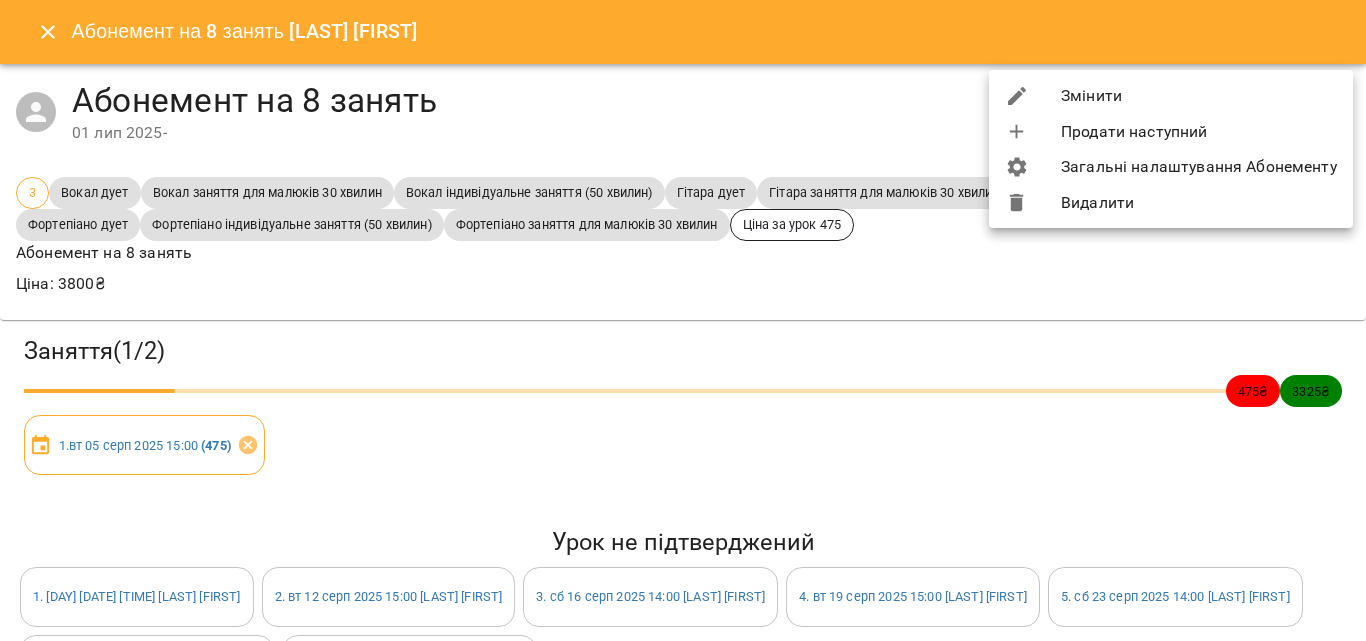 click on "Змінити" at bounding box center (1171, 96) 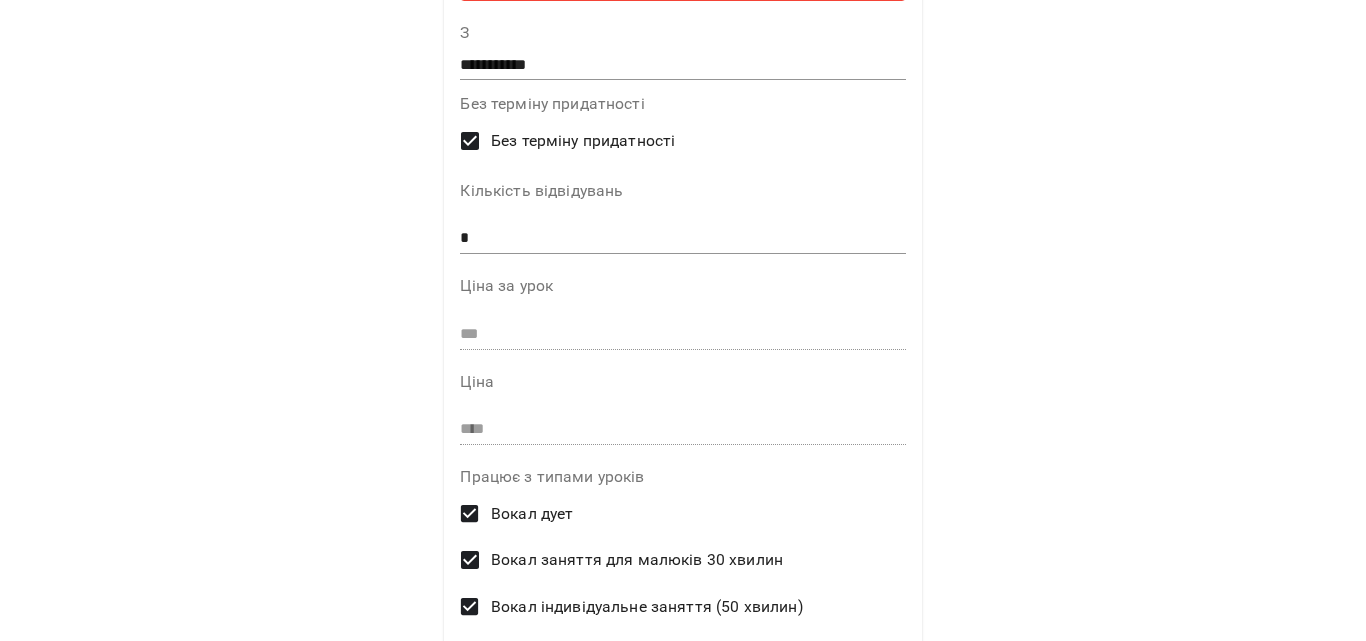 scroll, scrollTop: 300, scrollLeft: 0, axis: vertical 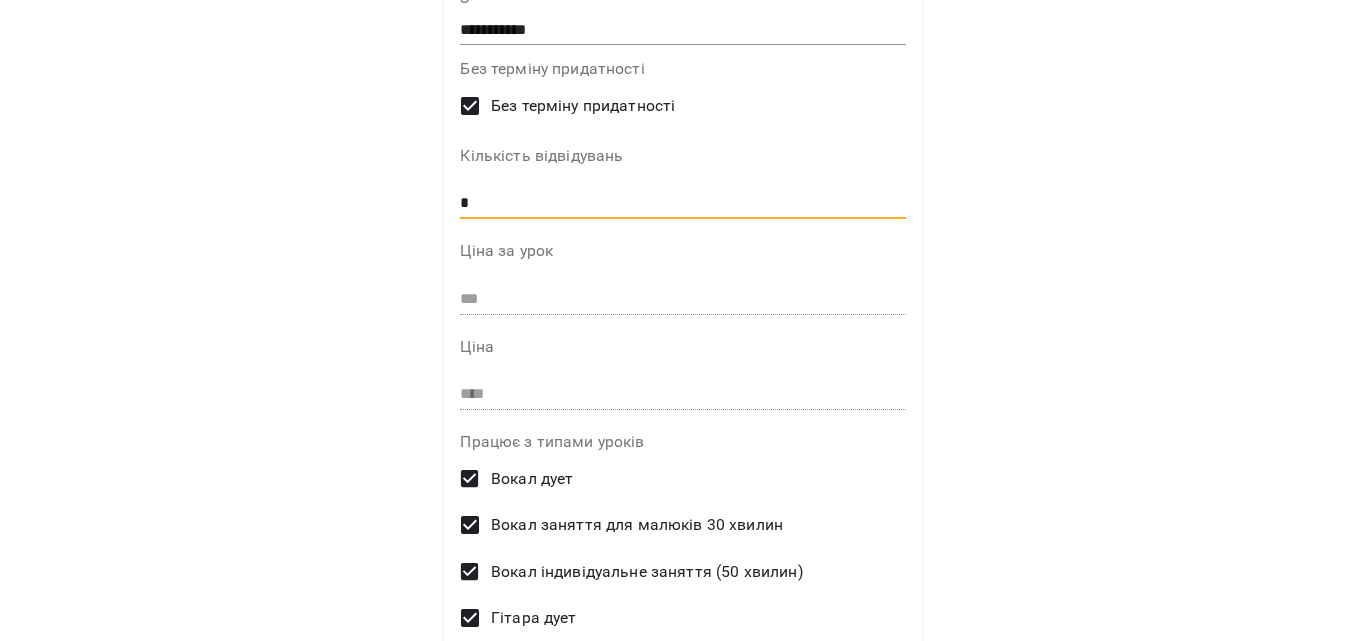 click on "*" at bounding box center (682, 203) 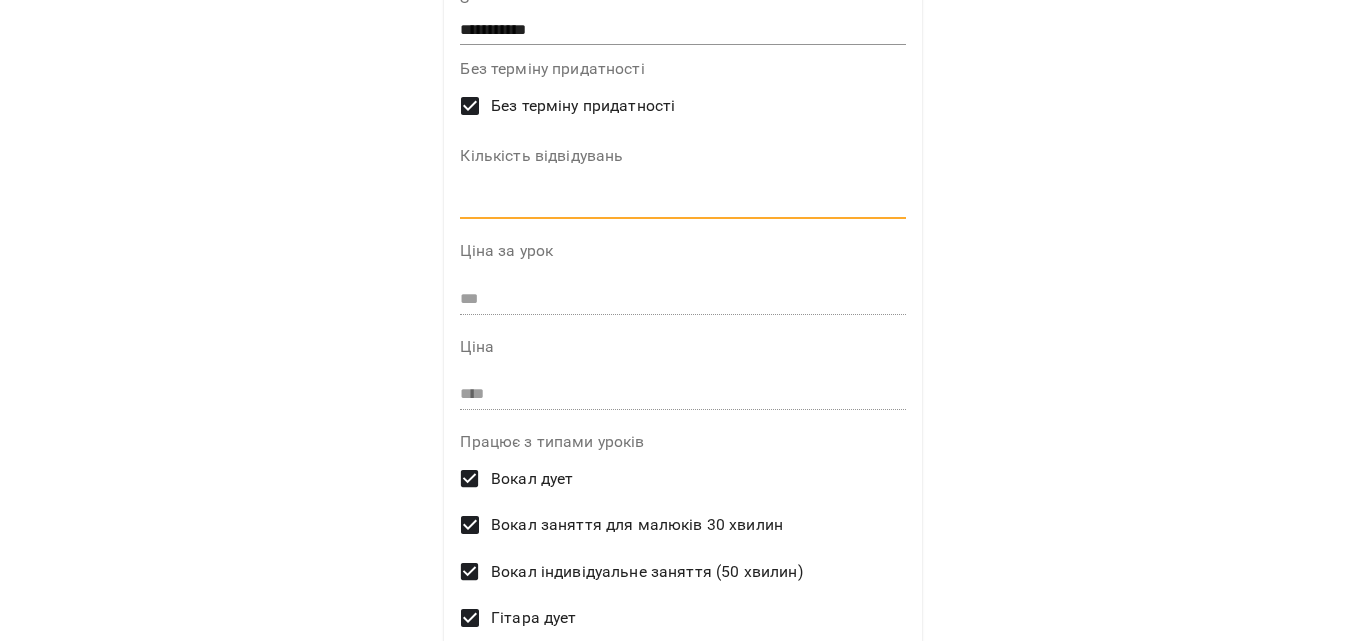 type on "*" 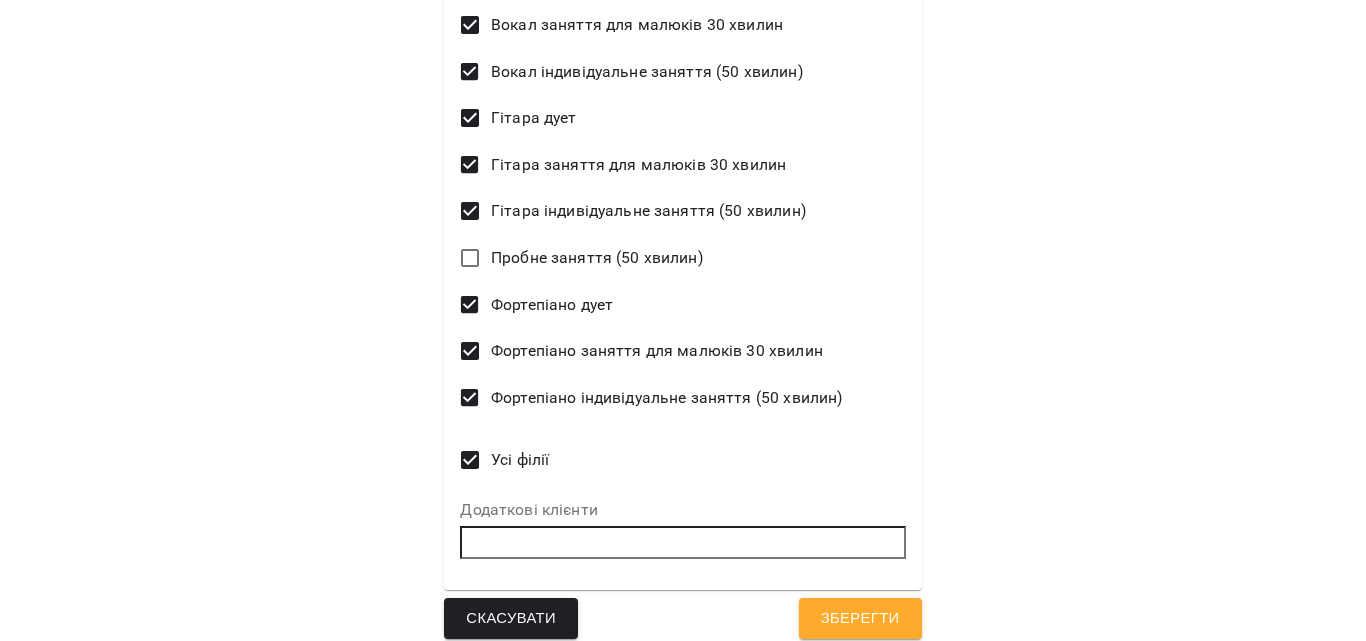 scroll, scrollTop: 814, scrollLeft: 0, axis: vertical 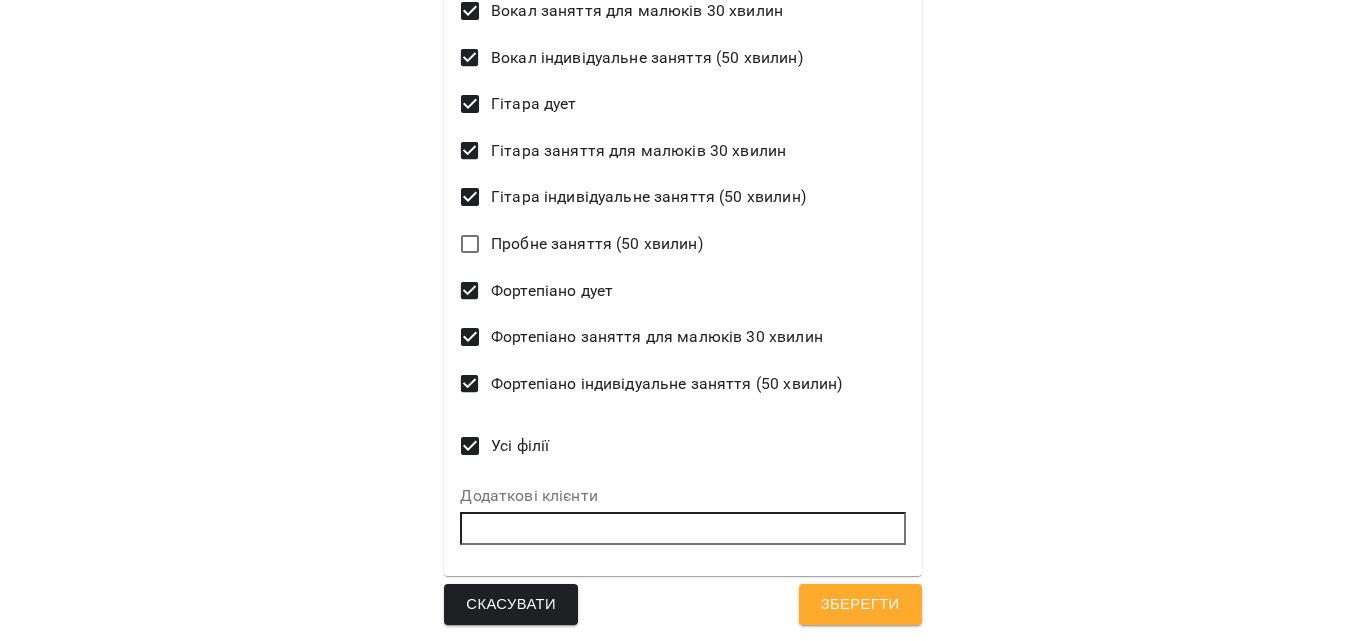 type on "*" 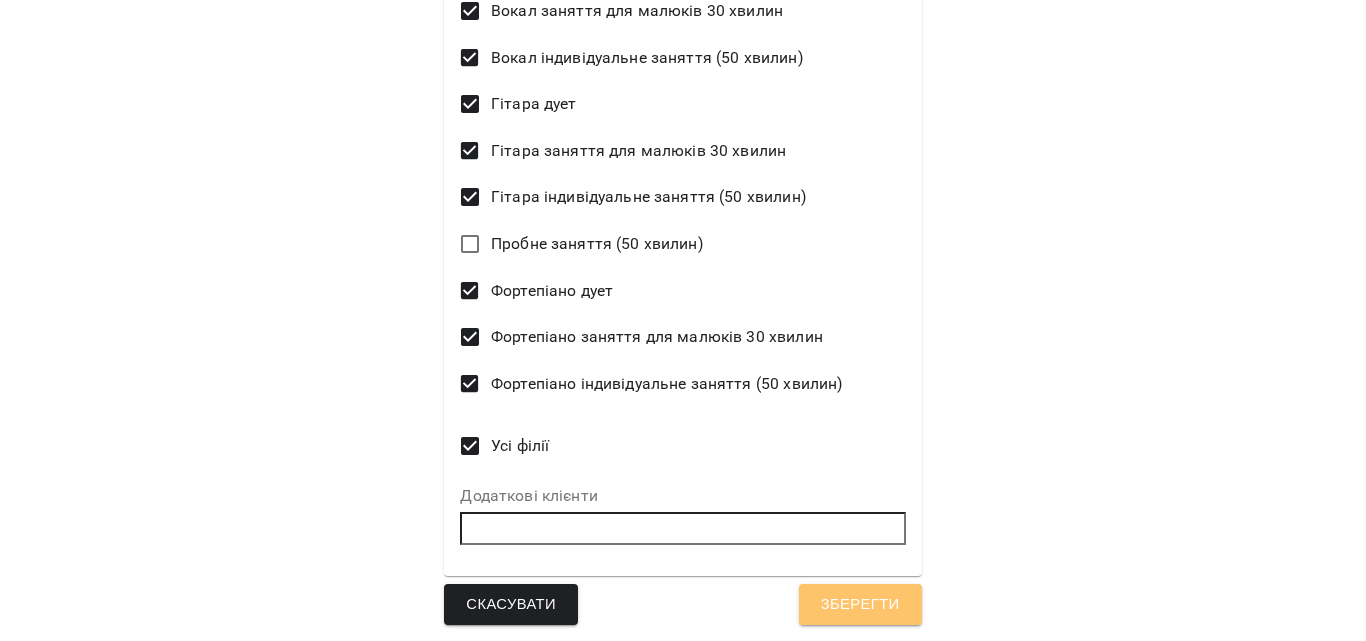 click on "Зберегти" at bounding box center (860, 605) 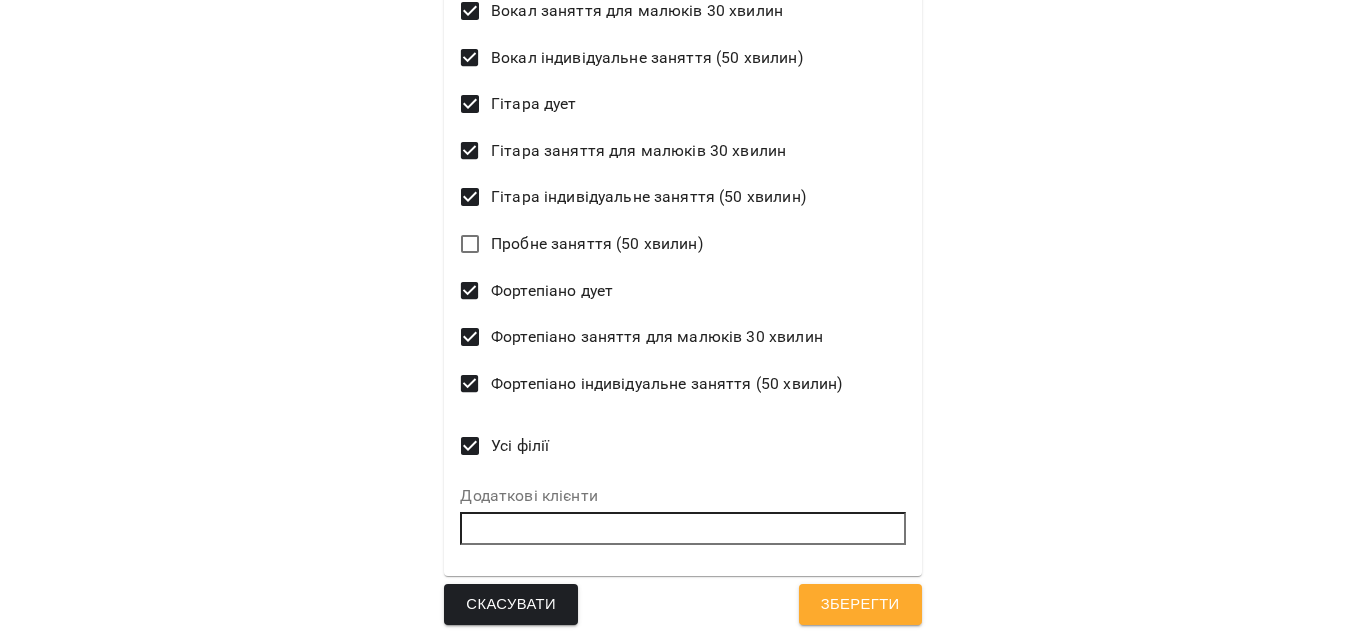 click on "Зберегти" at bounding box center (860, 605) 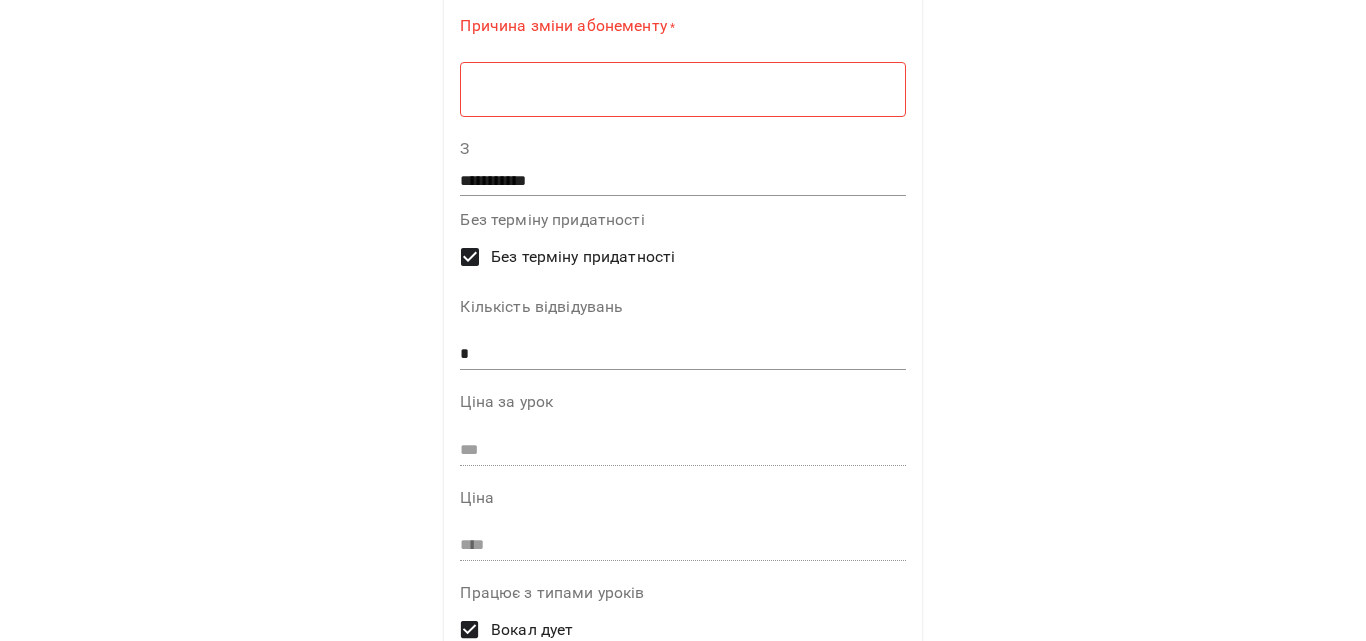 scroll, scrollTop: 0, scrollLeft: 0, axis: both 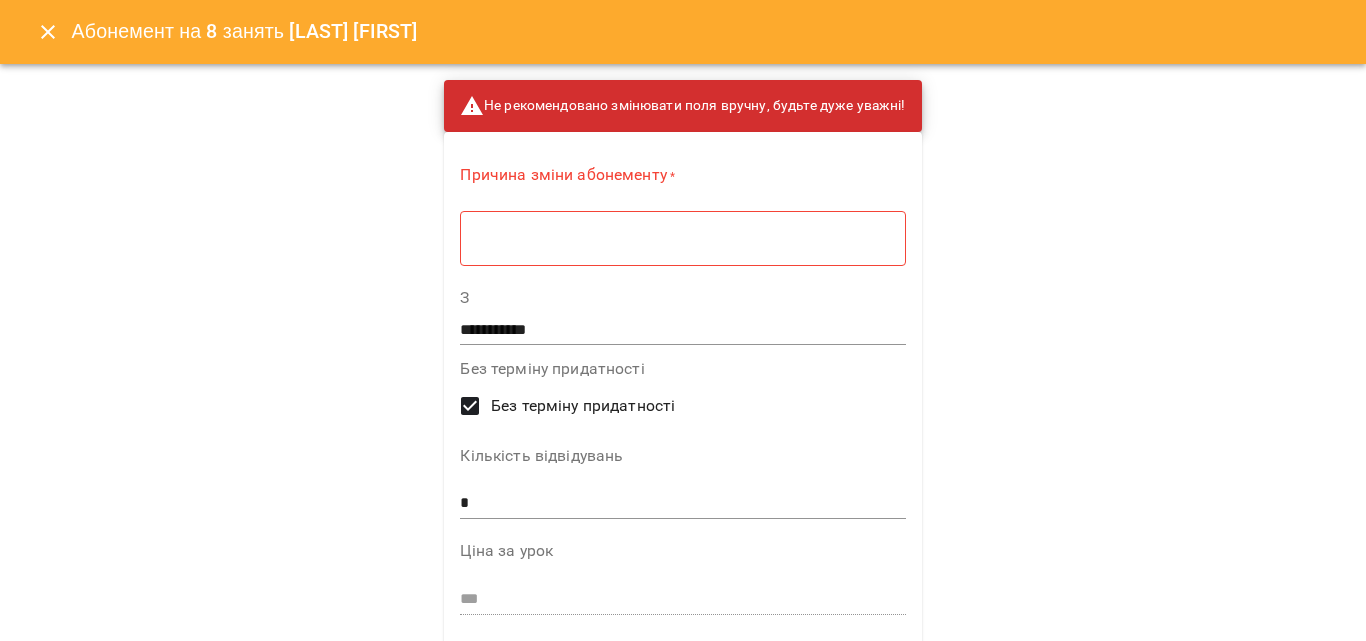 click at bounding box center [682, 238] 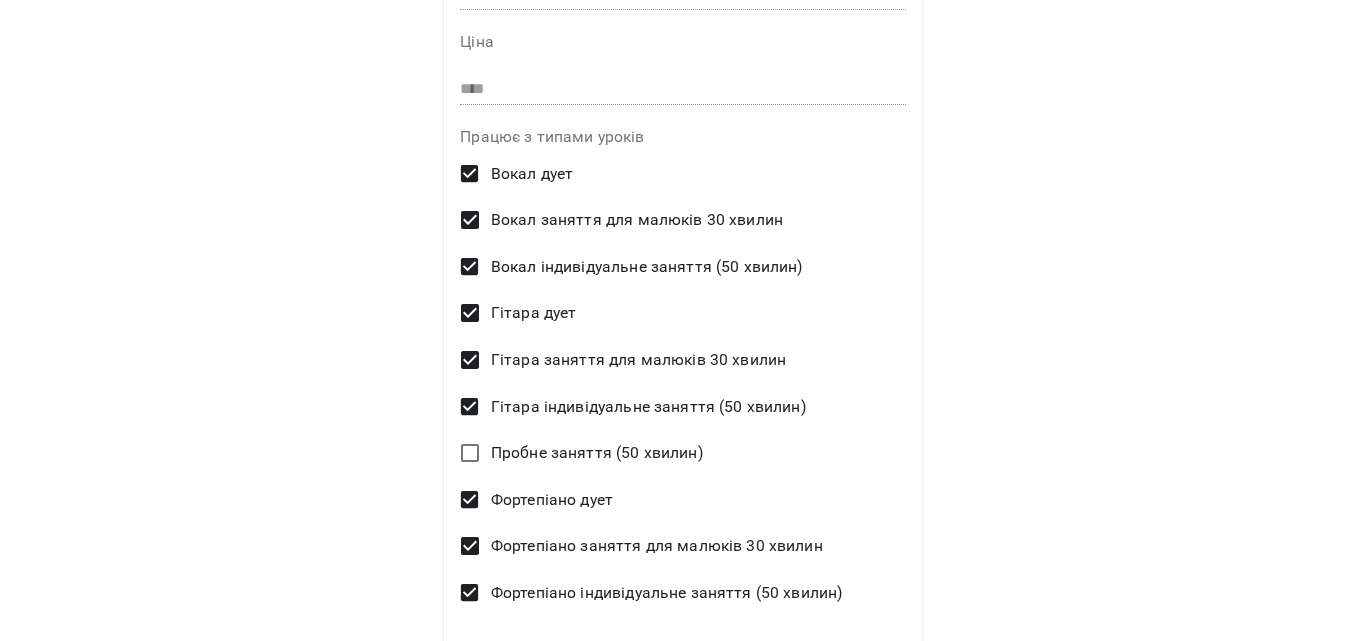 scroll, scrollTop: 807, scrollLeft: 0, axis: vertical 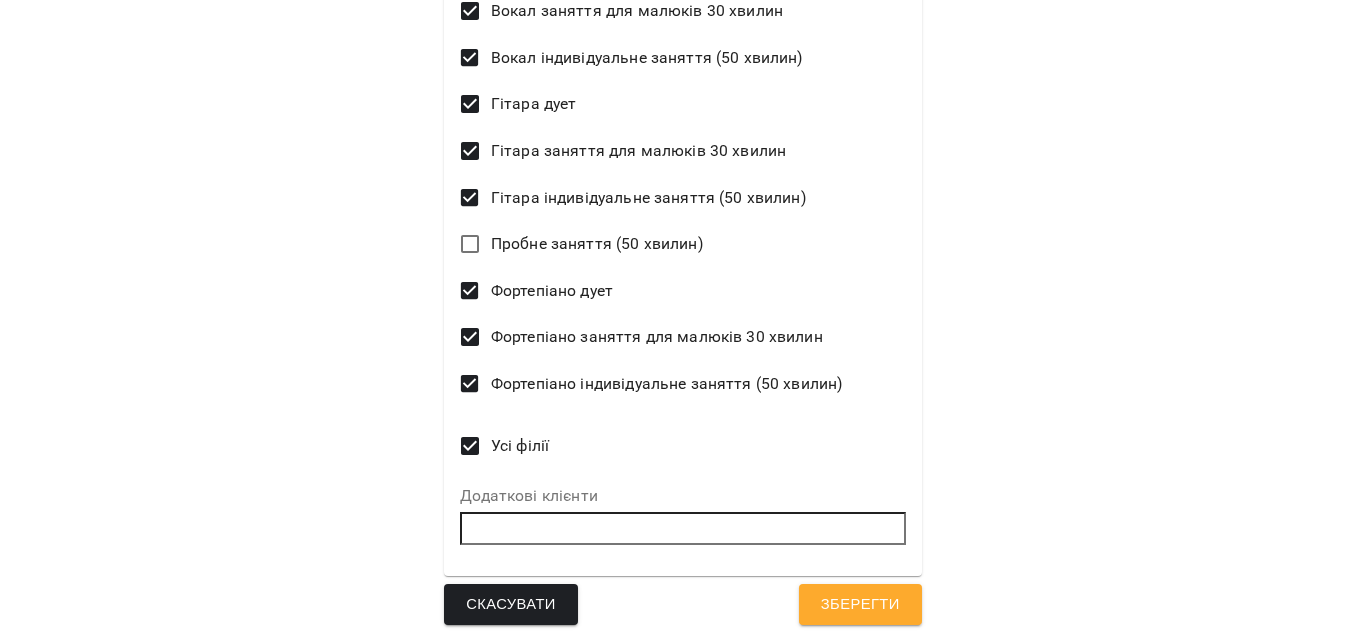 type on "*" 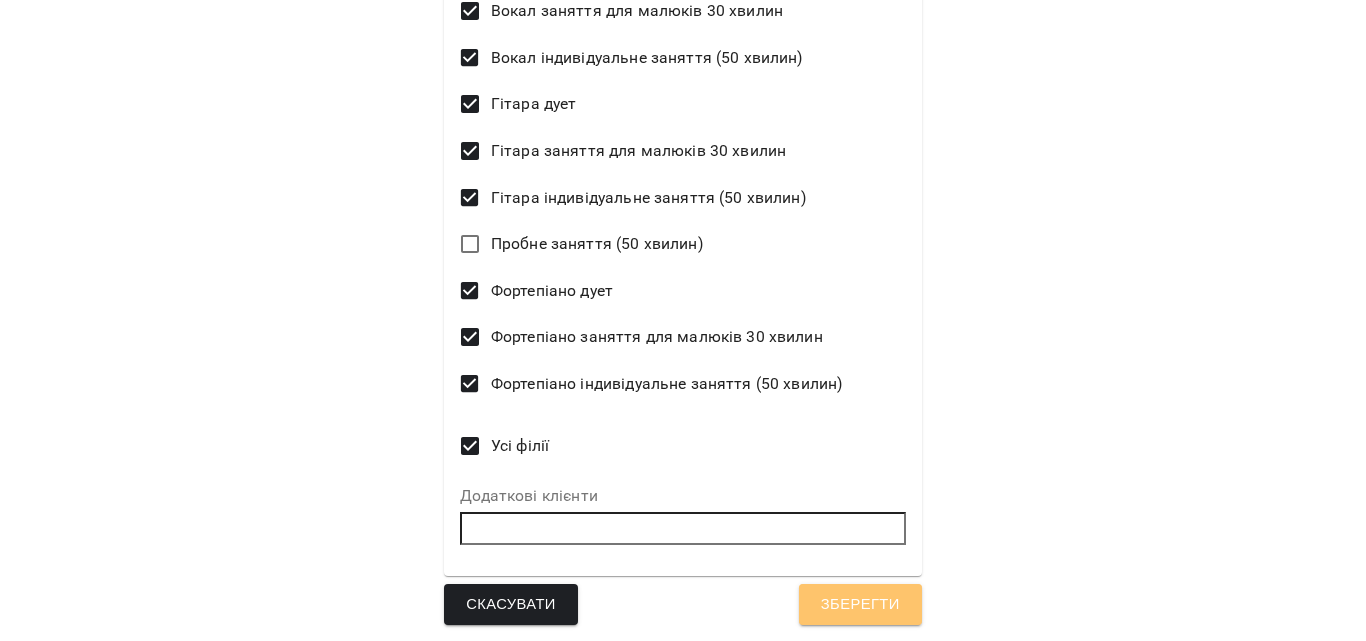 click on "Зберегти" at bounding box center (860, 605) 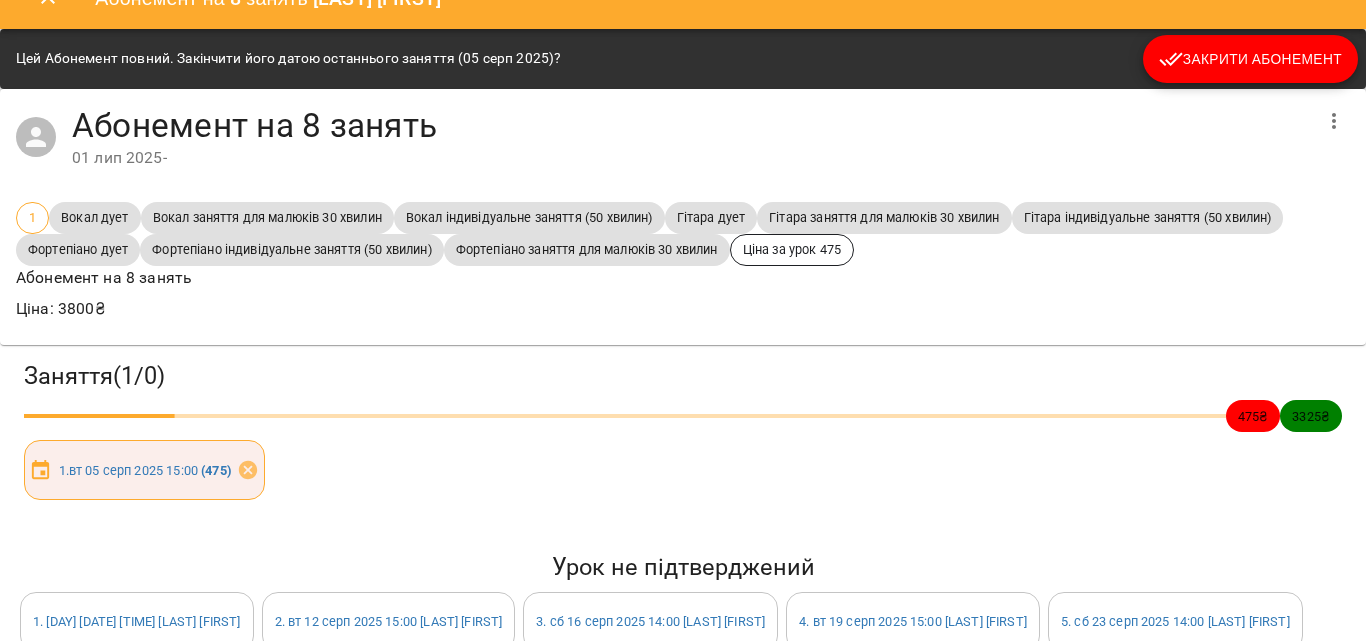 scroll, scrollTop: 0, scrollLeft: 0, axis: both 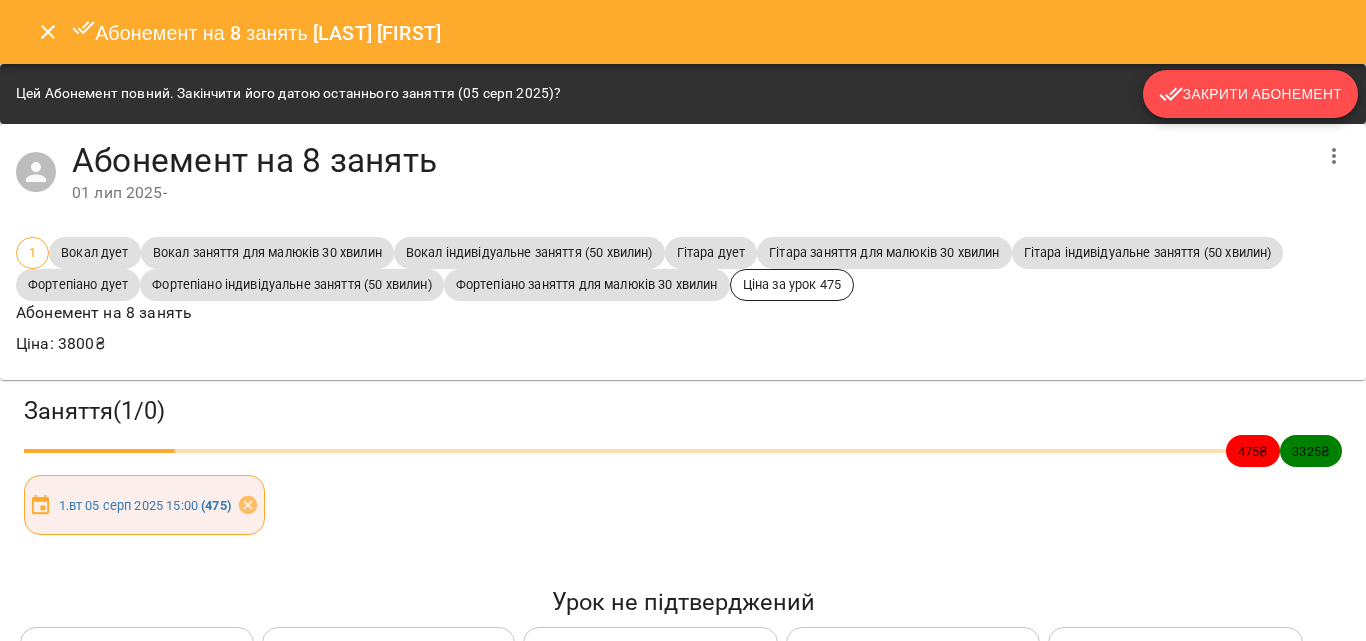 click on "Закрити Абонемент" at bounding box center (1250, 94) 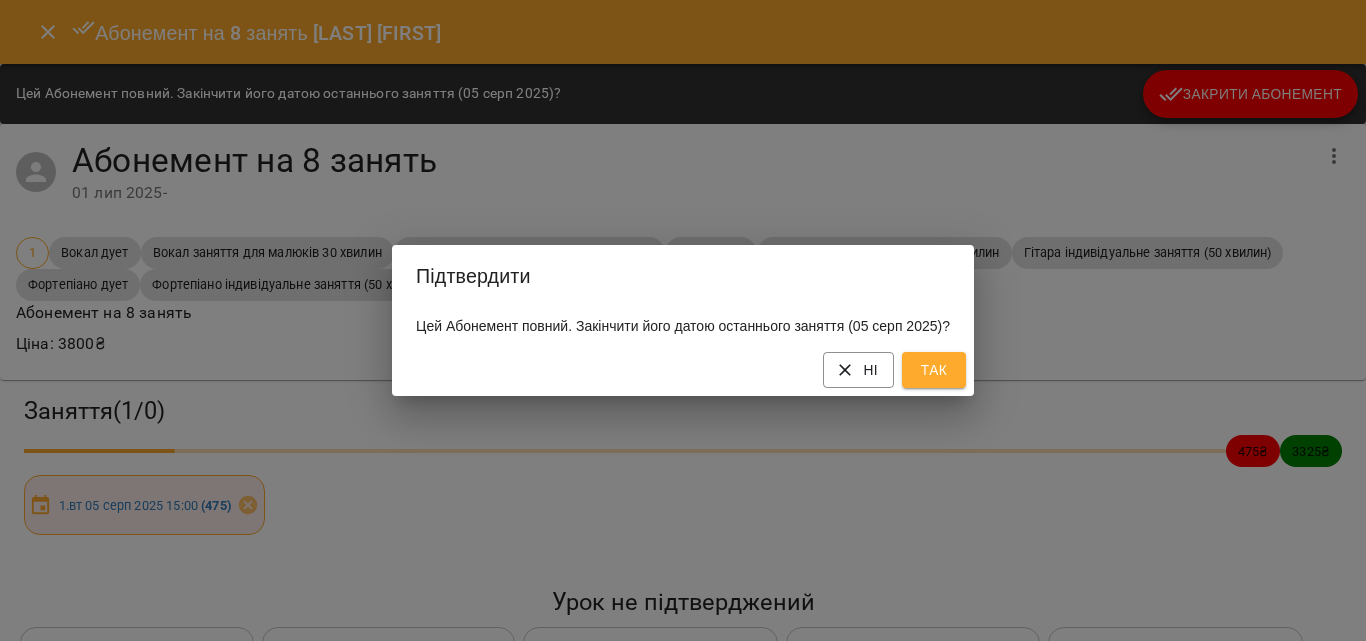 click on "Так" at bounding box center [934, 370] 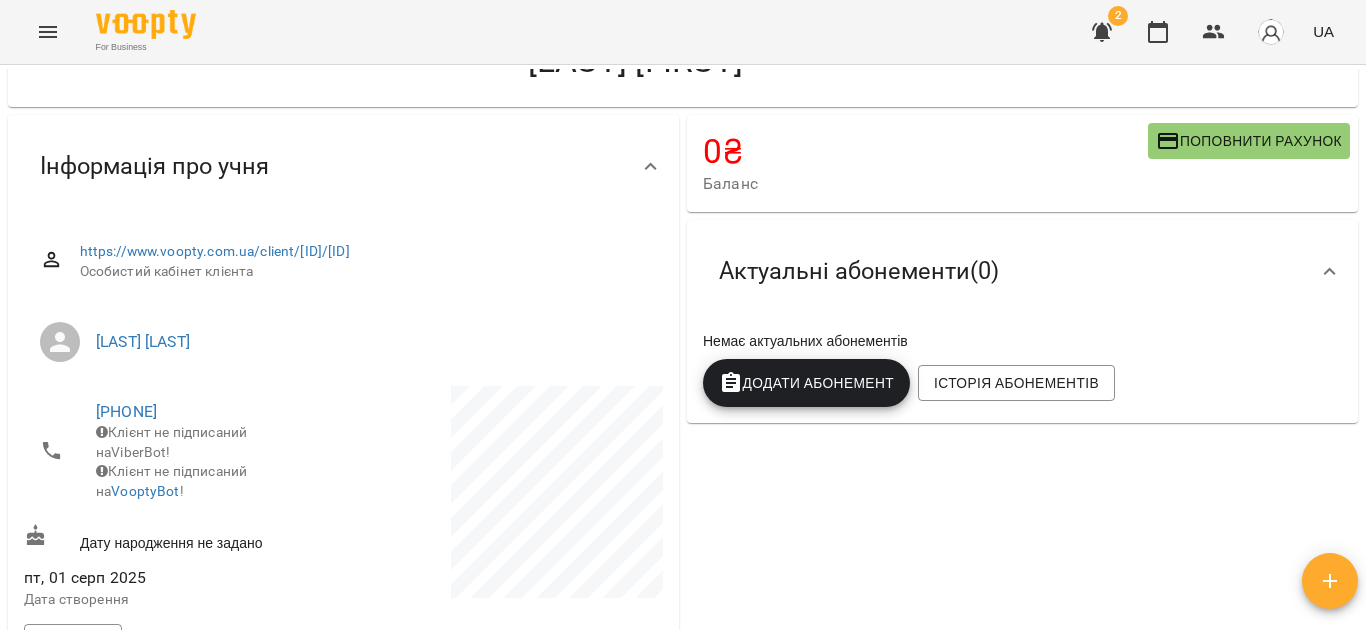 scroll, scrollTop: 0, scrollLeft: 0, axis: both 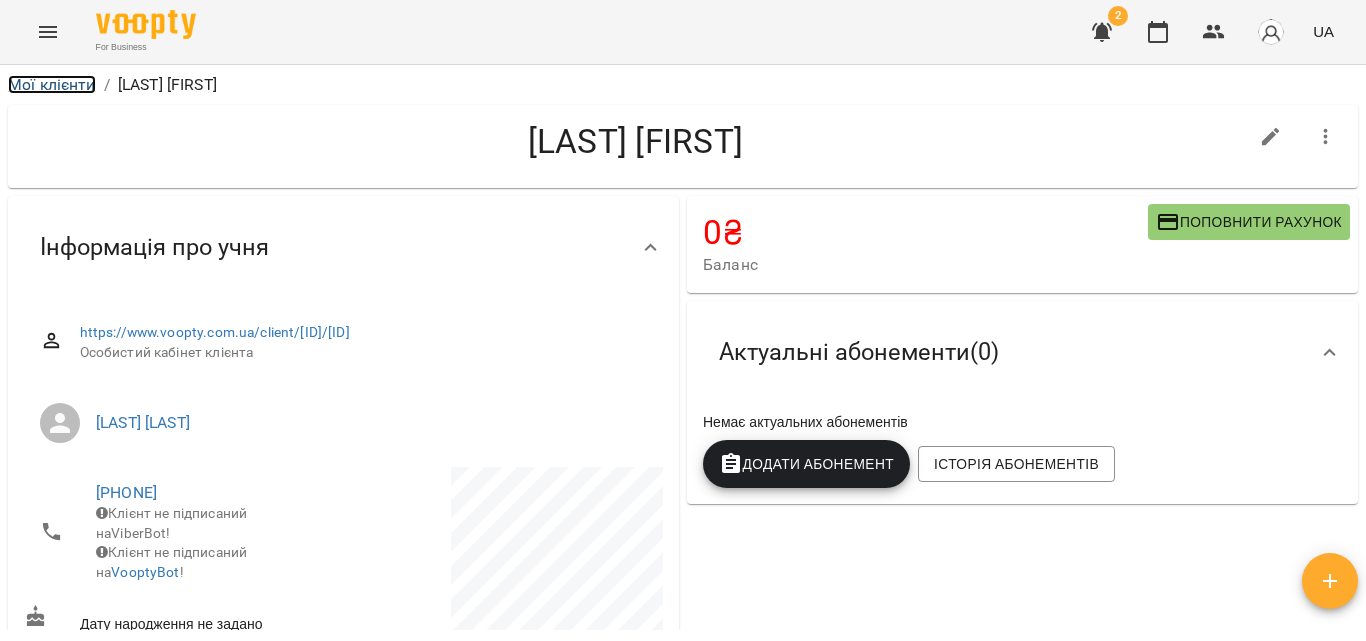 click on "Мої клієнти" at bounding box center [52, 84] 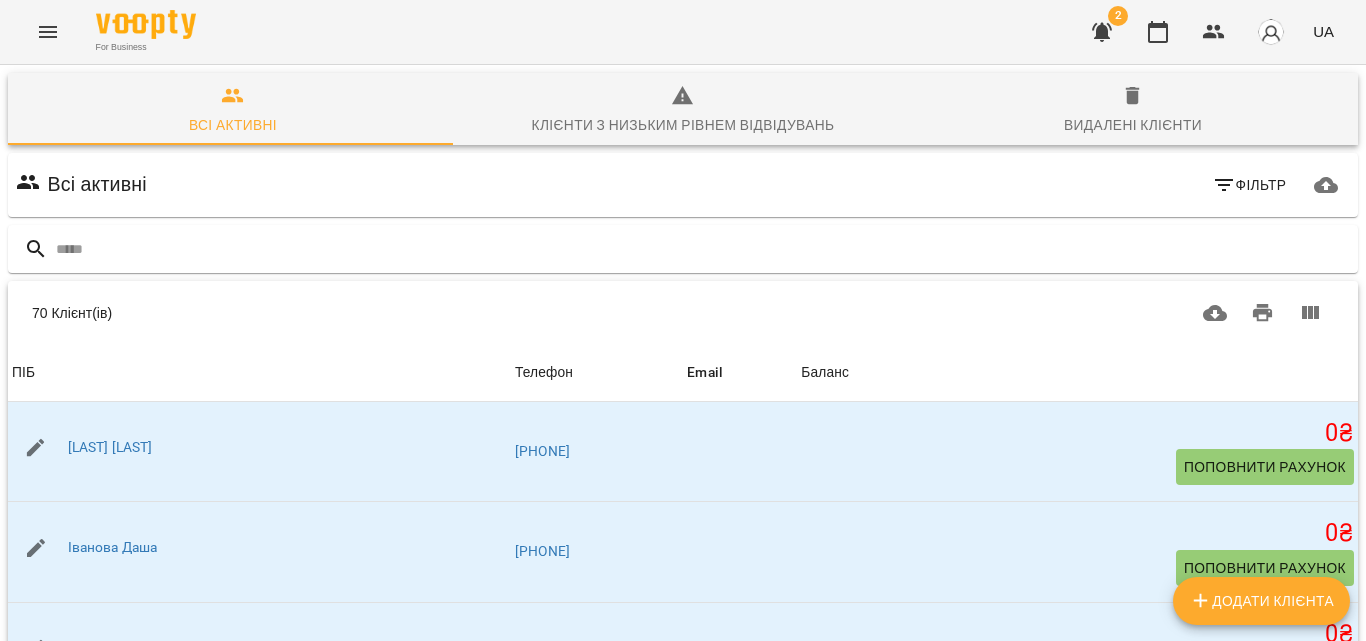 scroll, scrollTop: 0, scrollLeft: 0, axis: both 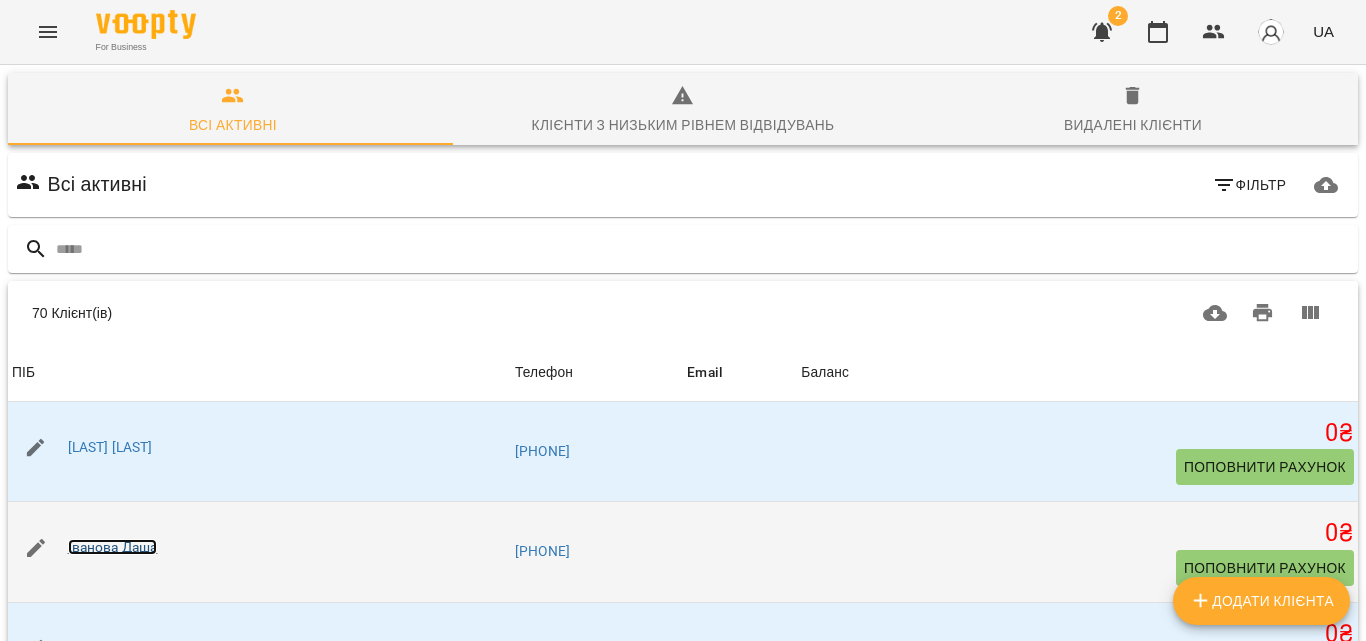 click on "Іванова Даша" at bounding box center (113, 547) 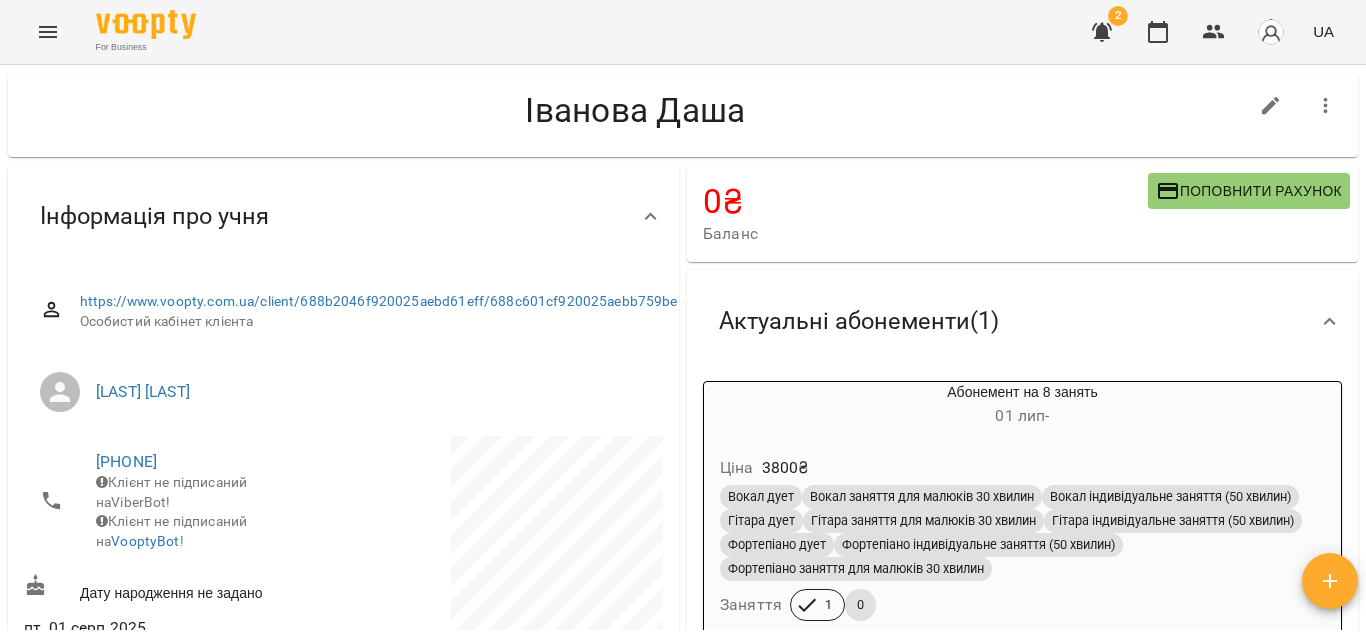 scroll, scrollTop: 0, scrollLeft: 0, axis: both 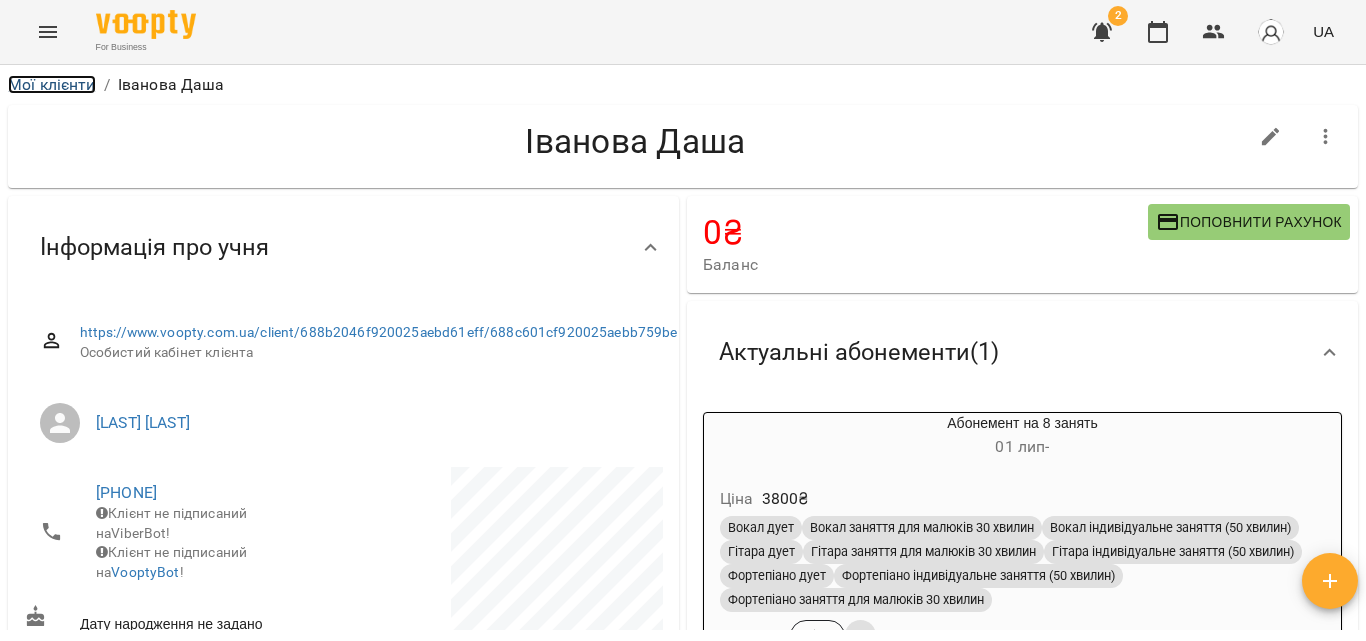 click on "Мої клієнти" at bounding box center (52, 84) 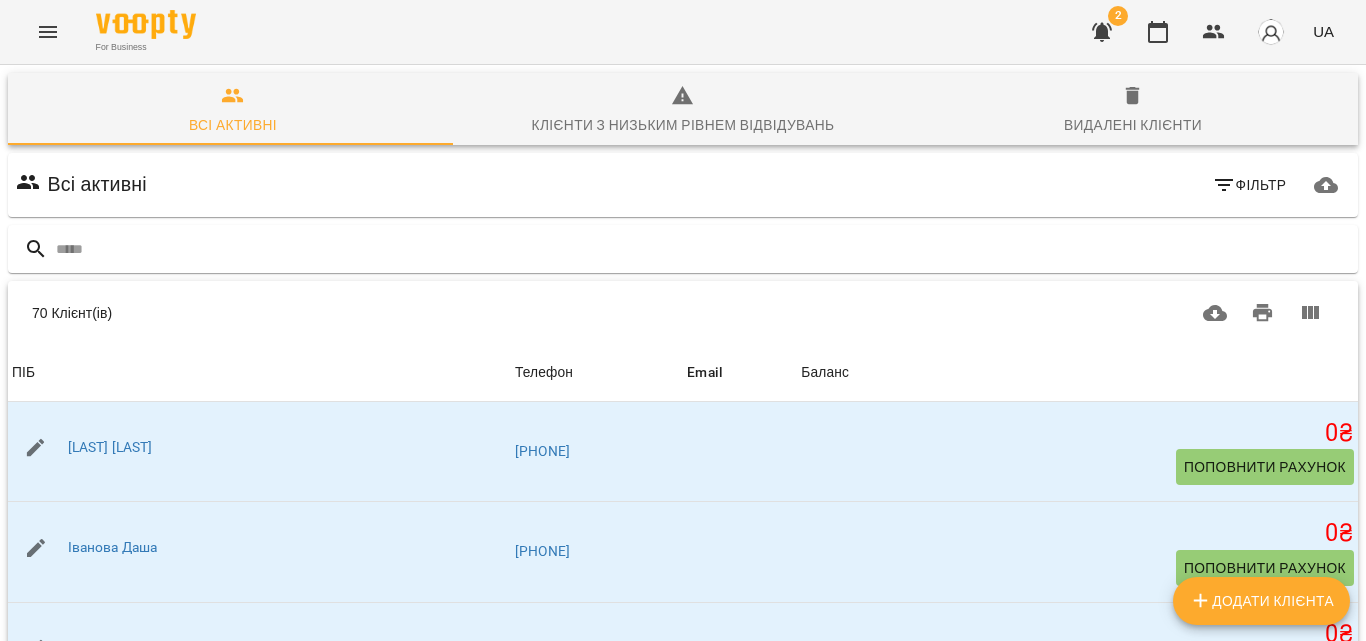 scroll, scrollTop: 300, scrollLeft: 0, axis: vertical 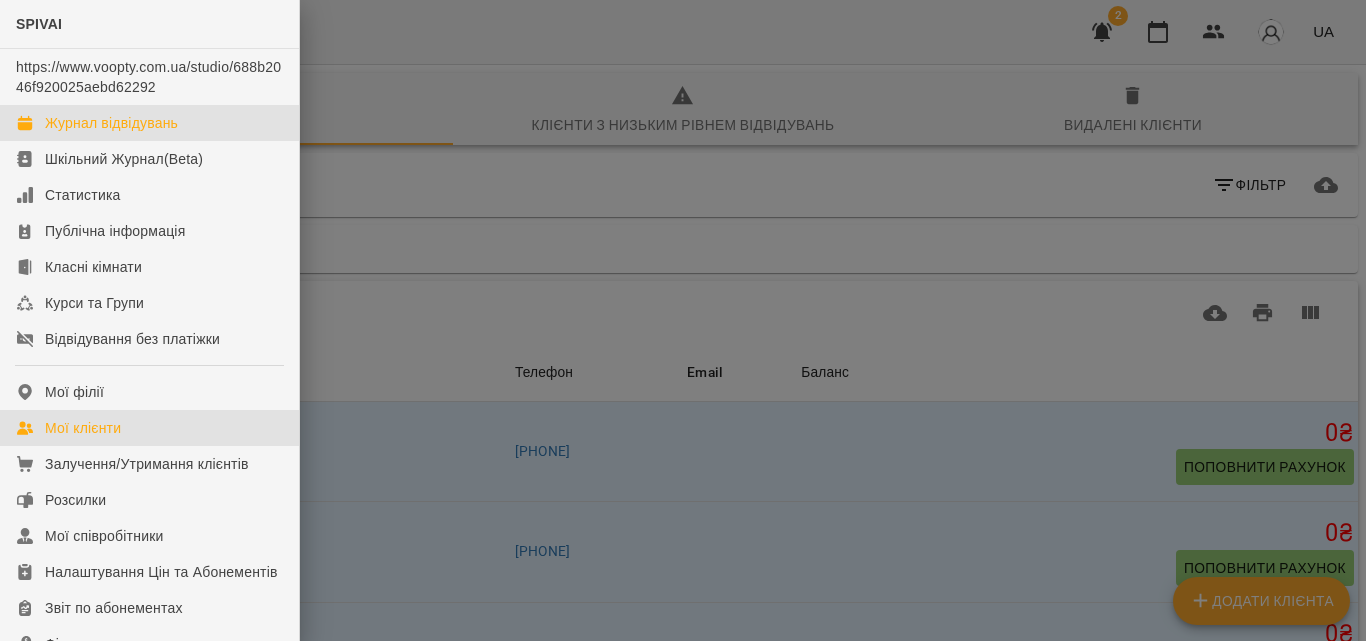 click on "Журнал відвідувань" at bounding box center [149, 123] 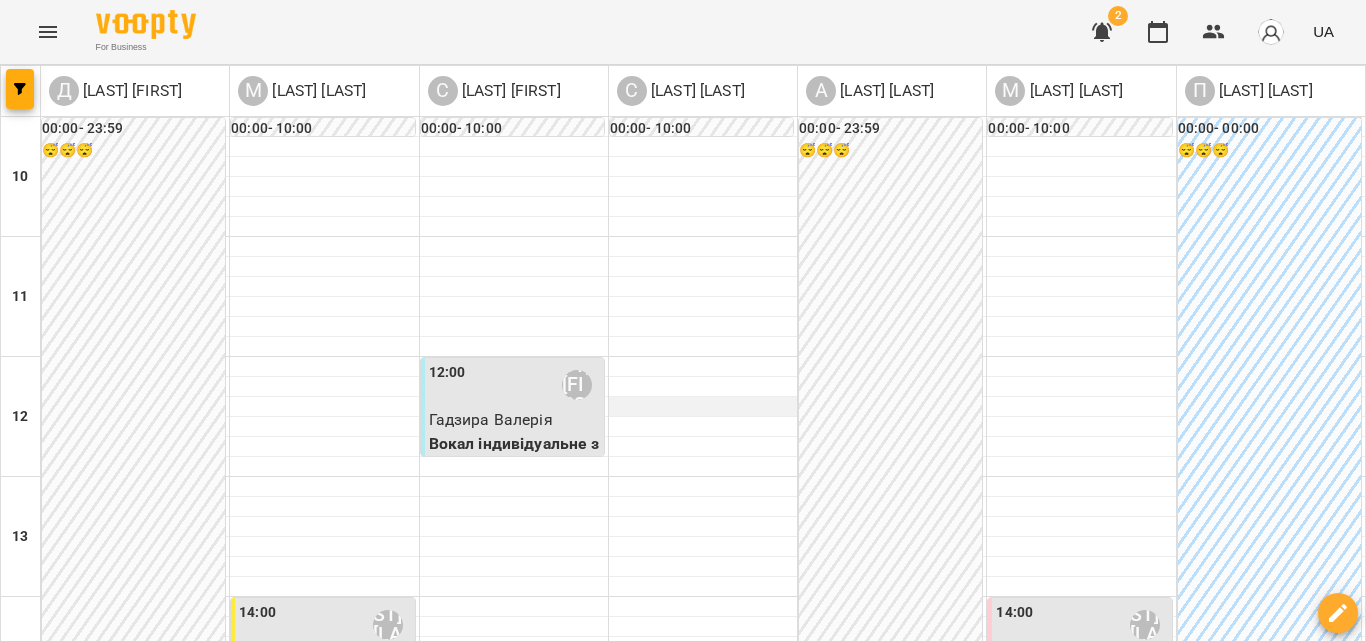 scroll, scrollTop: 300, scrollLeft: 0, axis: vertical 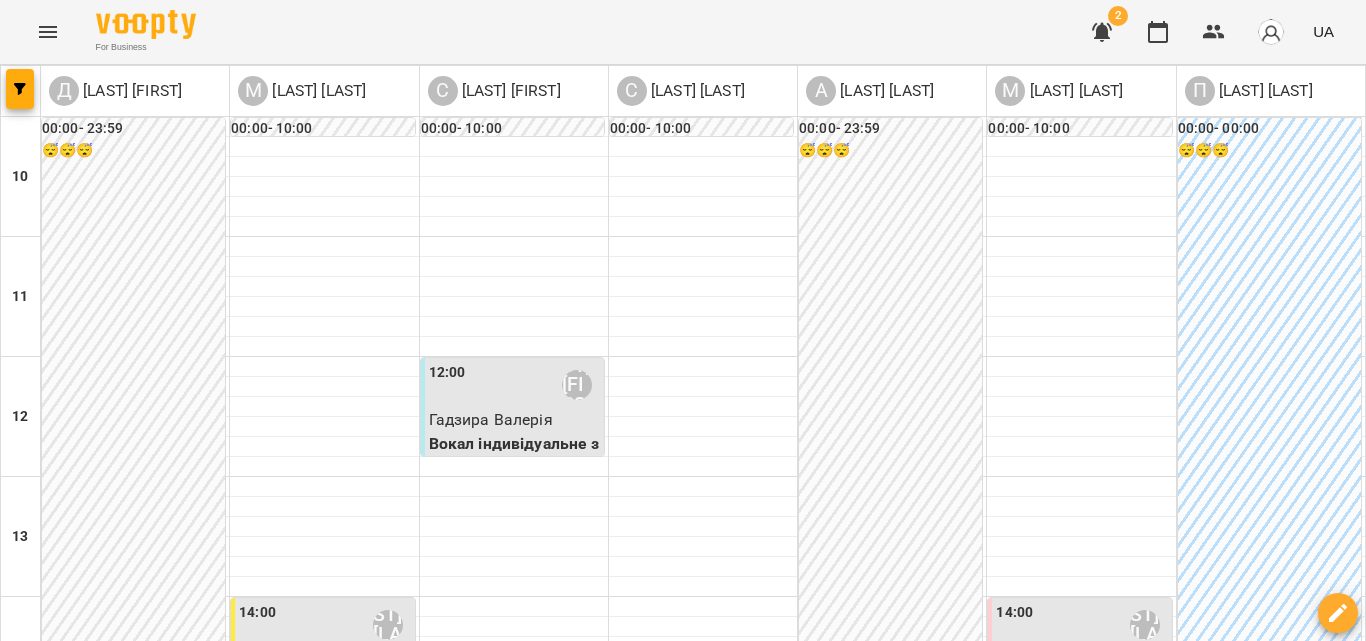 click at bounding box center [703, 667] 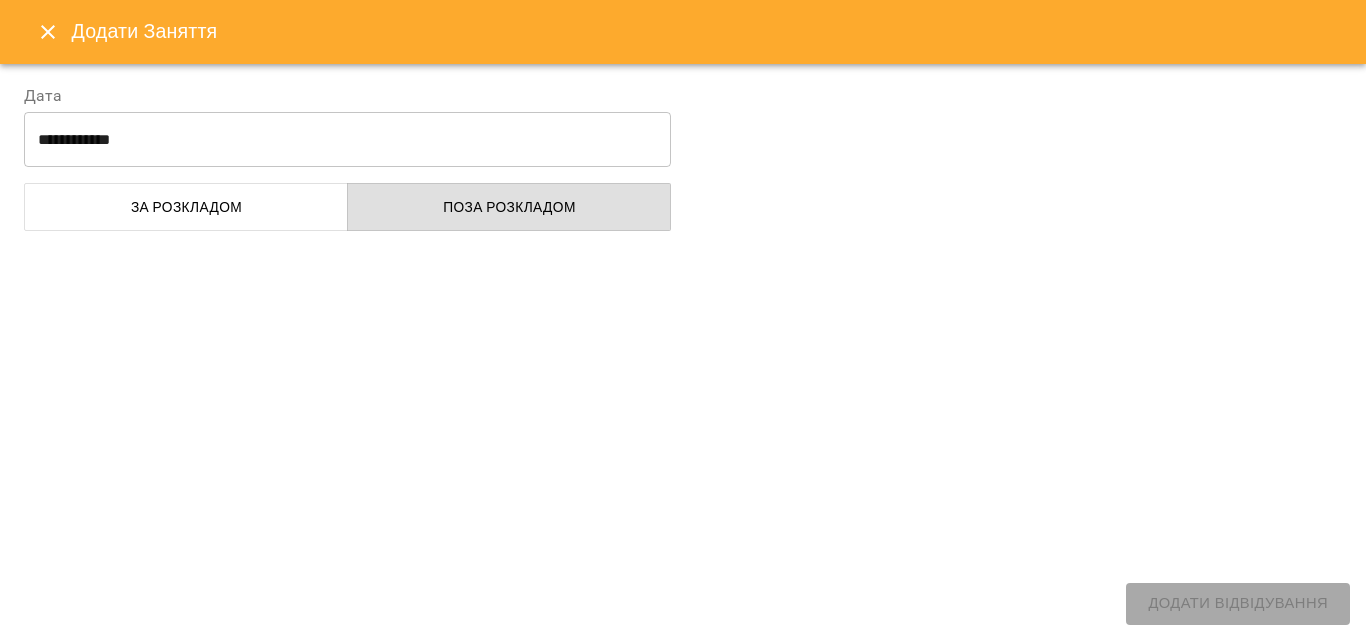 click on "**********" at bounding box center (683, 171) 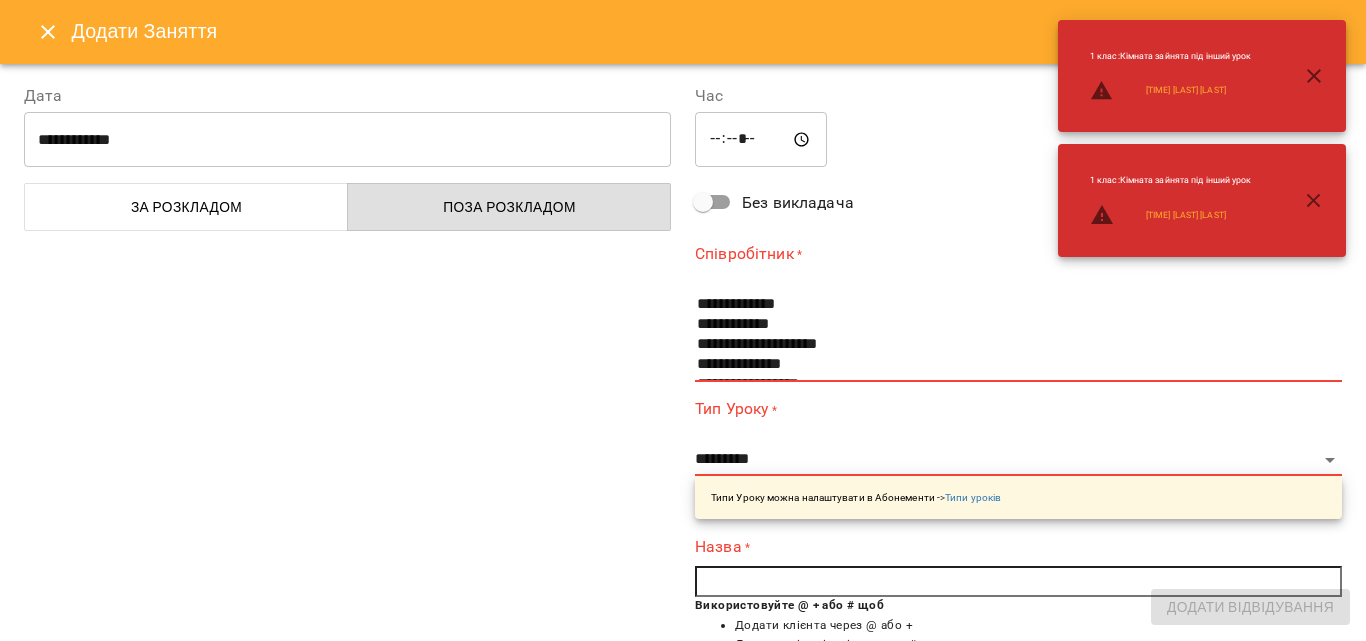 click at bounding box center (48, 32) 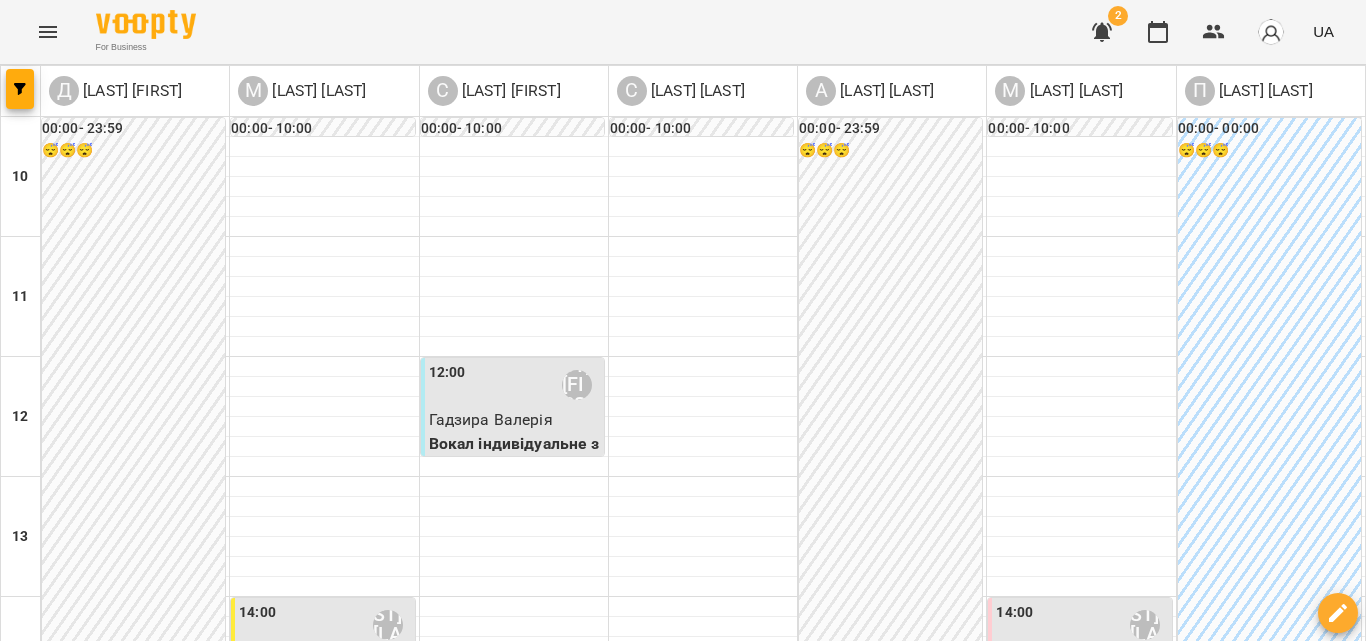 scroll, scrollTop: 209, scrollLeft: 0, axis: vertical 